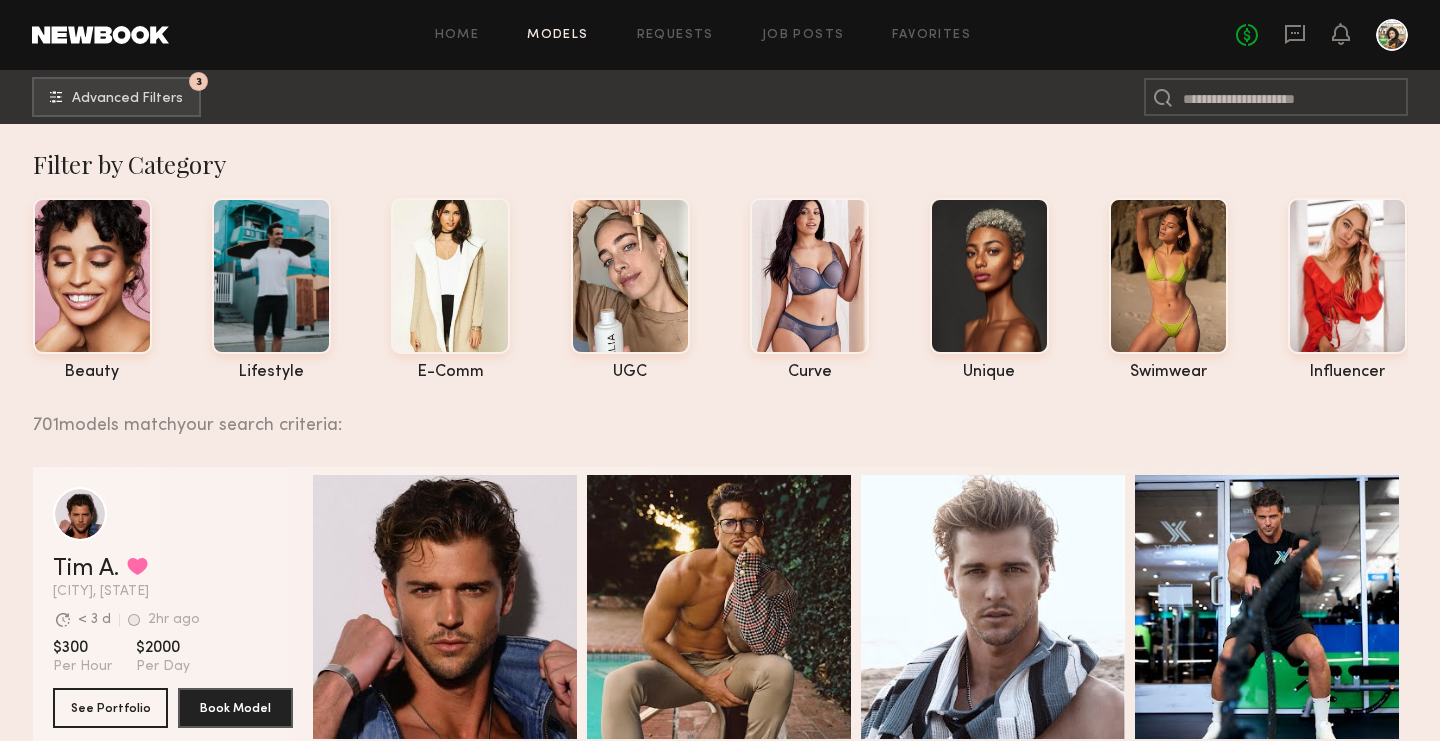 click on "Models" 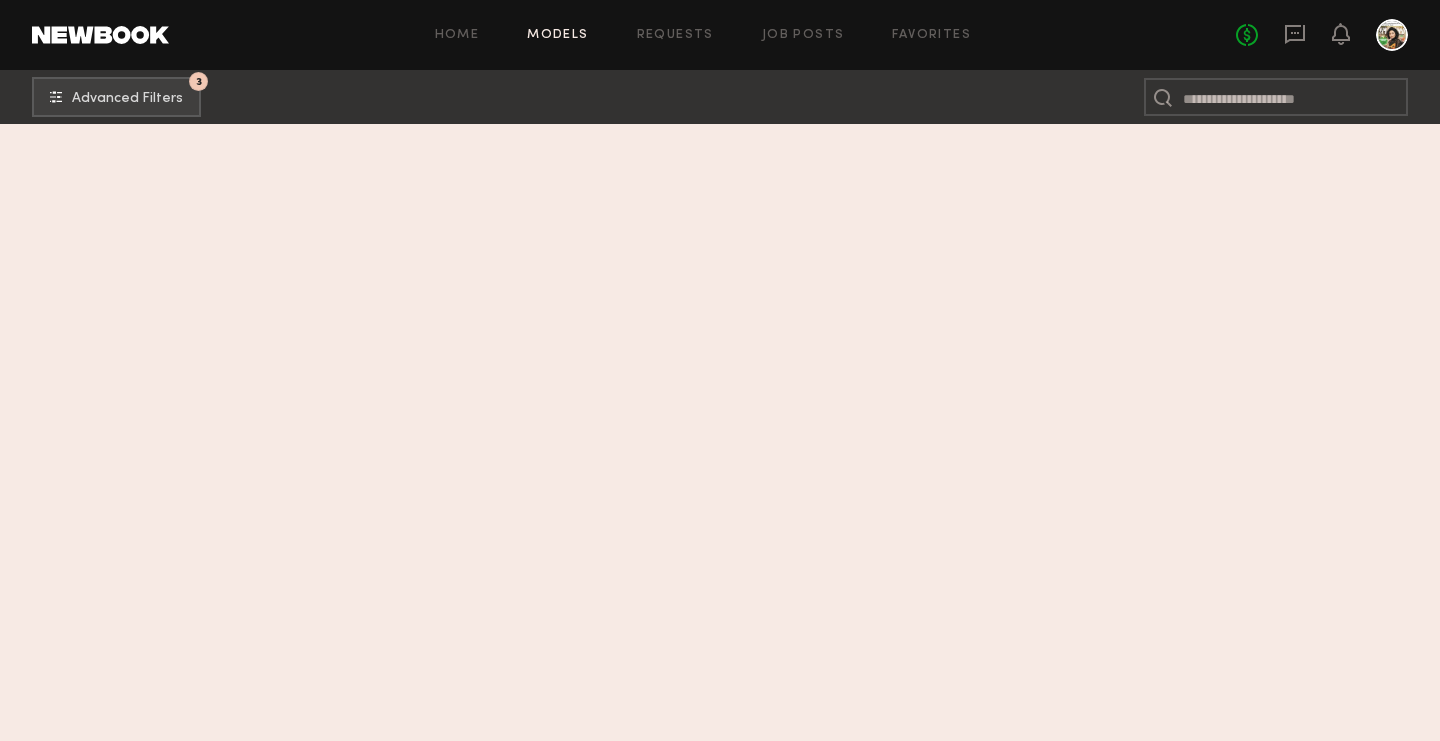 scroll, scrollTop: 0, scrollLeft: 0, axis: both 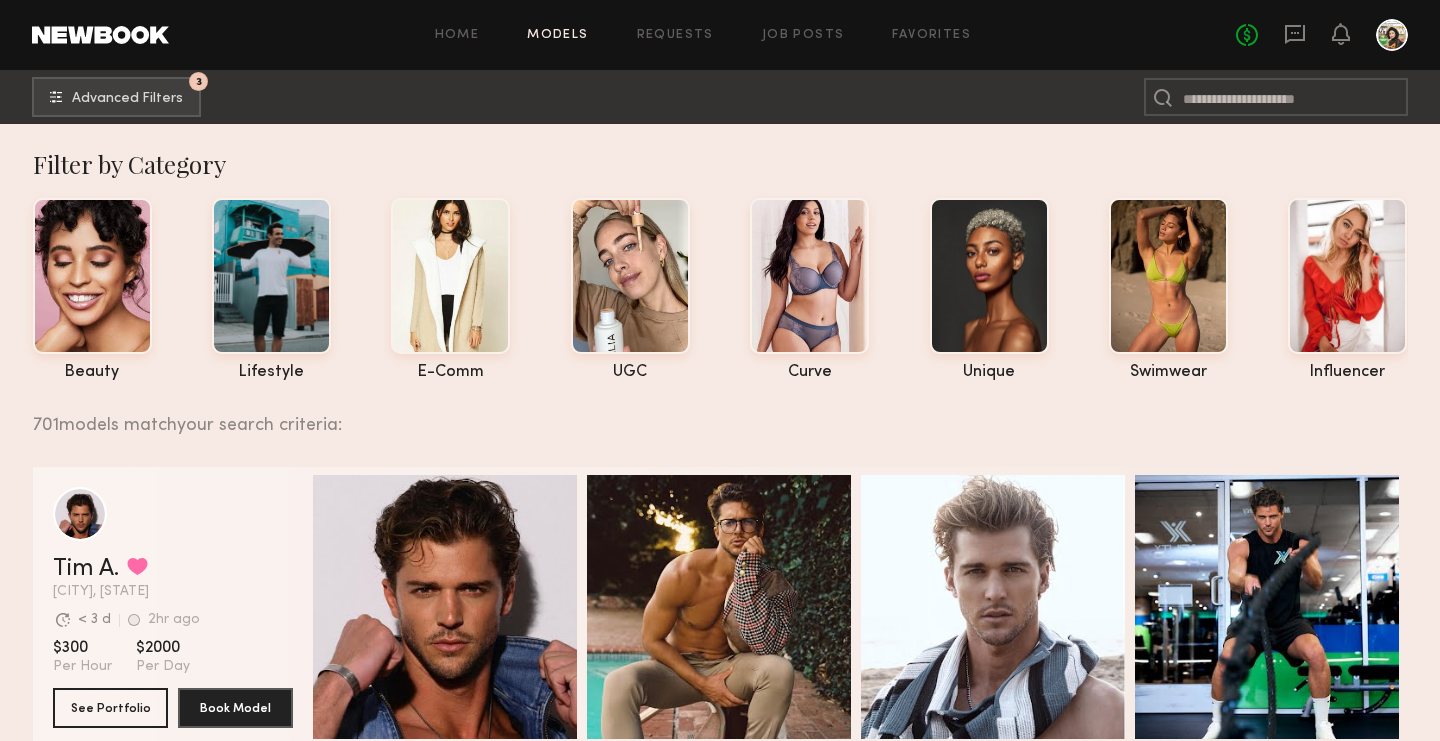 click on "Models" 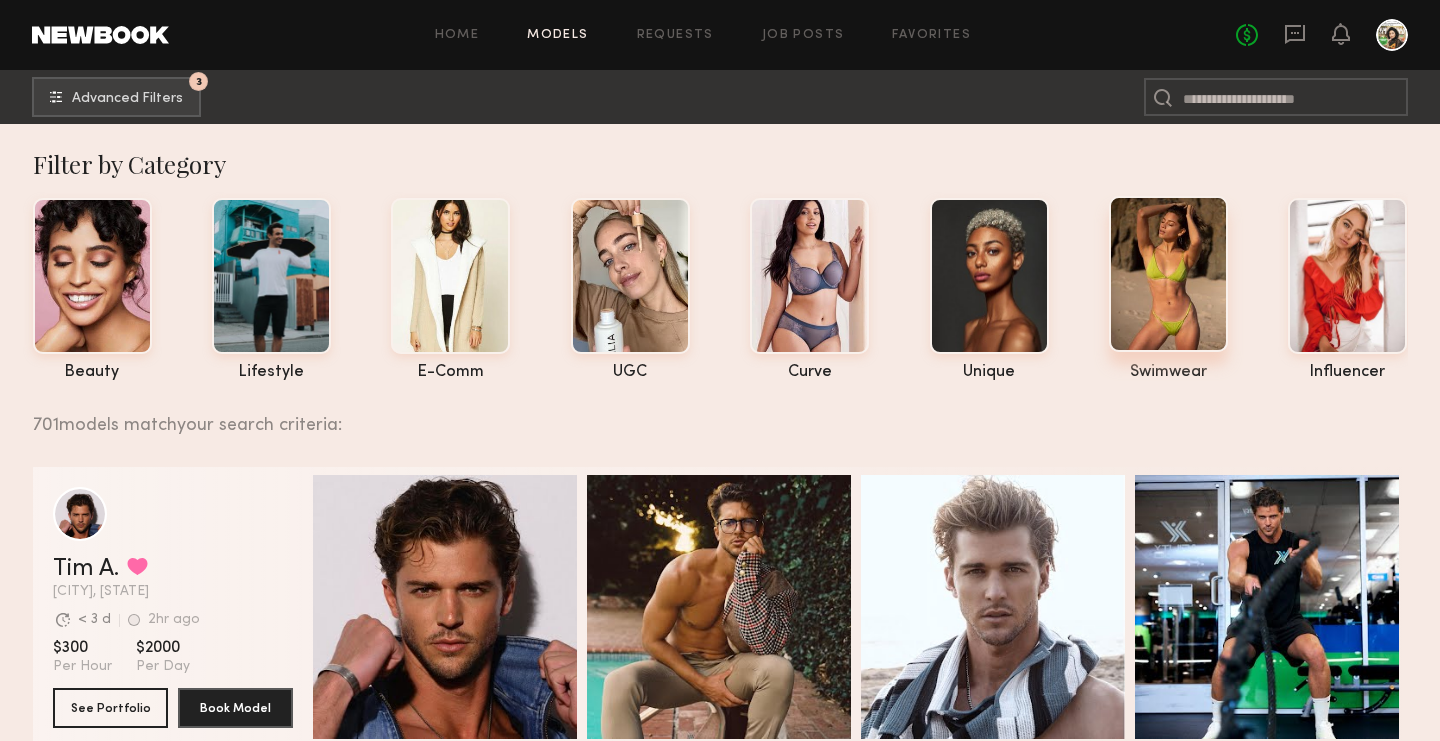 click 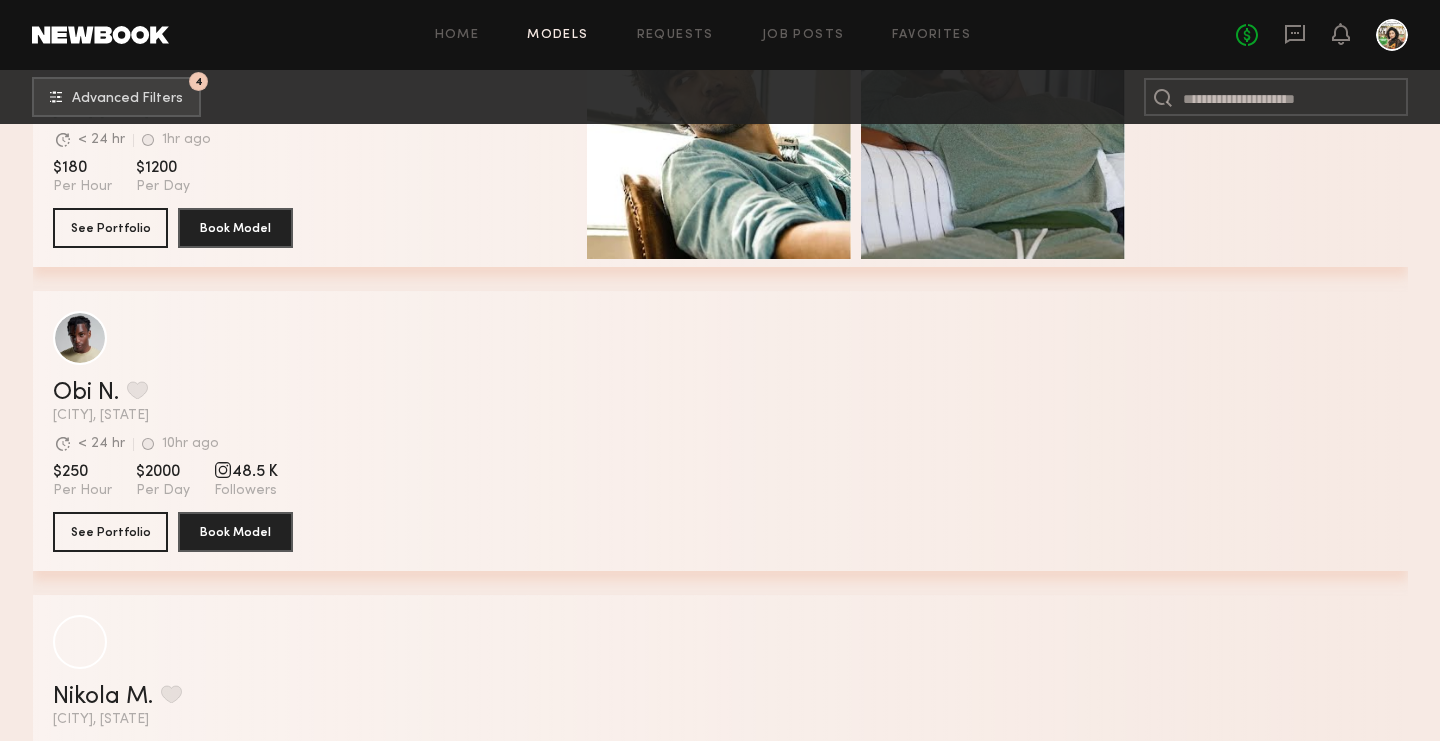scroll, scrollTop: 1405, scrollLeft: 0, axis: vertical 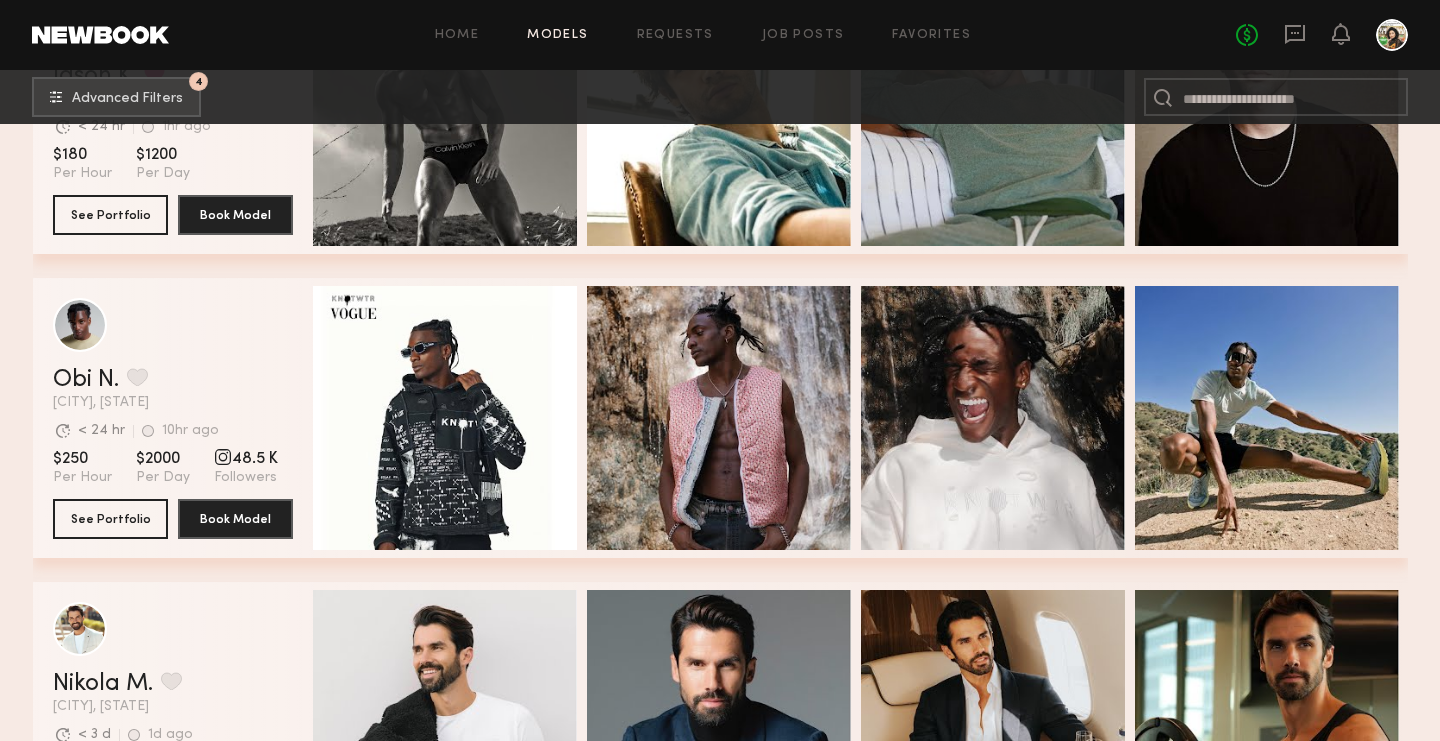 click 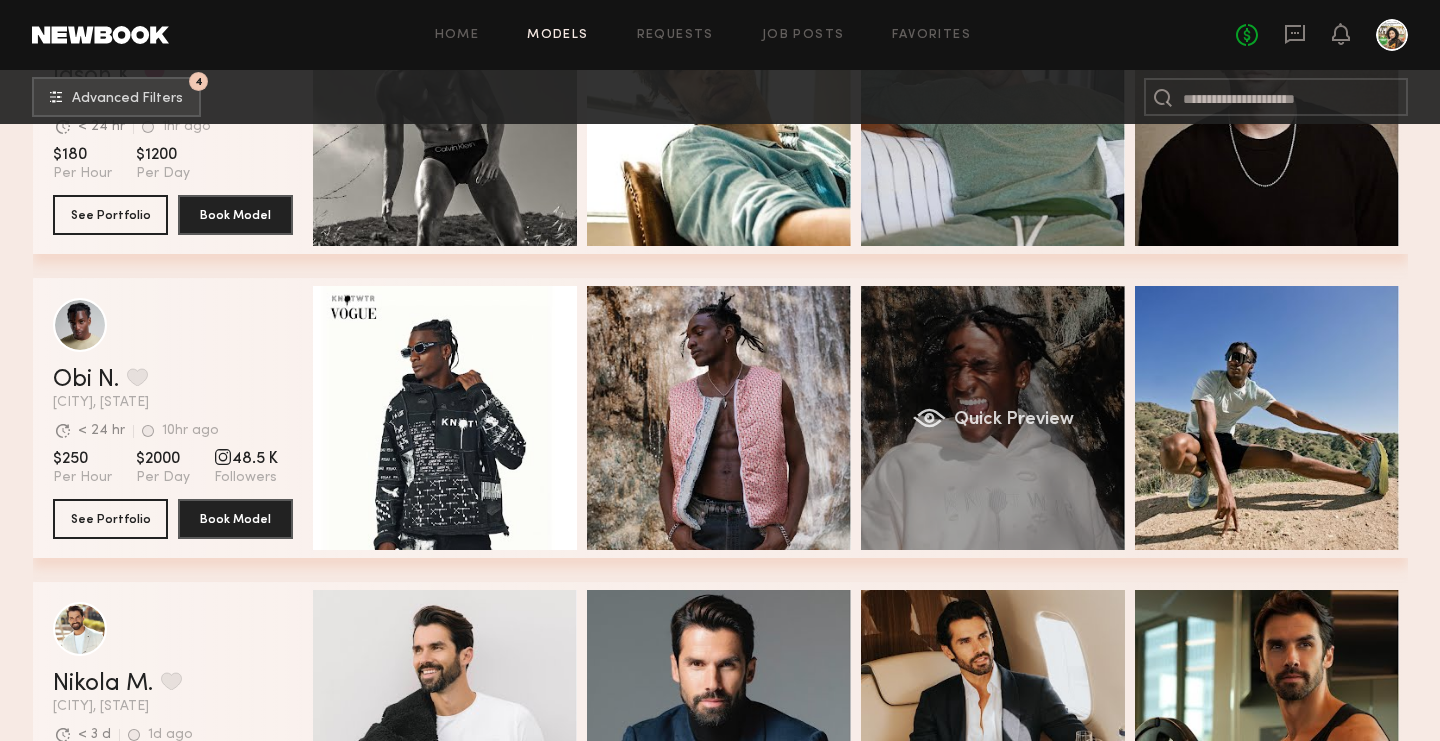 click on "Quick Preview" 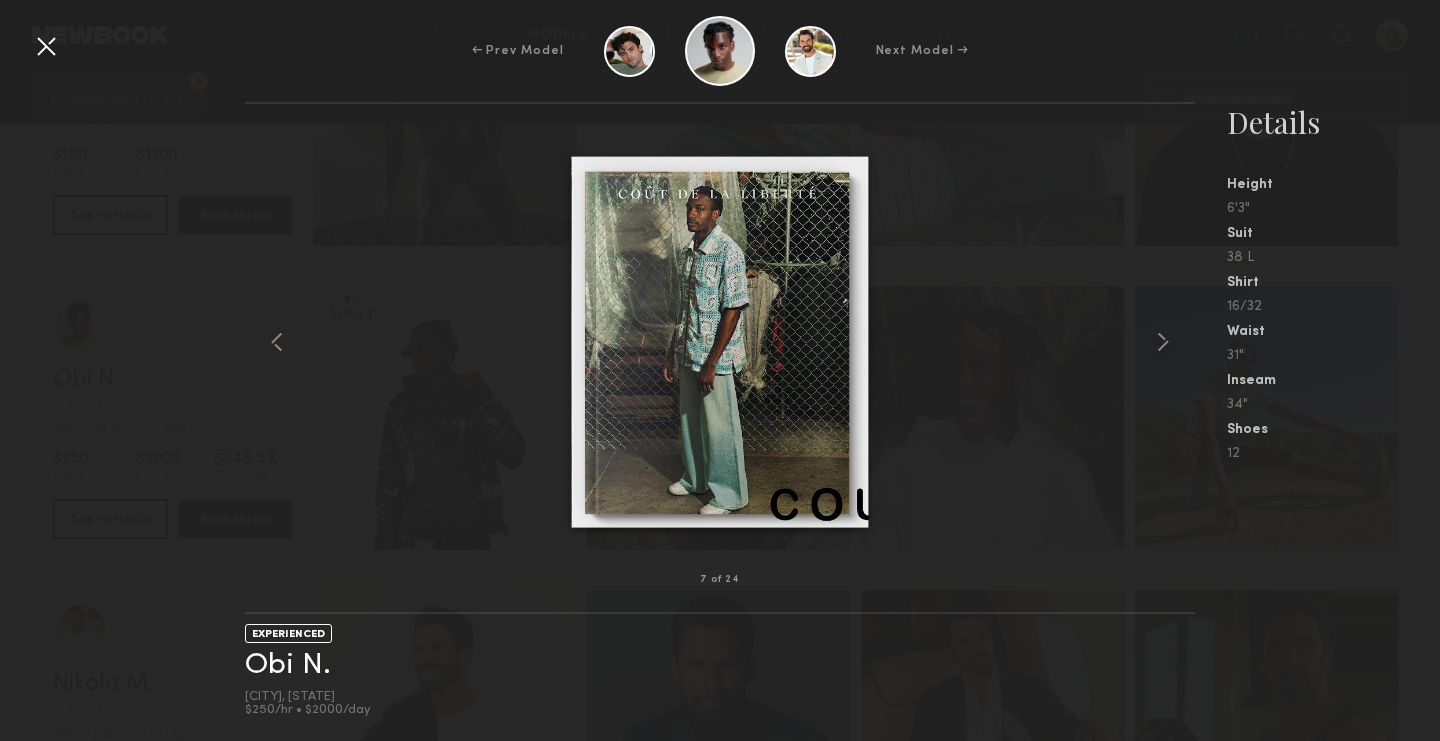 click at bounding box center [46, 46] 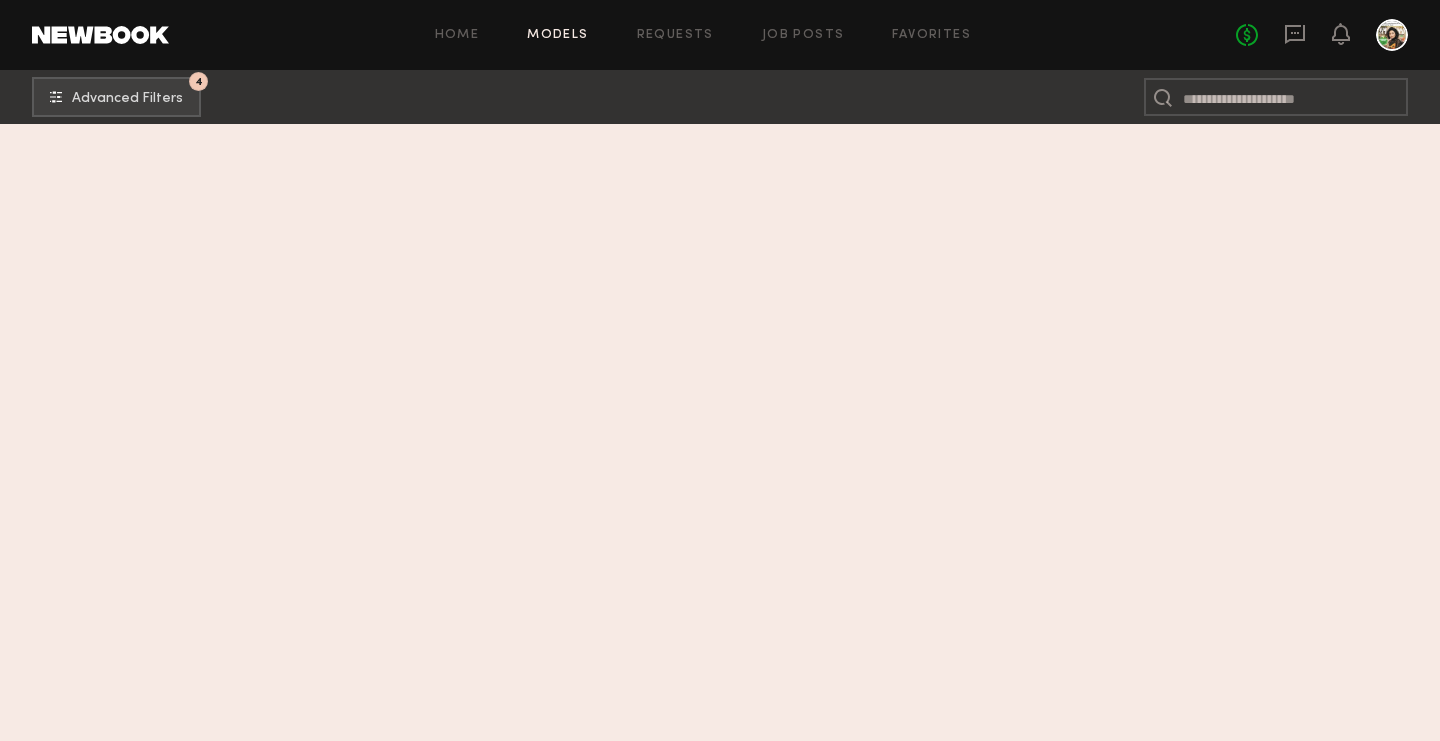 scroll, scrollTop: 160, scrollLeft: 0, axis: vertical 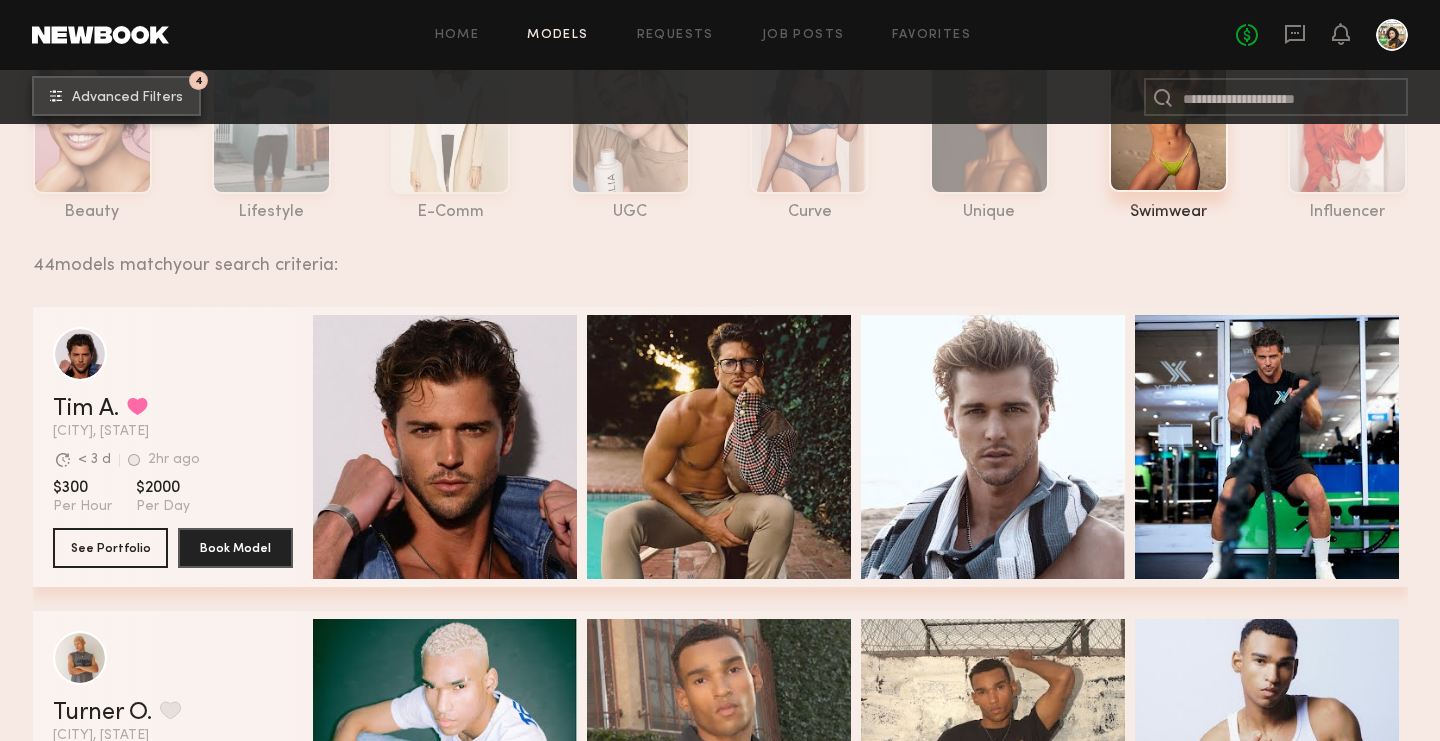 click on "Advanced Filters" 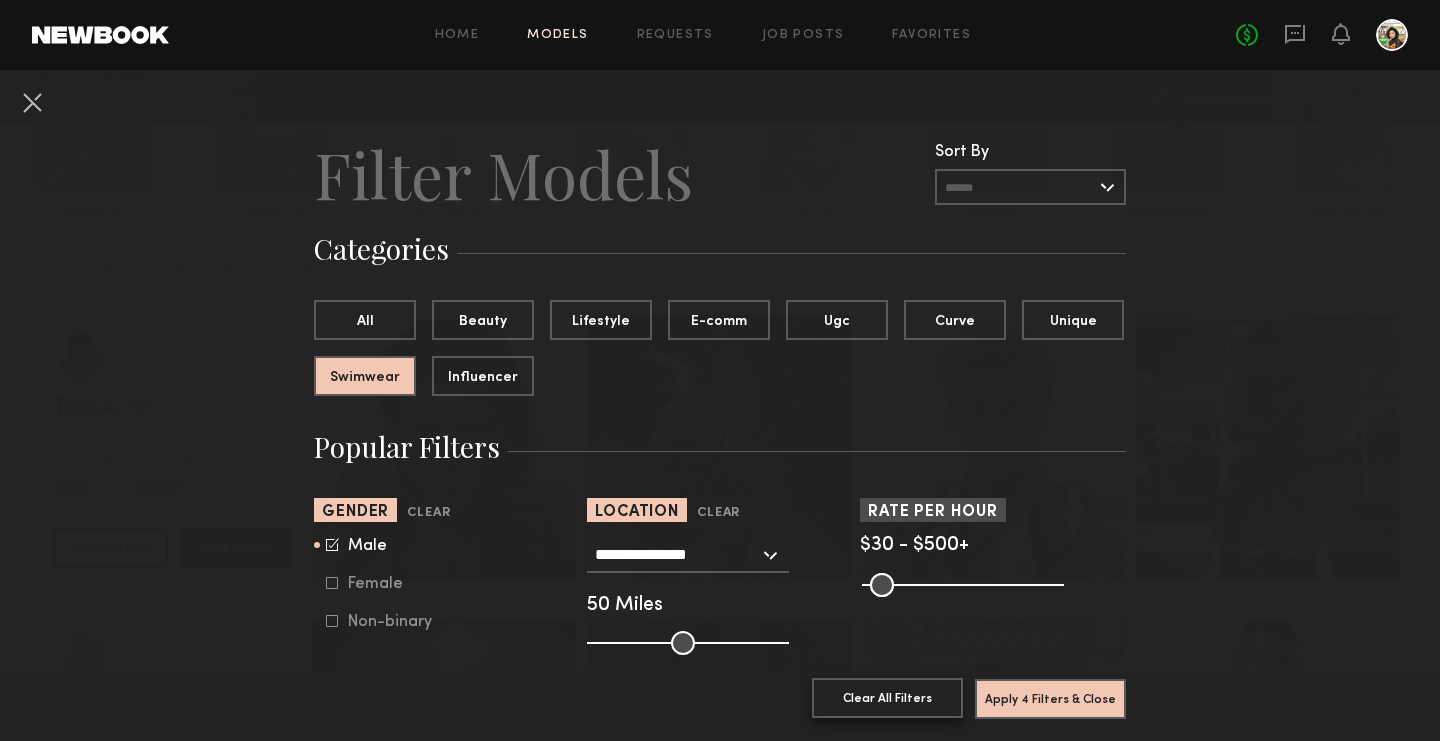 click on "Clear All Filters" 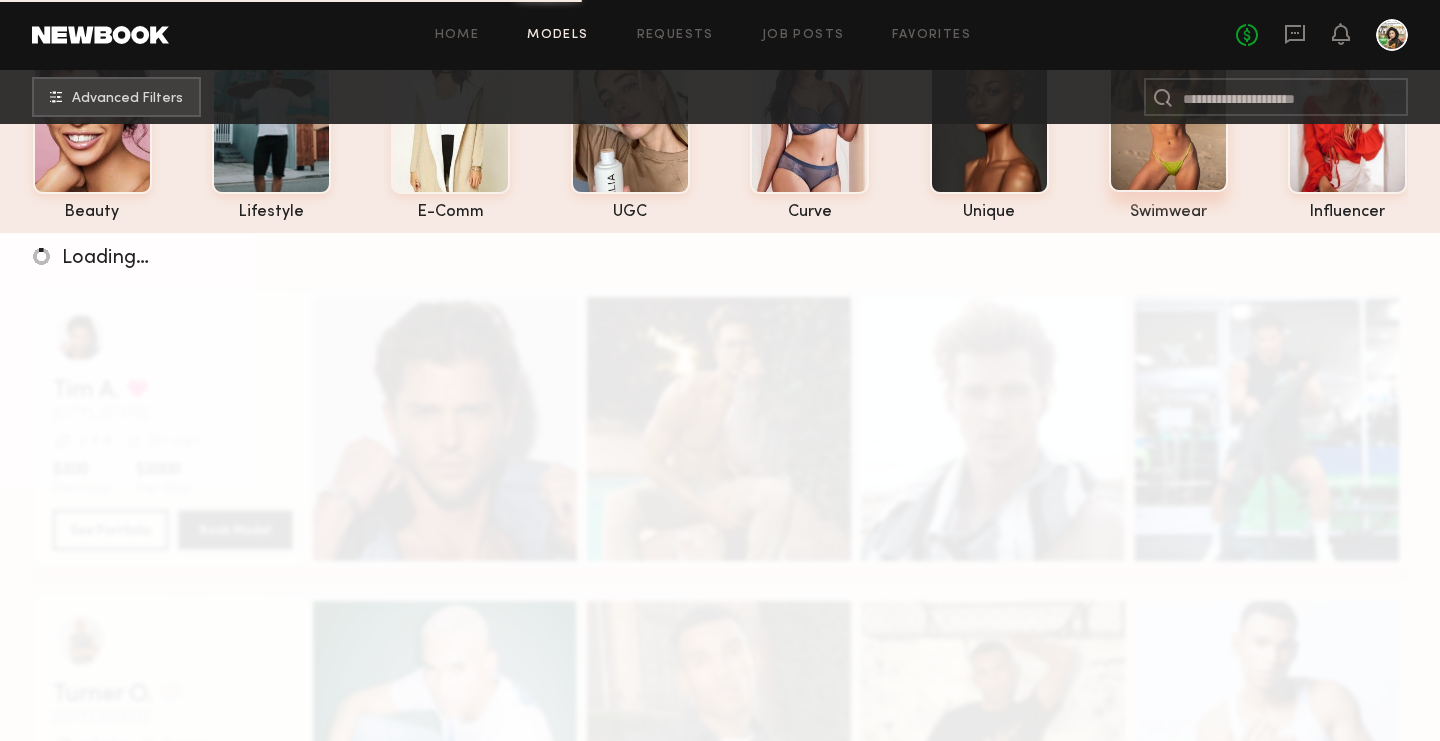 click 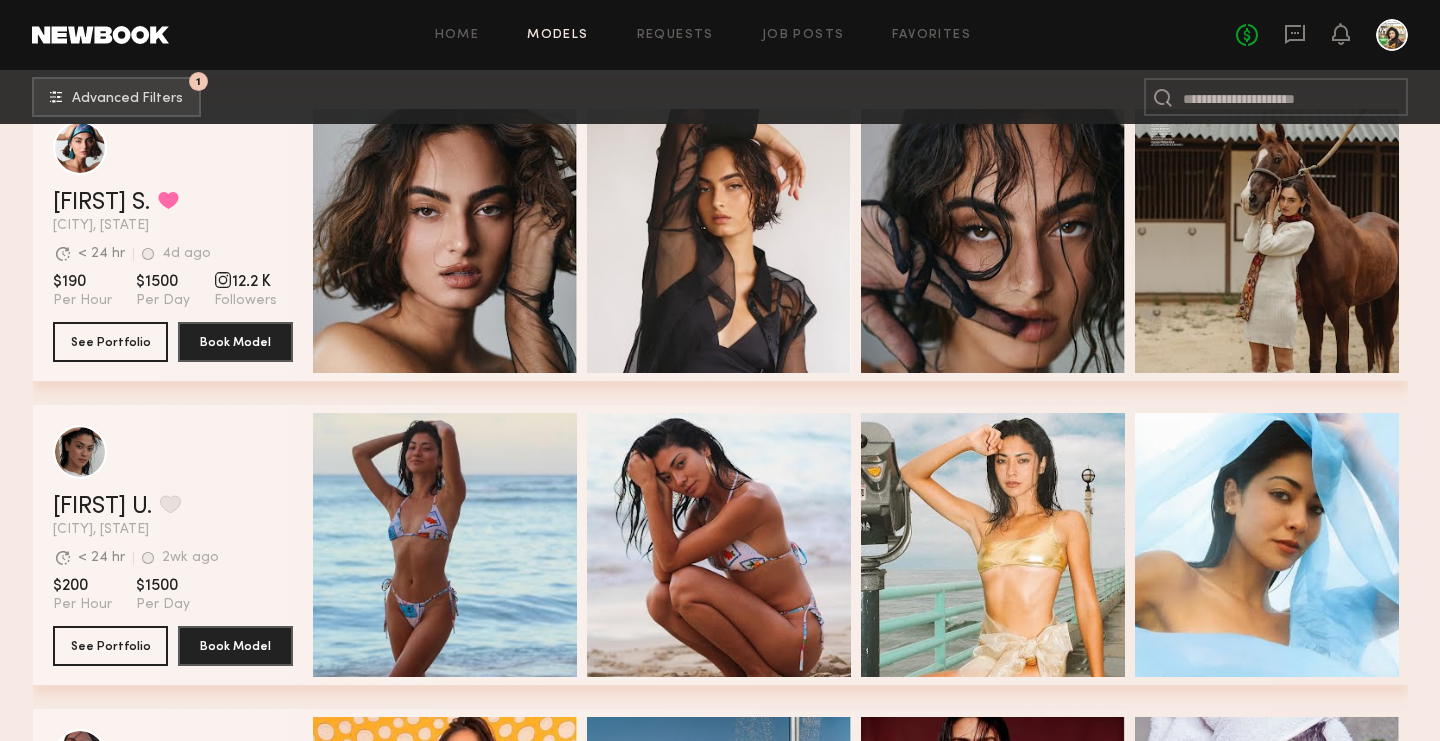 scroll, scrollTop: 2220, scrollLeft: 0, axis: vertical 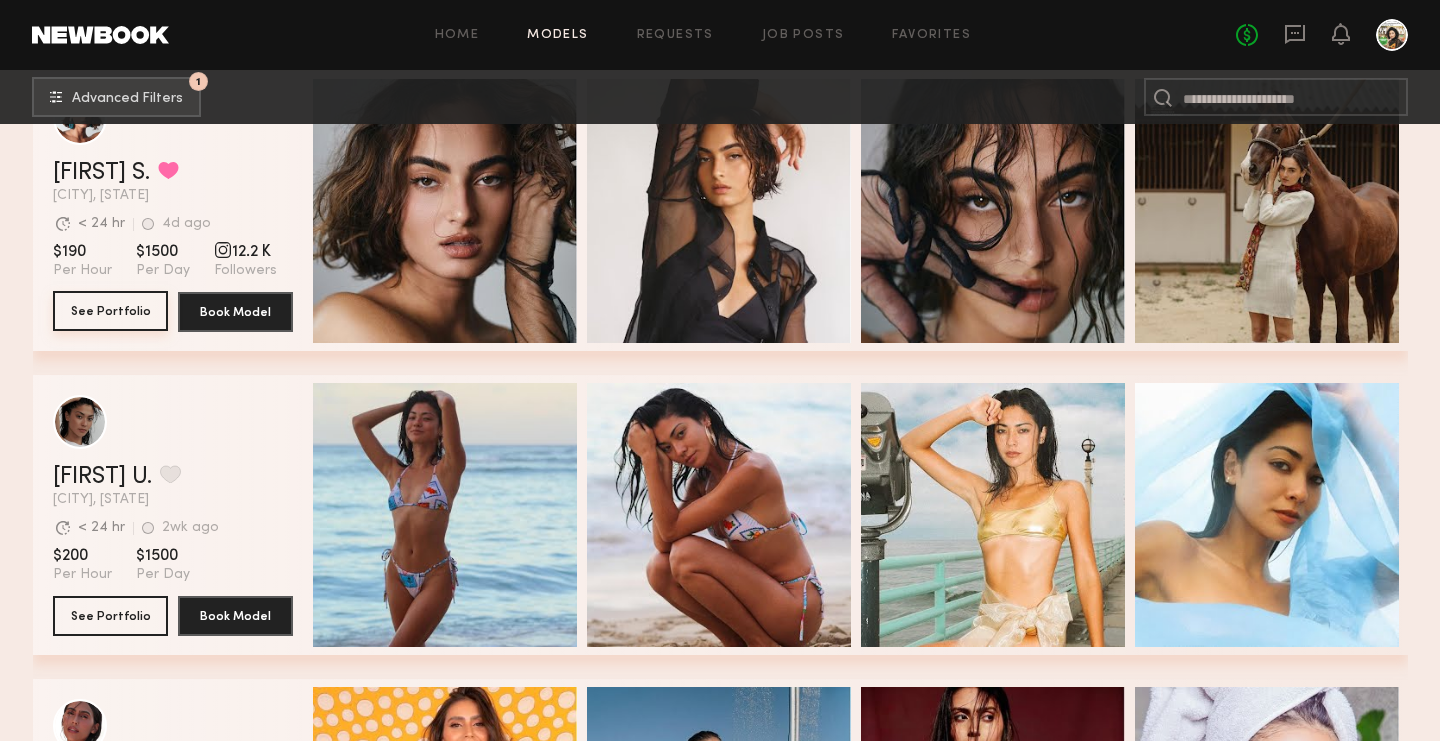 click on "See Portfolio" 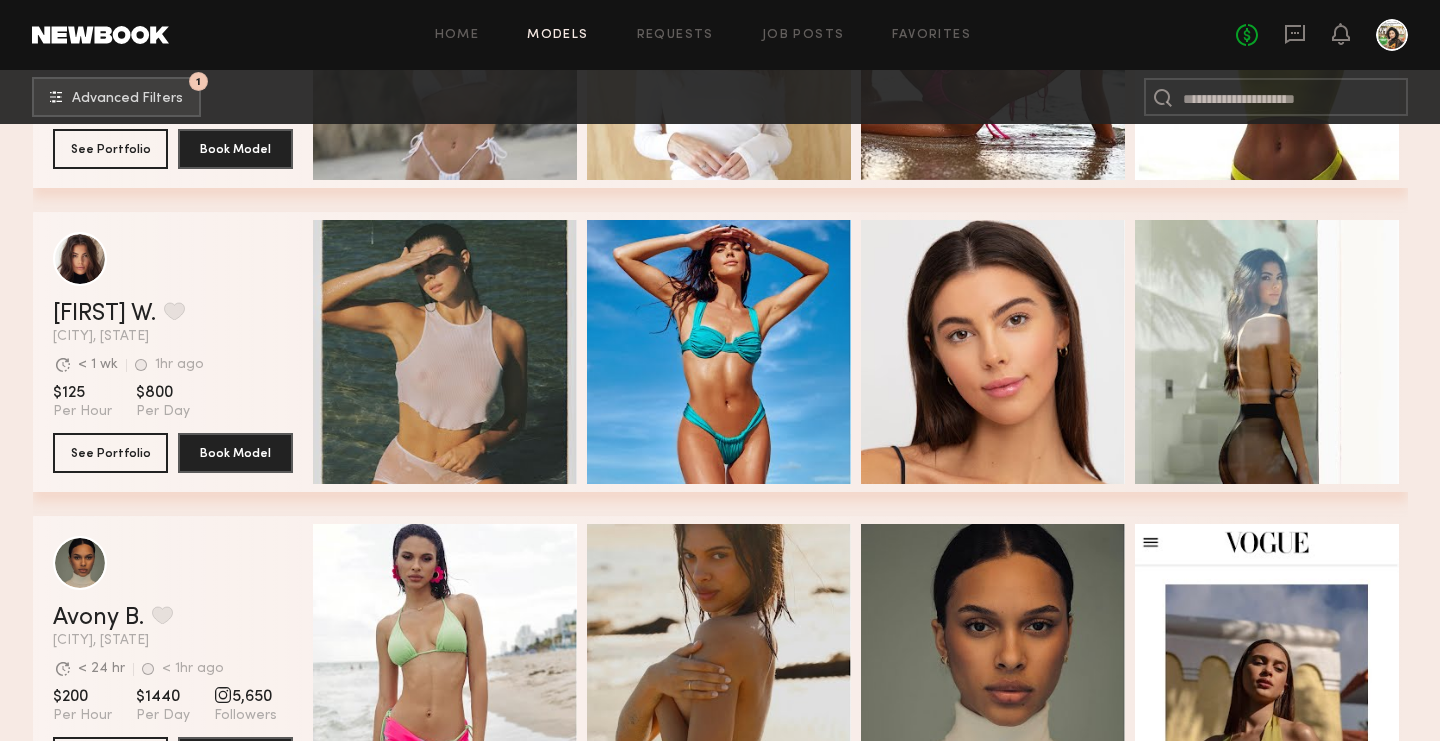 scroll, scrollTop: 3297, scrollLeft: 0, axis: vertical 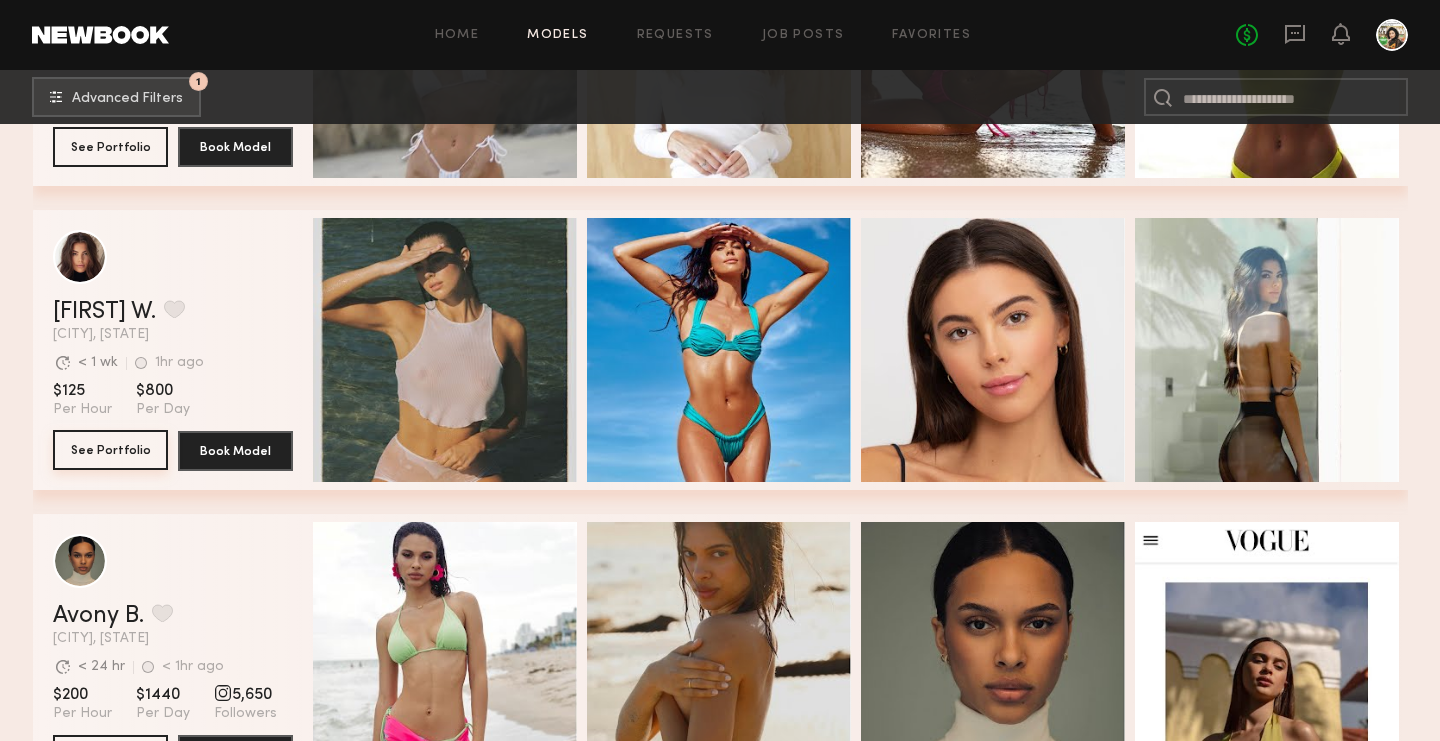 click on "See Portfolio" 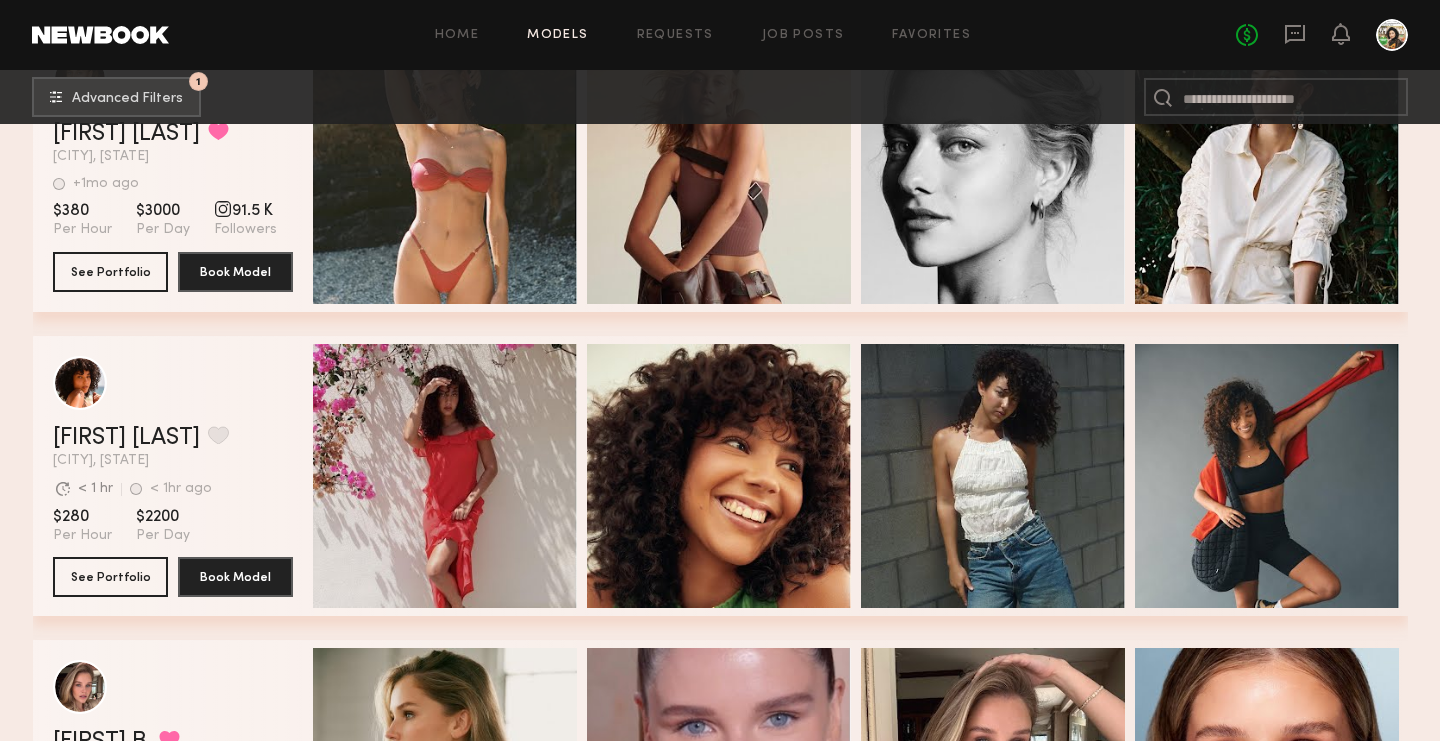 scroll, scrollTop: 4079, scrollLeft: 0, axis: vertical 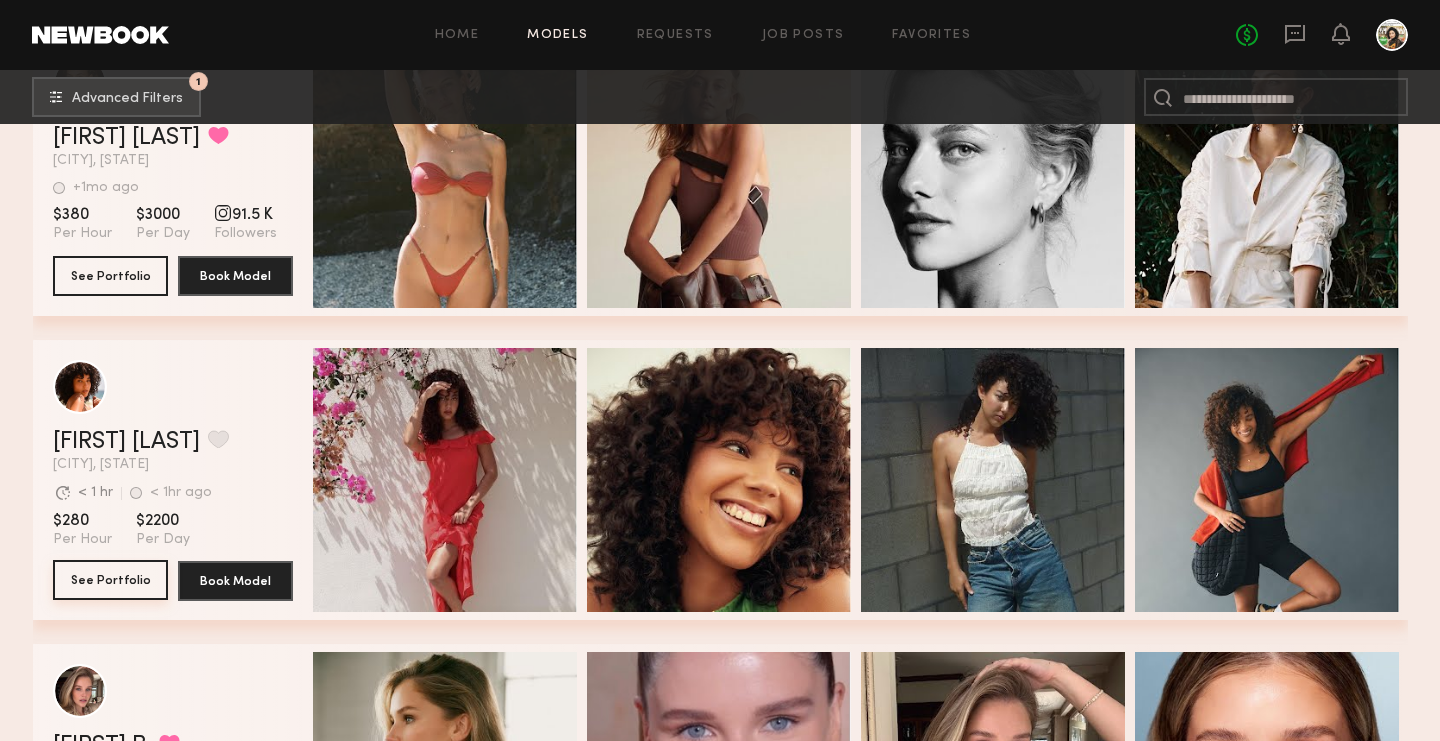 click on "See Portfolio" 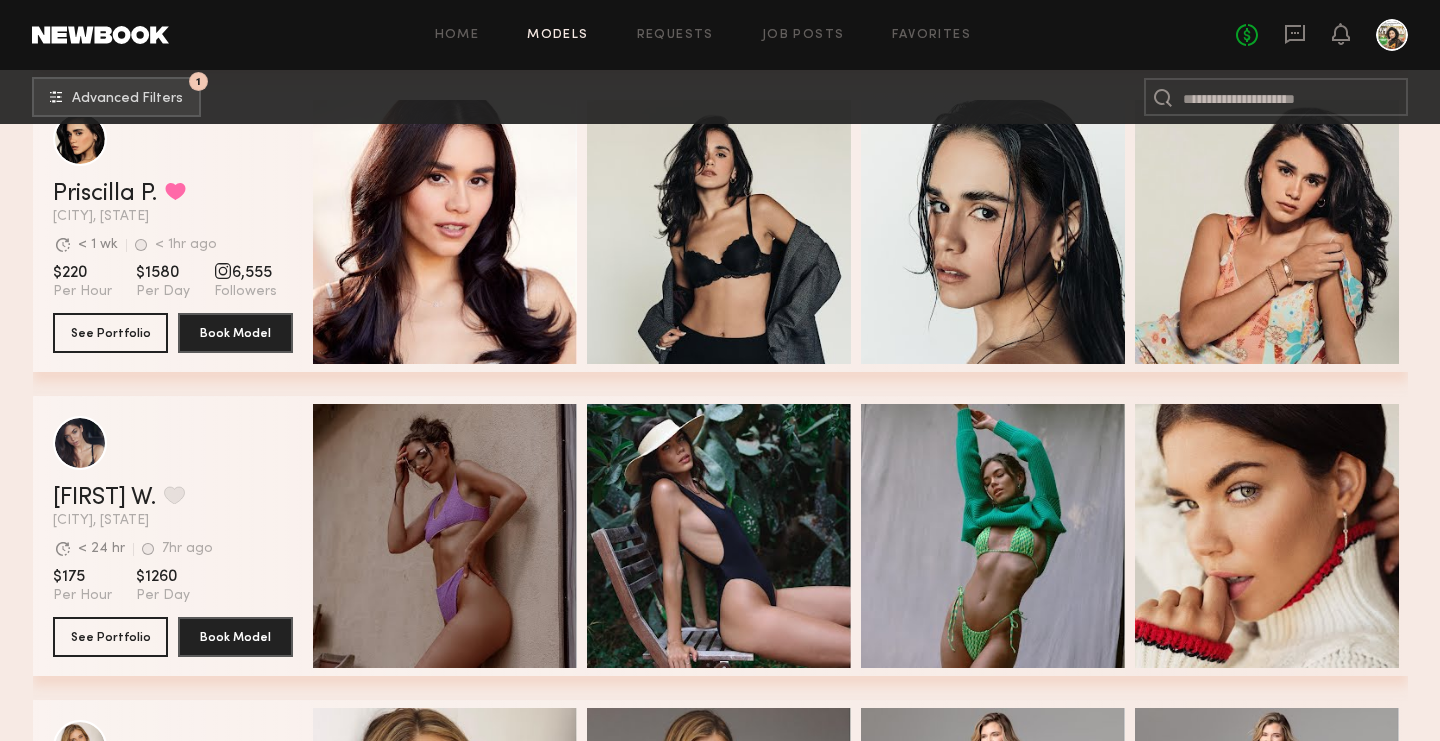 scroll, scrollTop: 5233, scrollLeft: 0, axis: vertical 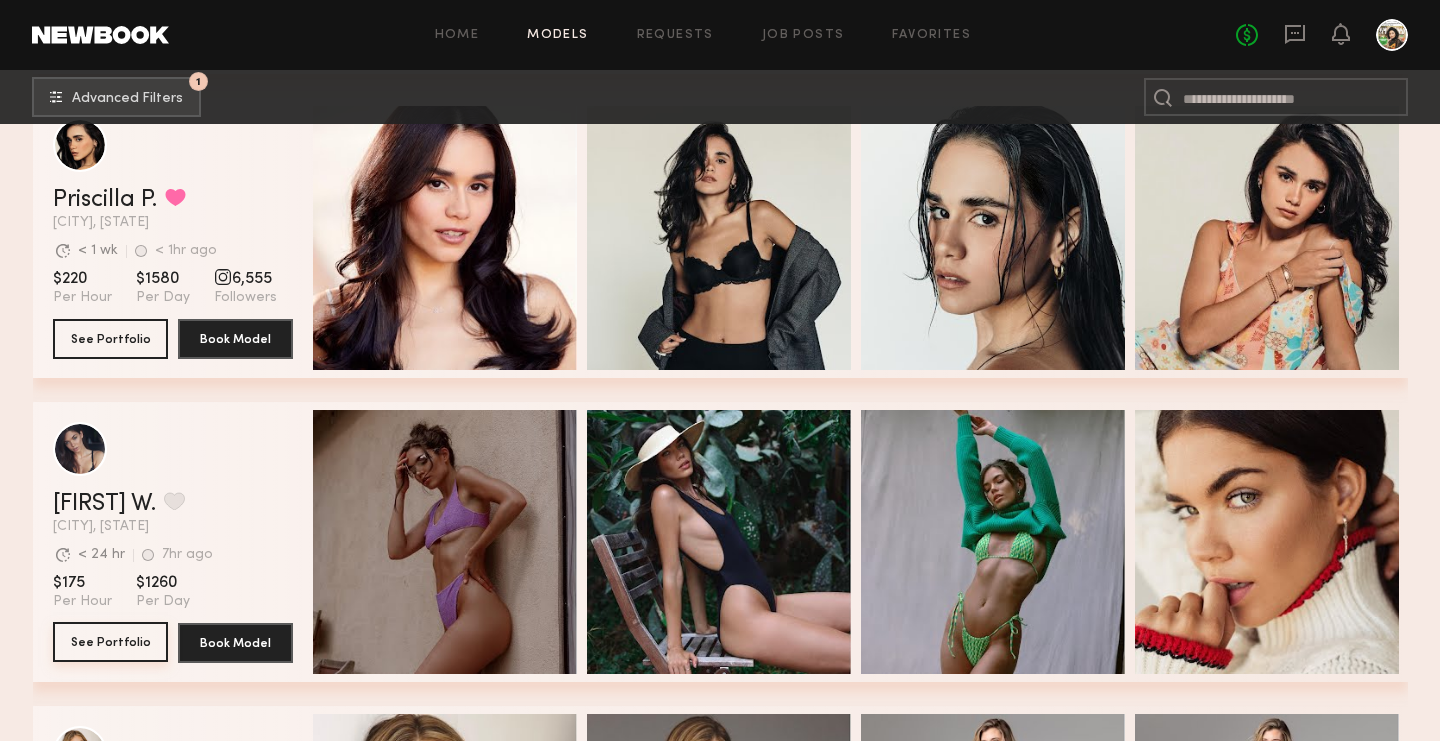 click on "See Portfolio" 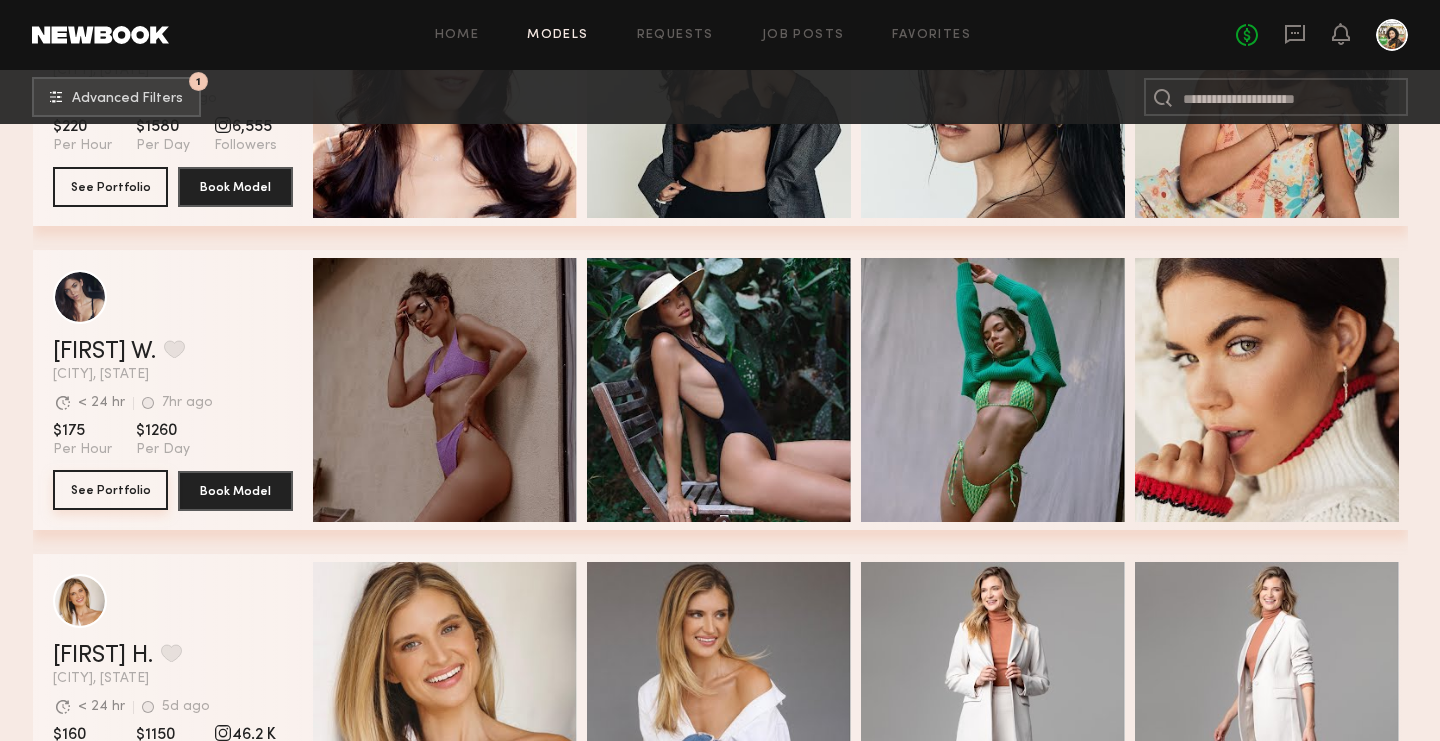 scroll, scrollTop: 5239, scrollLeft: 0, axis: vertical 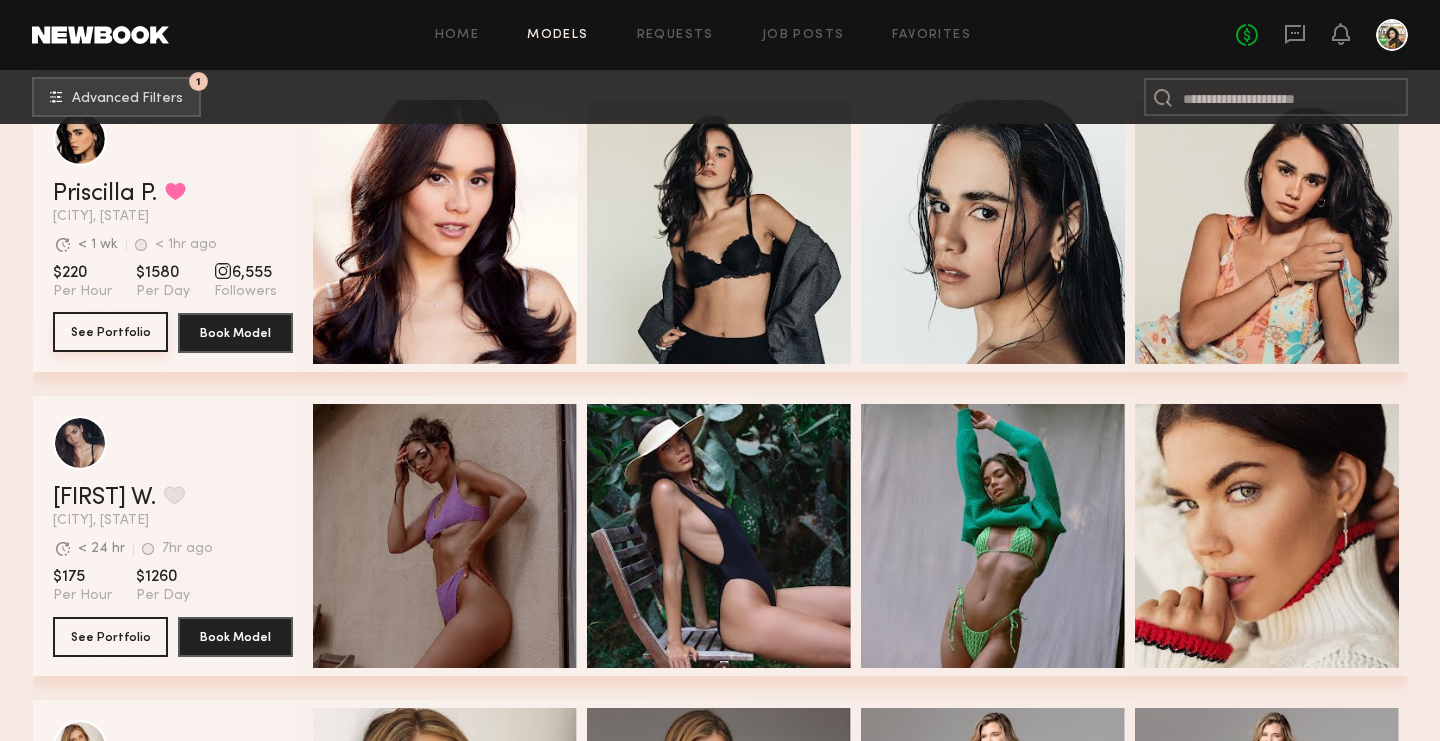 click on "See Portfolio" 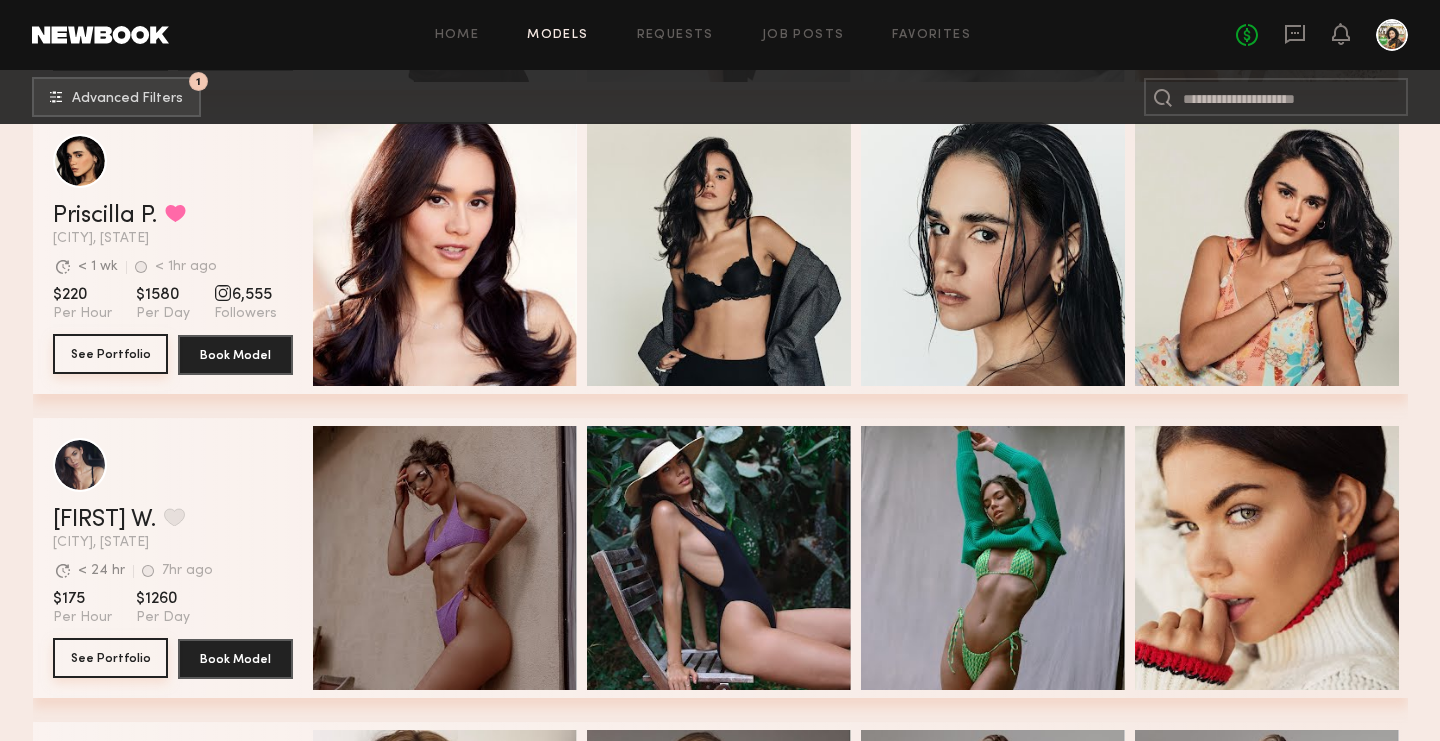 scroll, scrollTop: 5216, scrollLeft: 0, axis: vertical 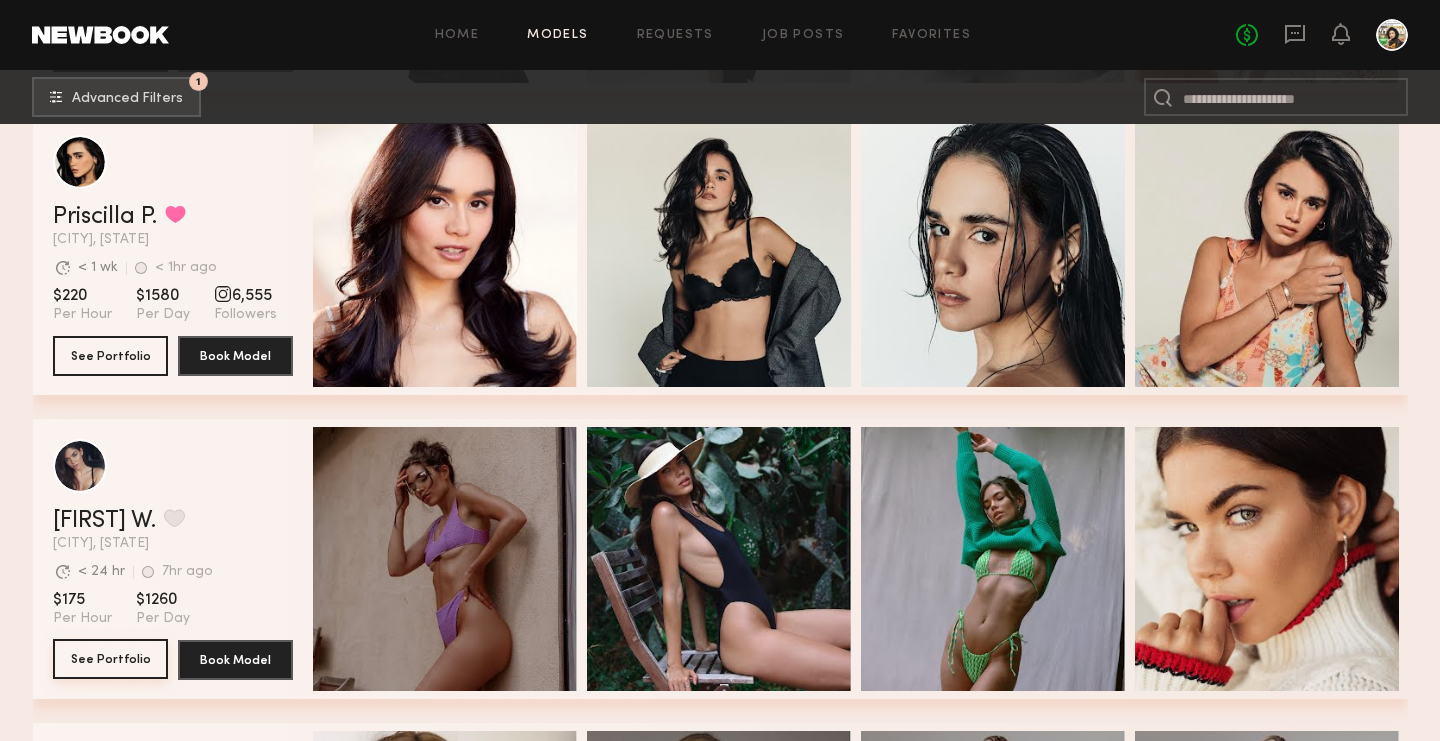 click on "See Portfolio" 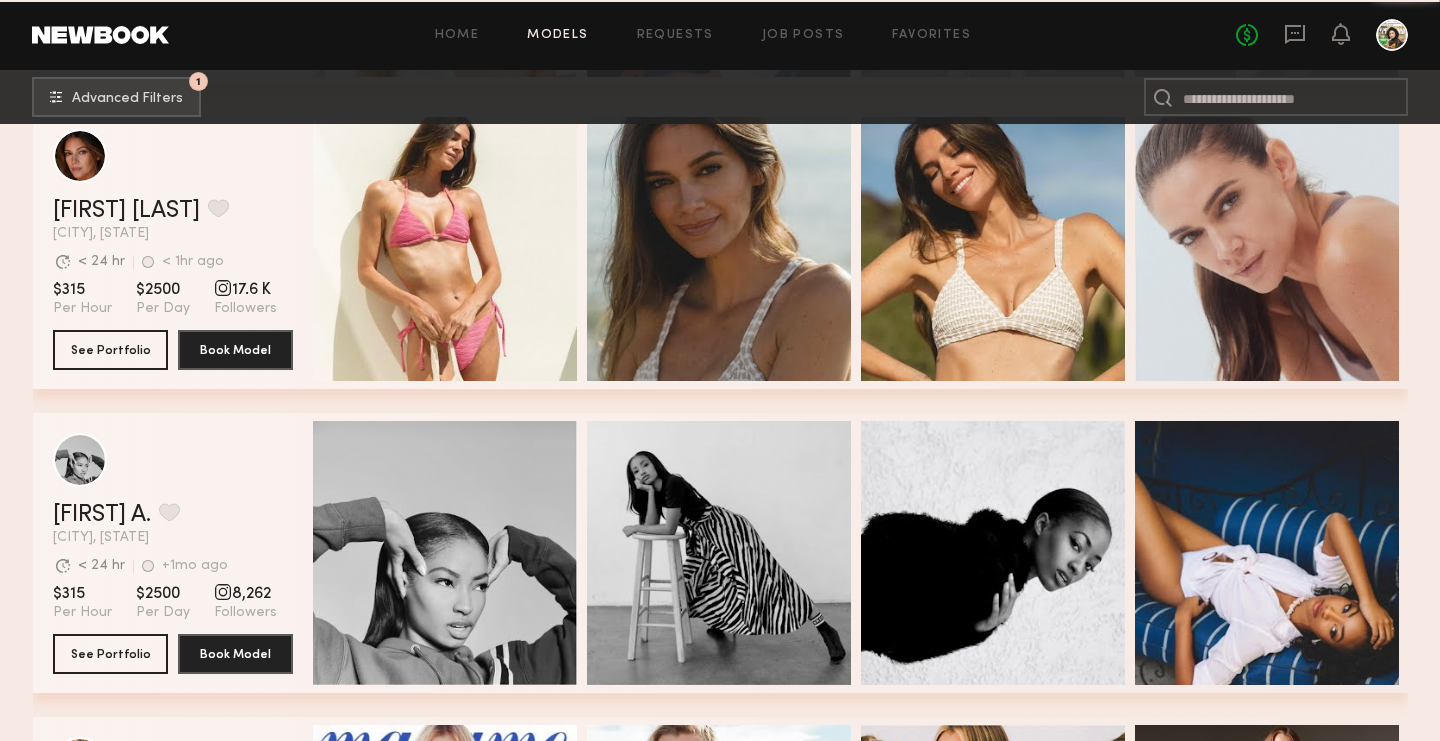 scroll, scrollTop: 6150, scrollLeft: 0, axis: vertical 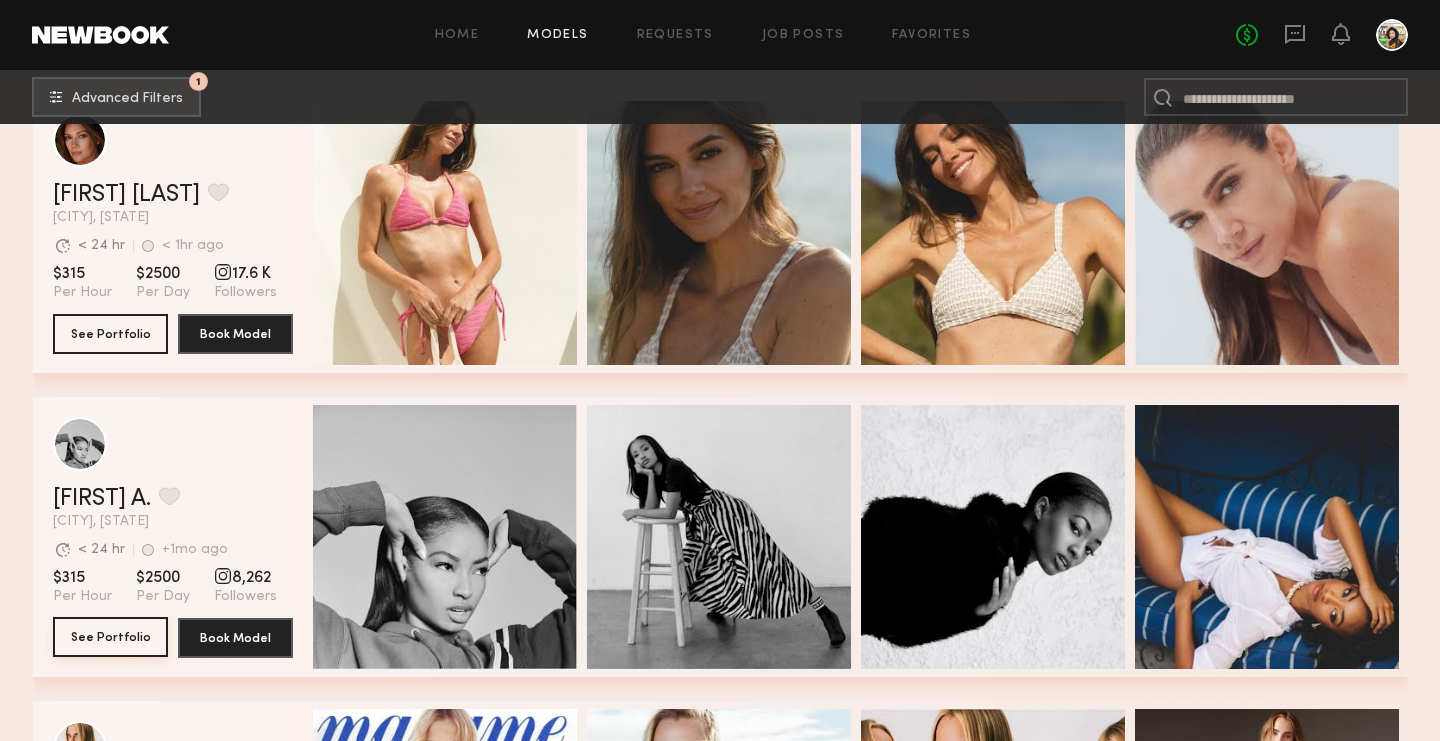 click on "See Portfolio" 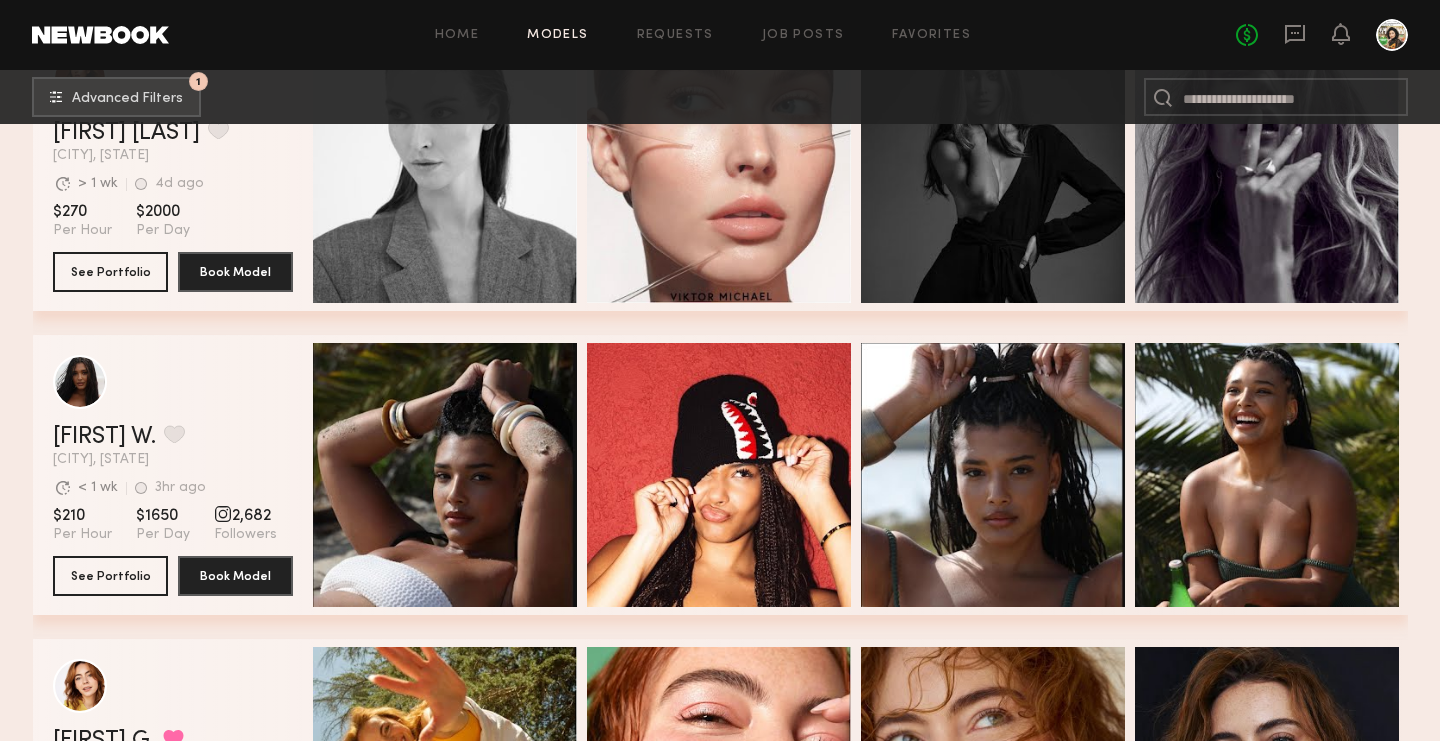 scroll, scrollTop: 8034, scrollLeft: 0, axis: vertical 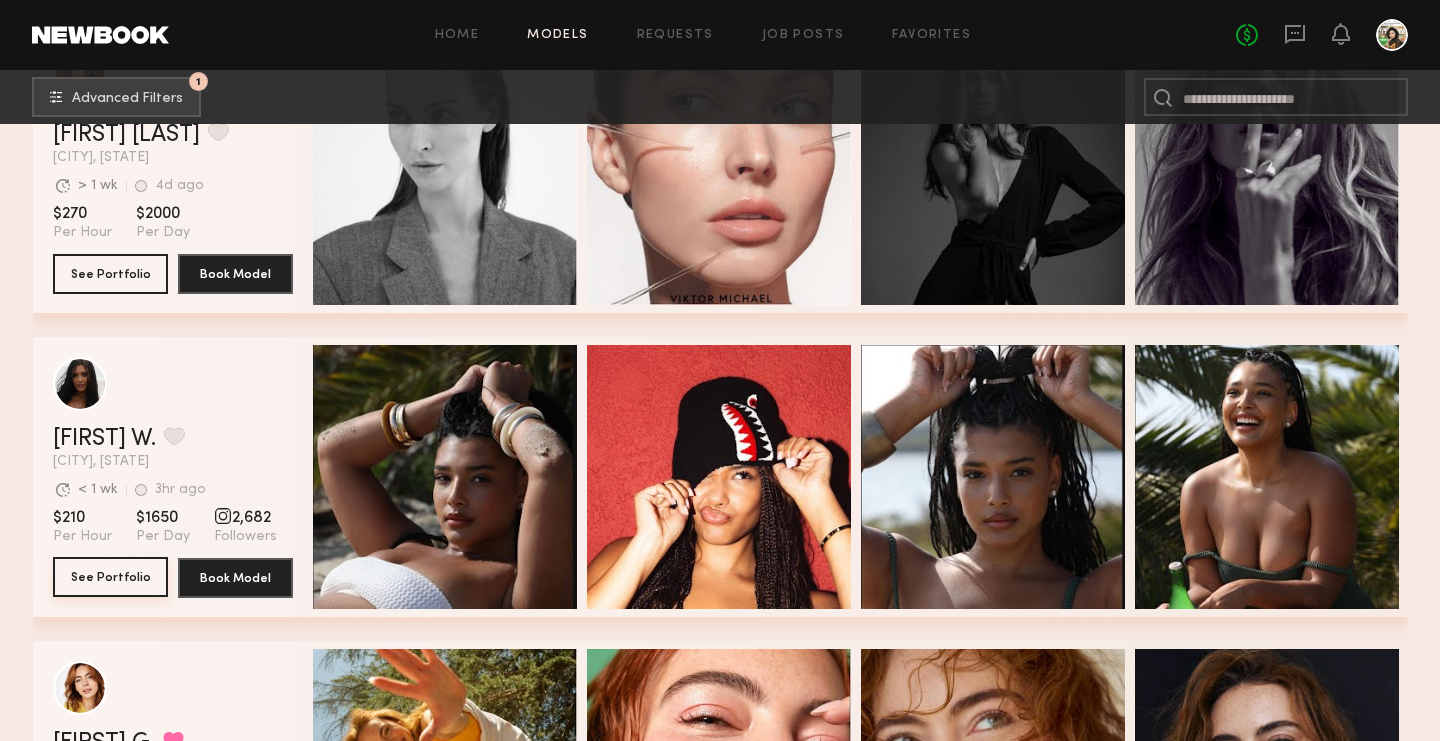 click on "See Portfolio" 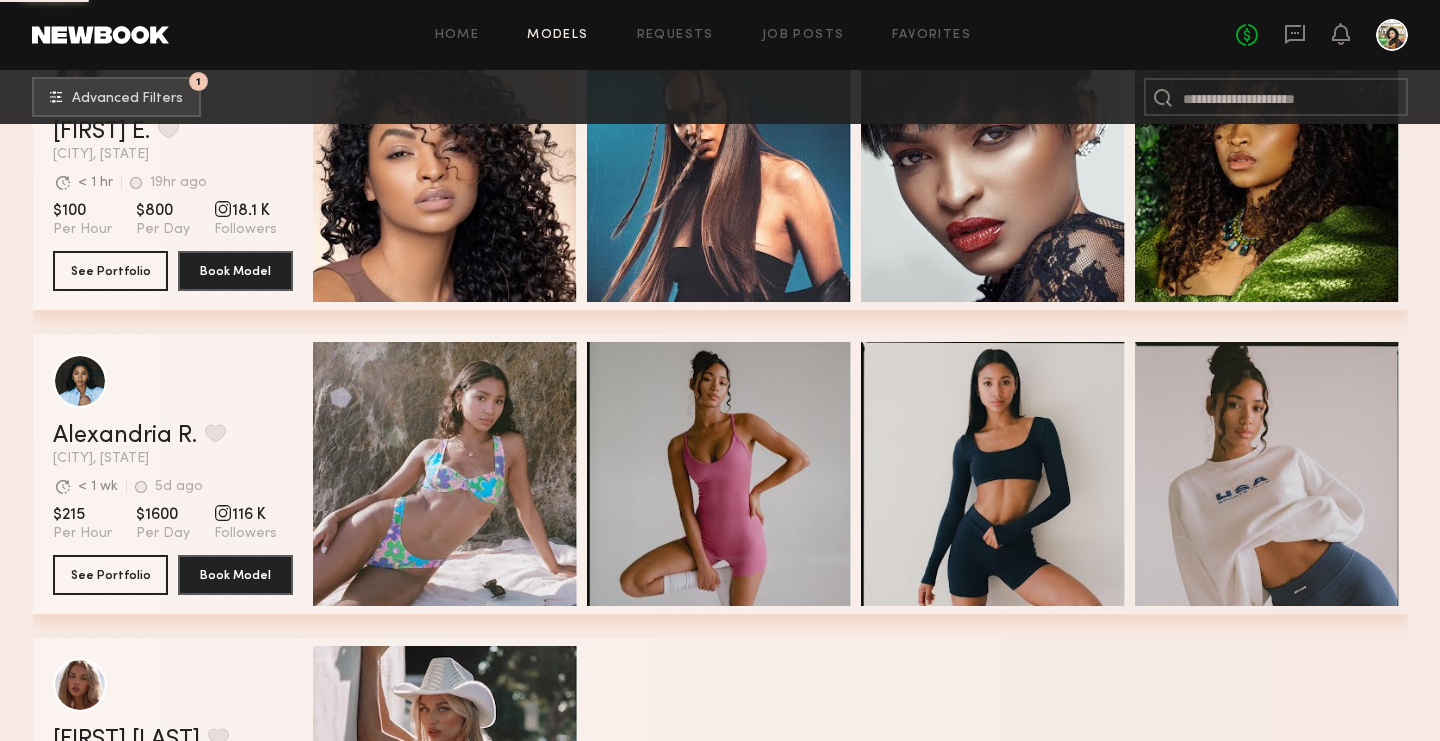 scroll, scrollTop: 9860, scrollLeft: 0, axis: vertical 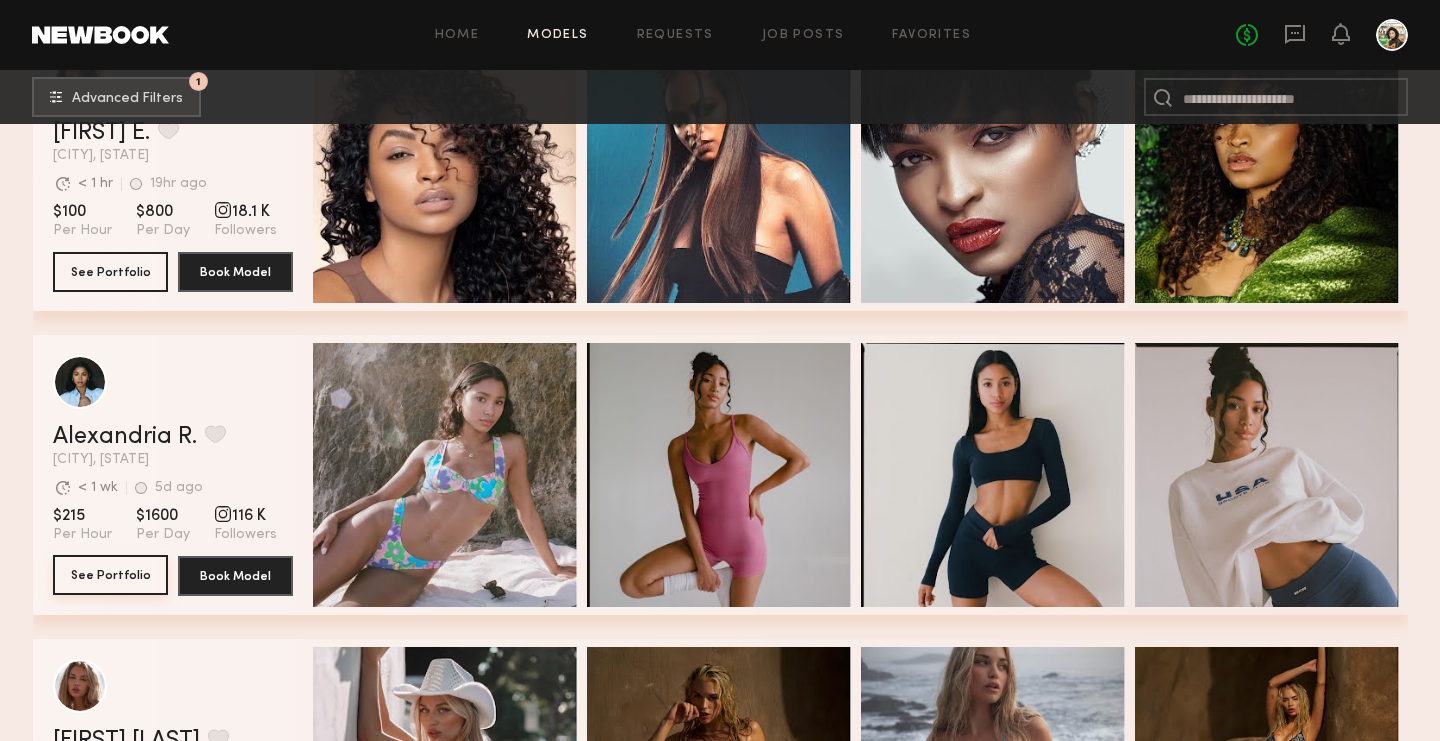 click on "See Portfolio" 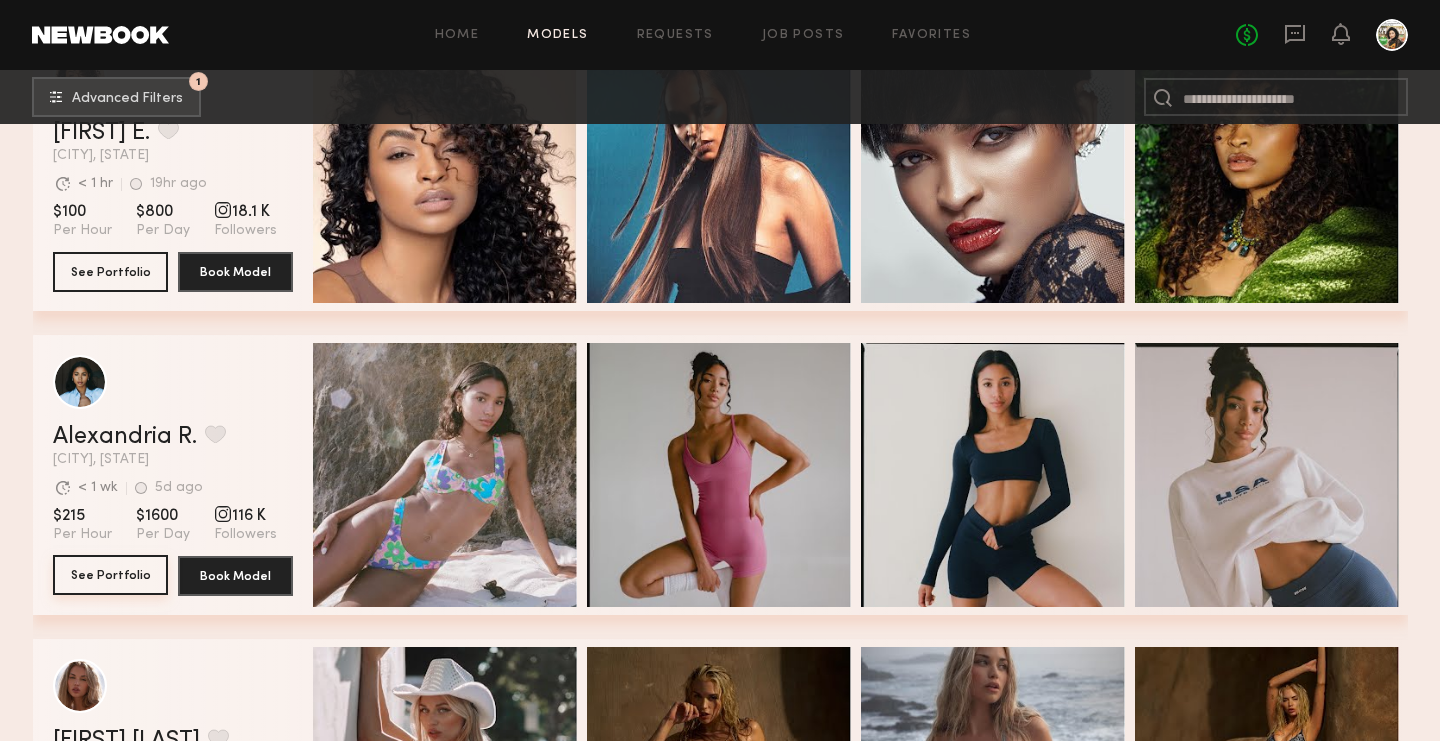 scroll, scrollTop: 10039, scrollLeft: 0, axis: vertical 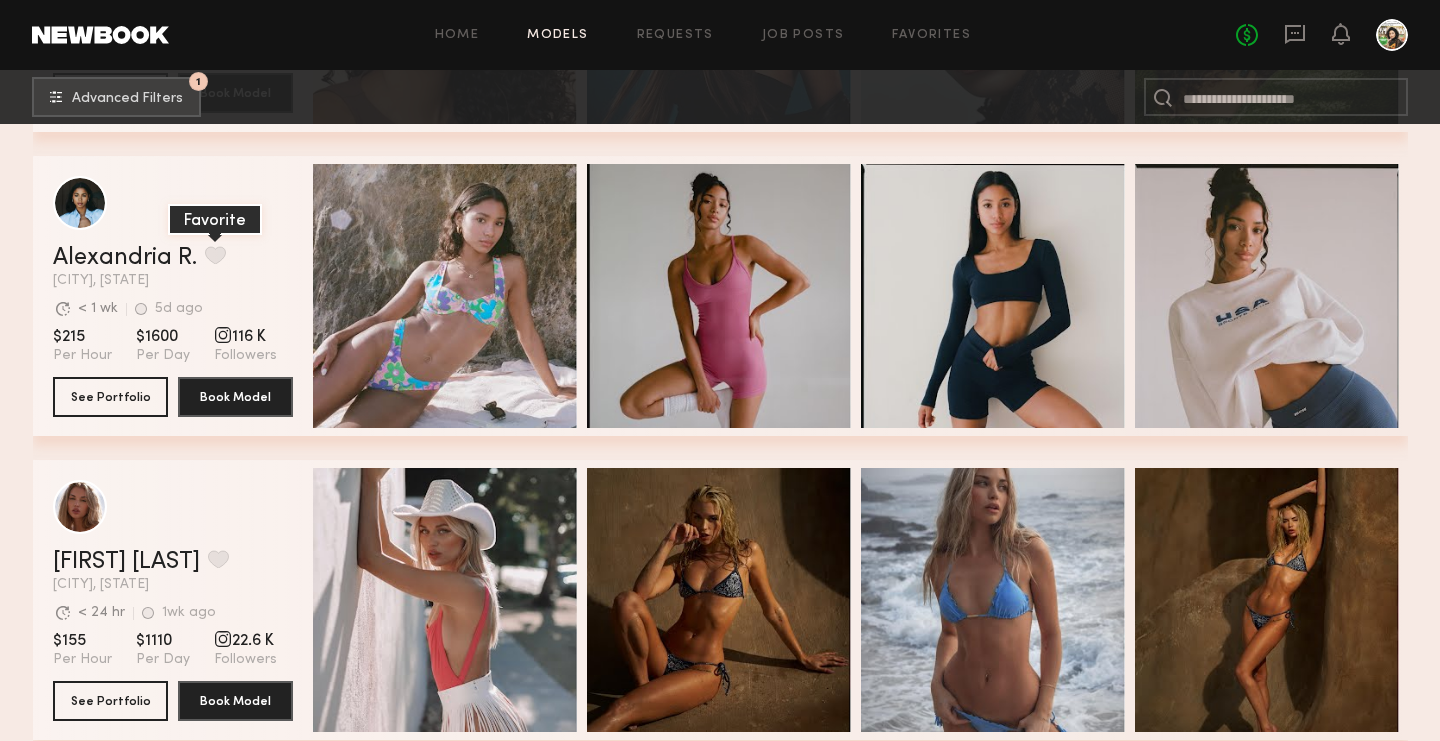 click 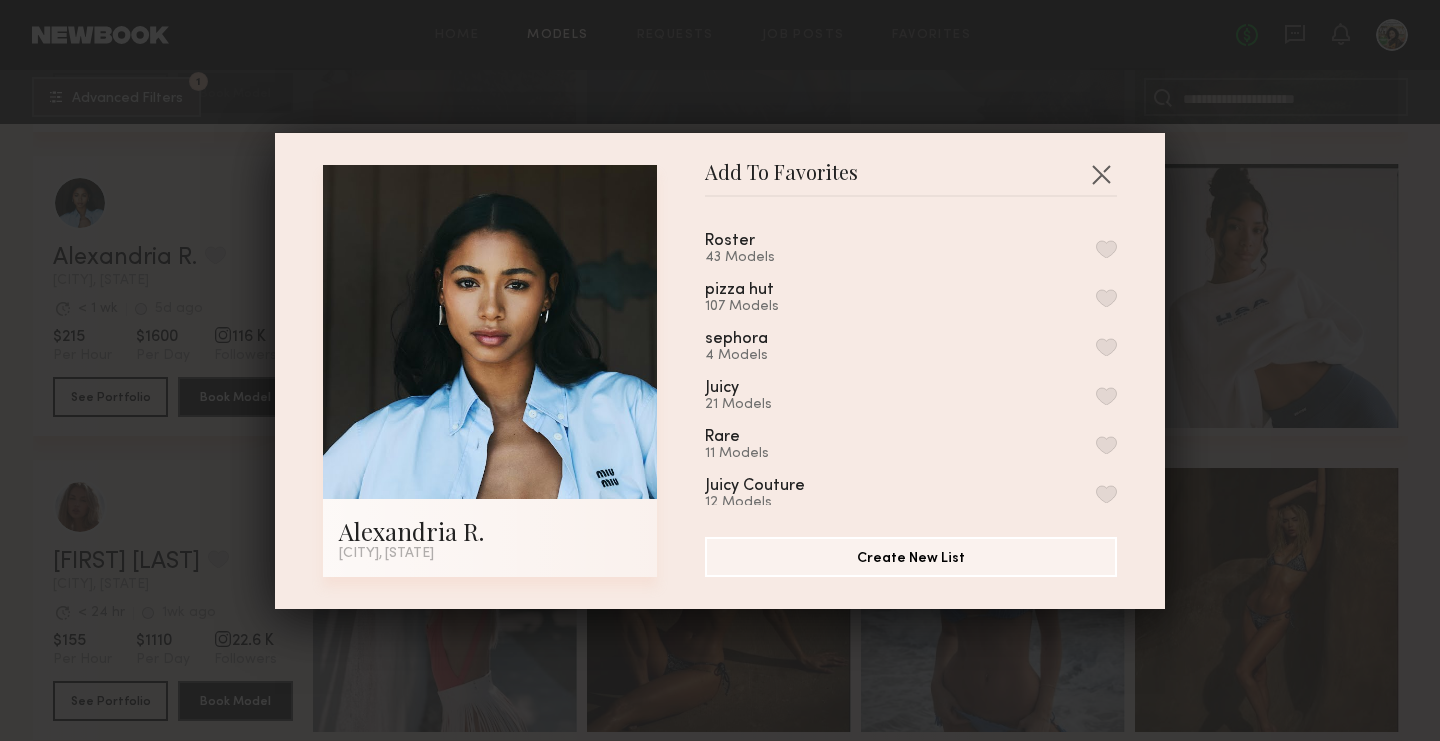 scroll, scrollTop: 0, scrollLeft: 0, axis: both 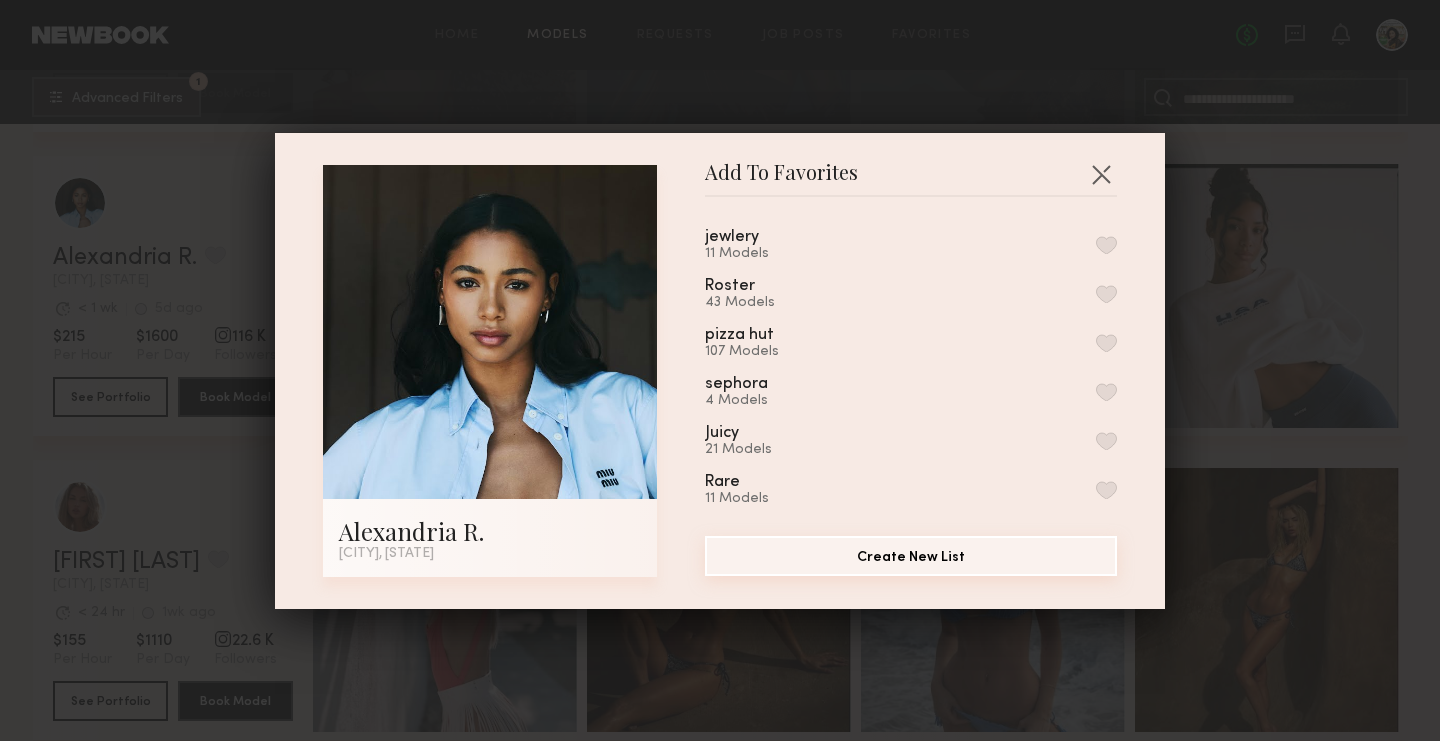 click on "Create New List" at bounding box center [911, 556] 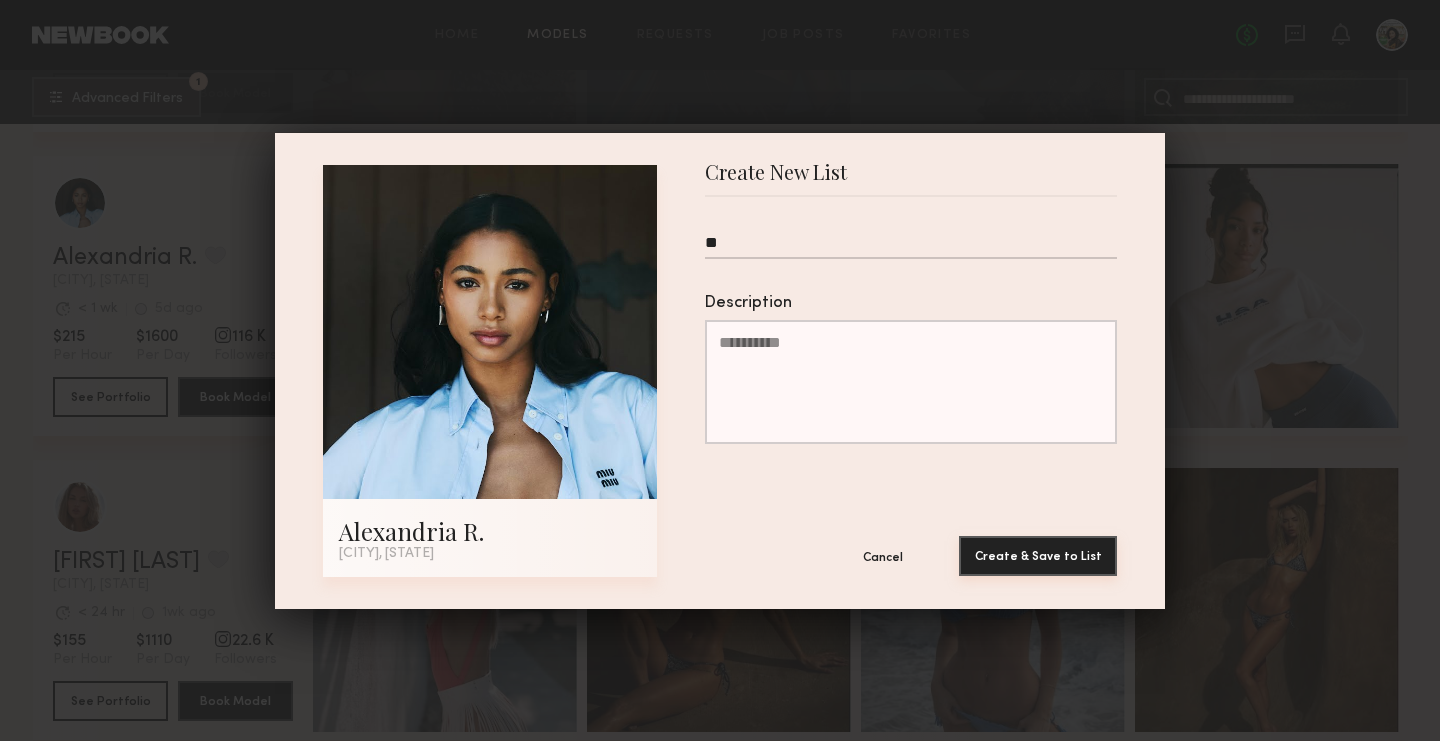 type on "**" 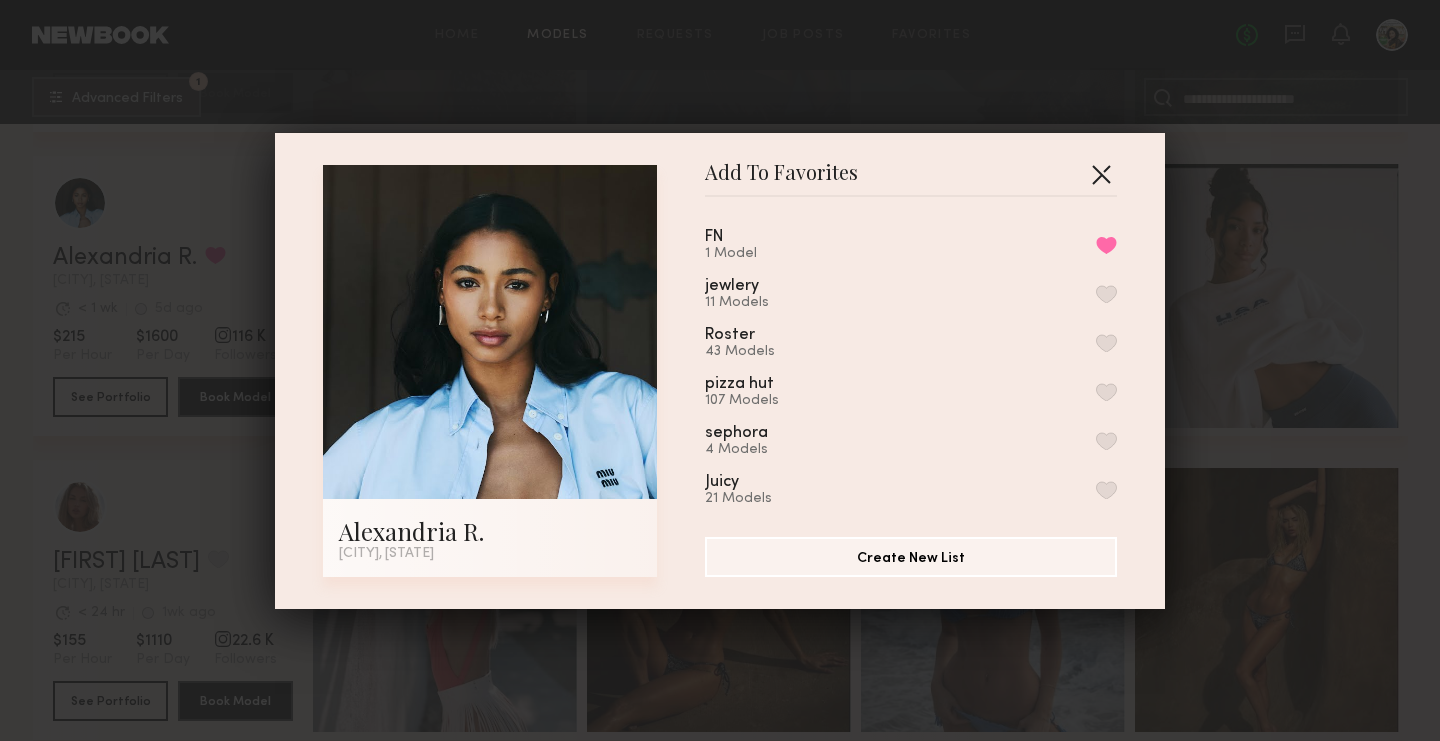 click at bounding box center [1101, 174] 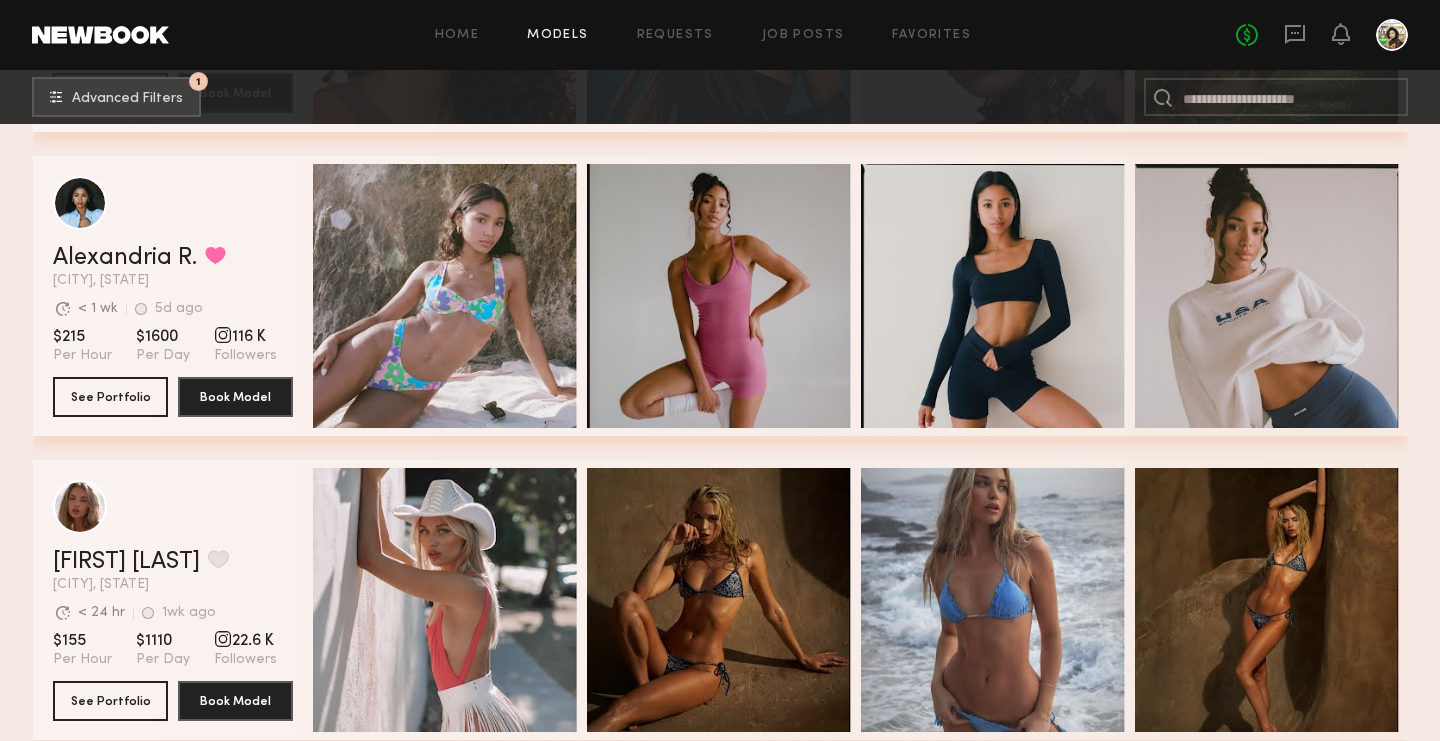 scroll, scrollTop: 10268, scrollLeft: 0, axis: vertical 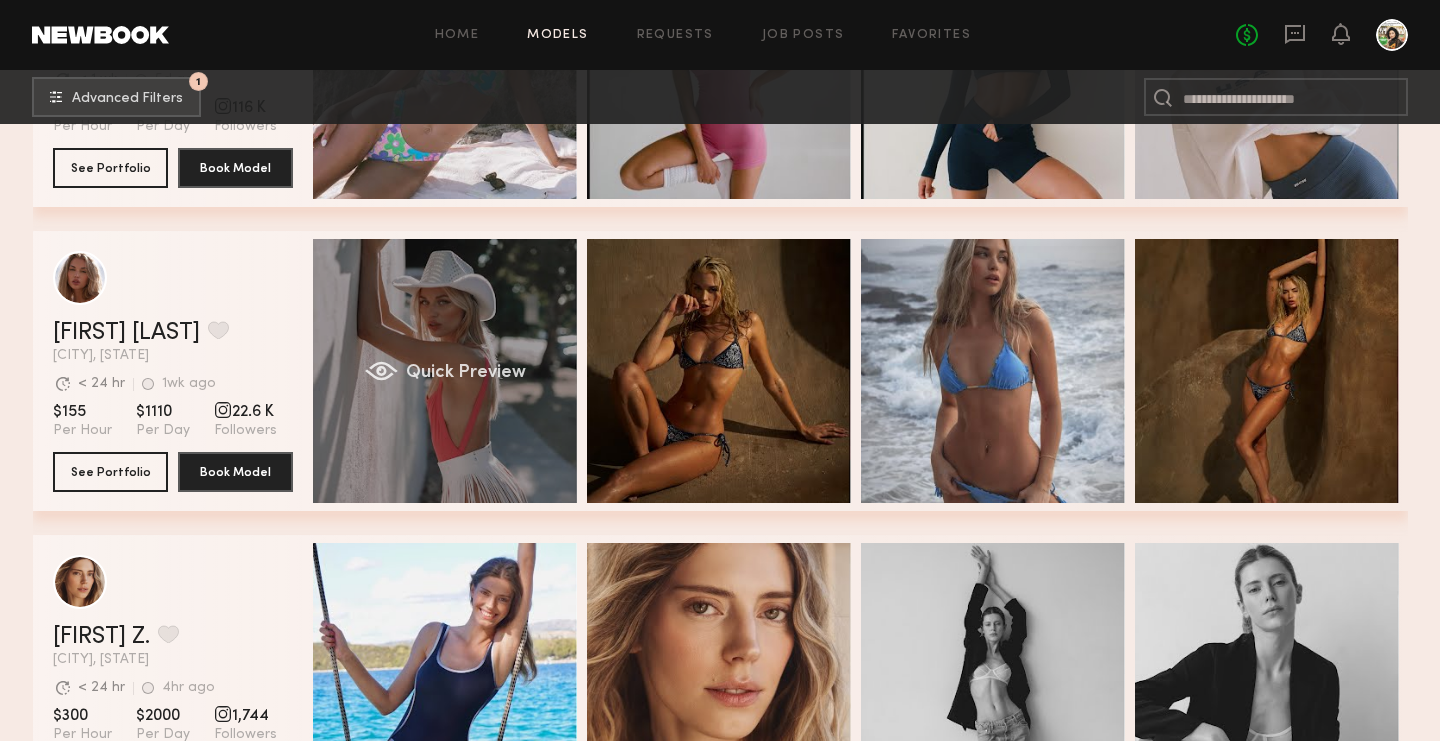 click on "Quick Preview" 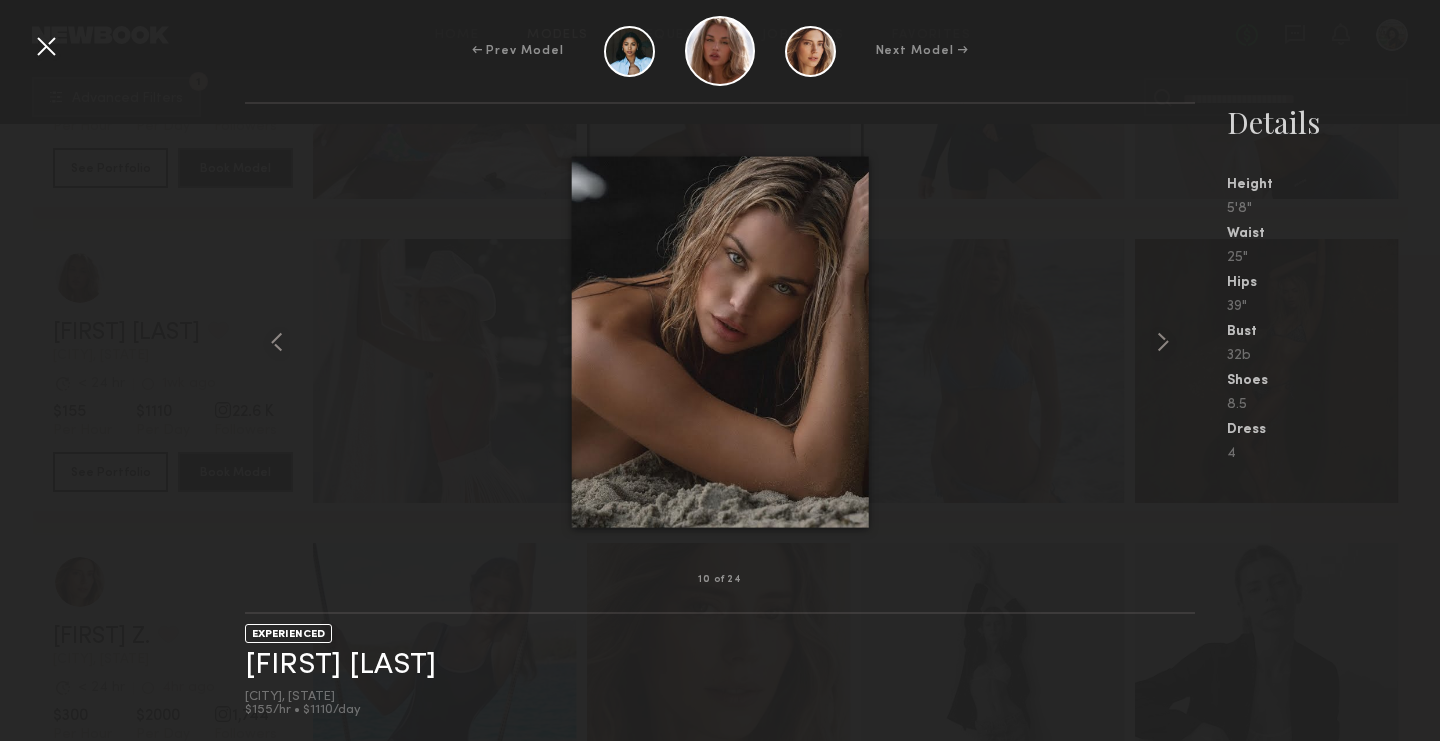 click at bounding box center (46, 46) 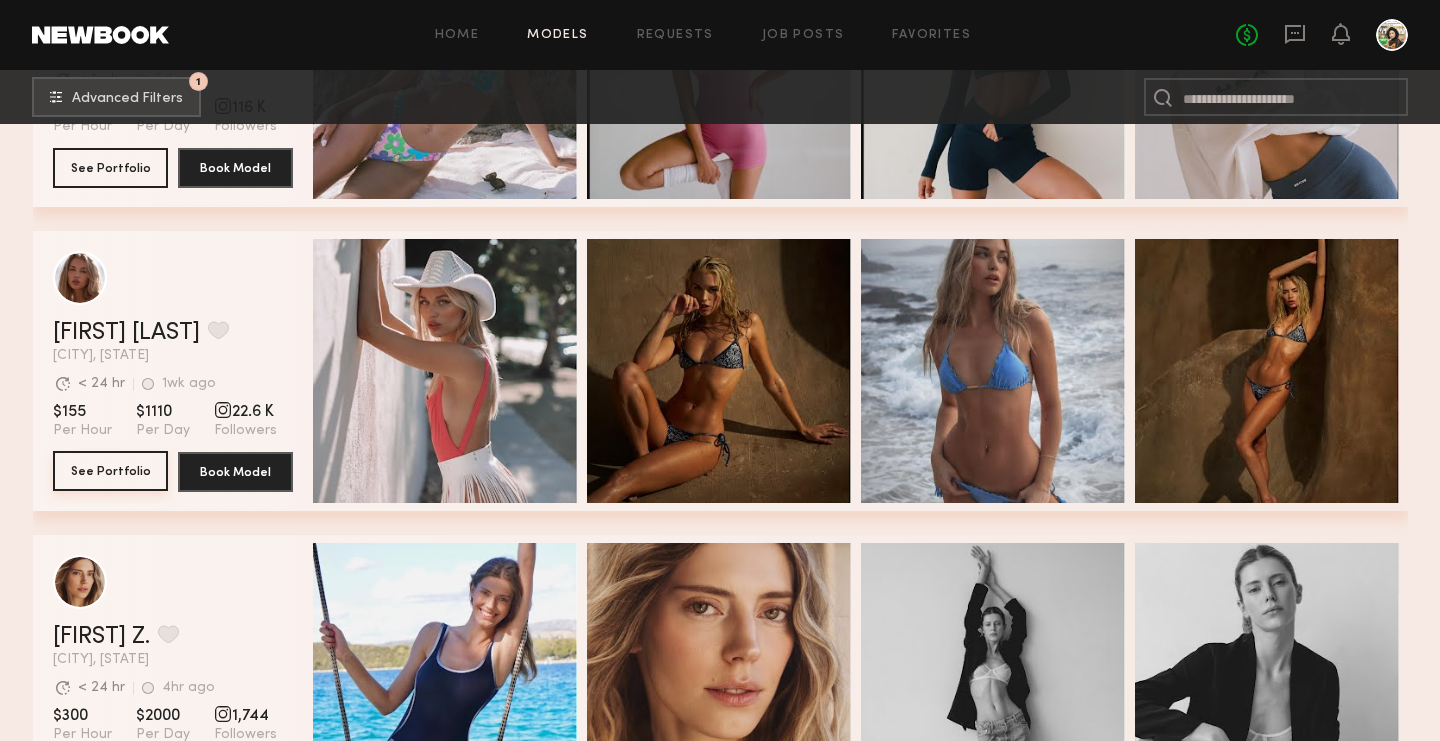 click on "See Portfolio" 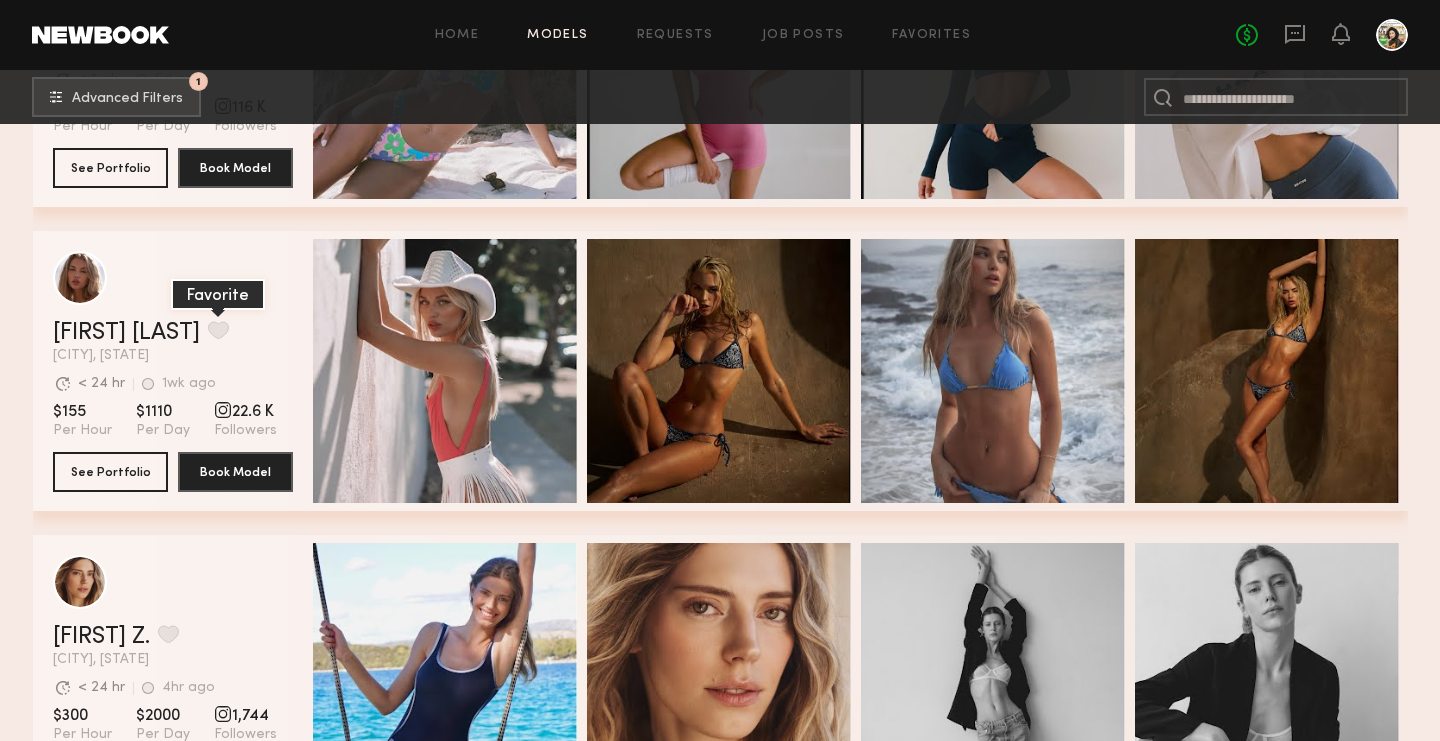 click 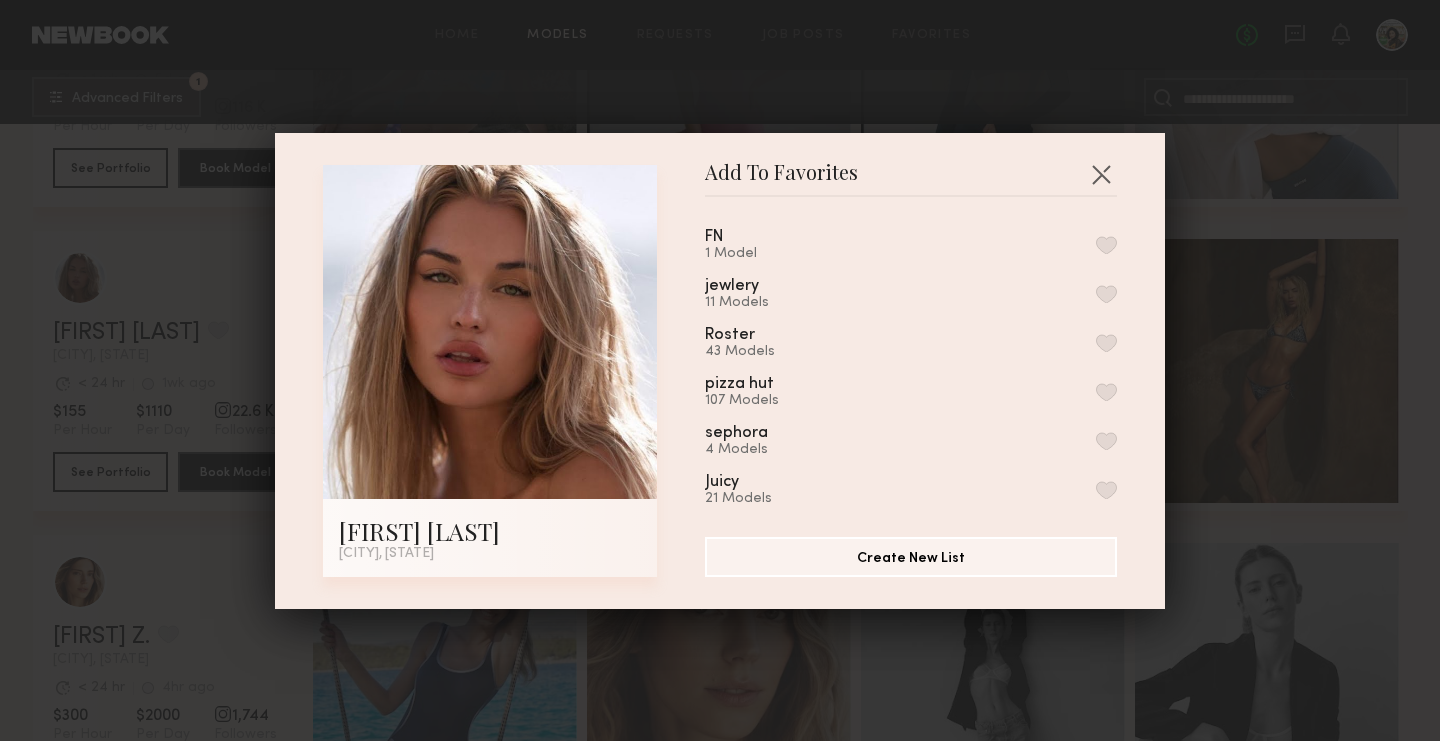 click at bounding box center (1106, 245) 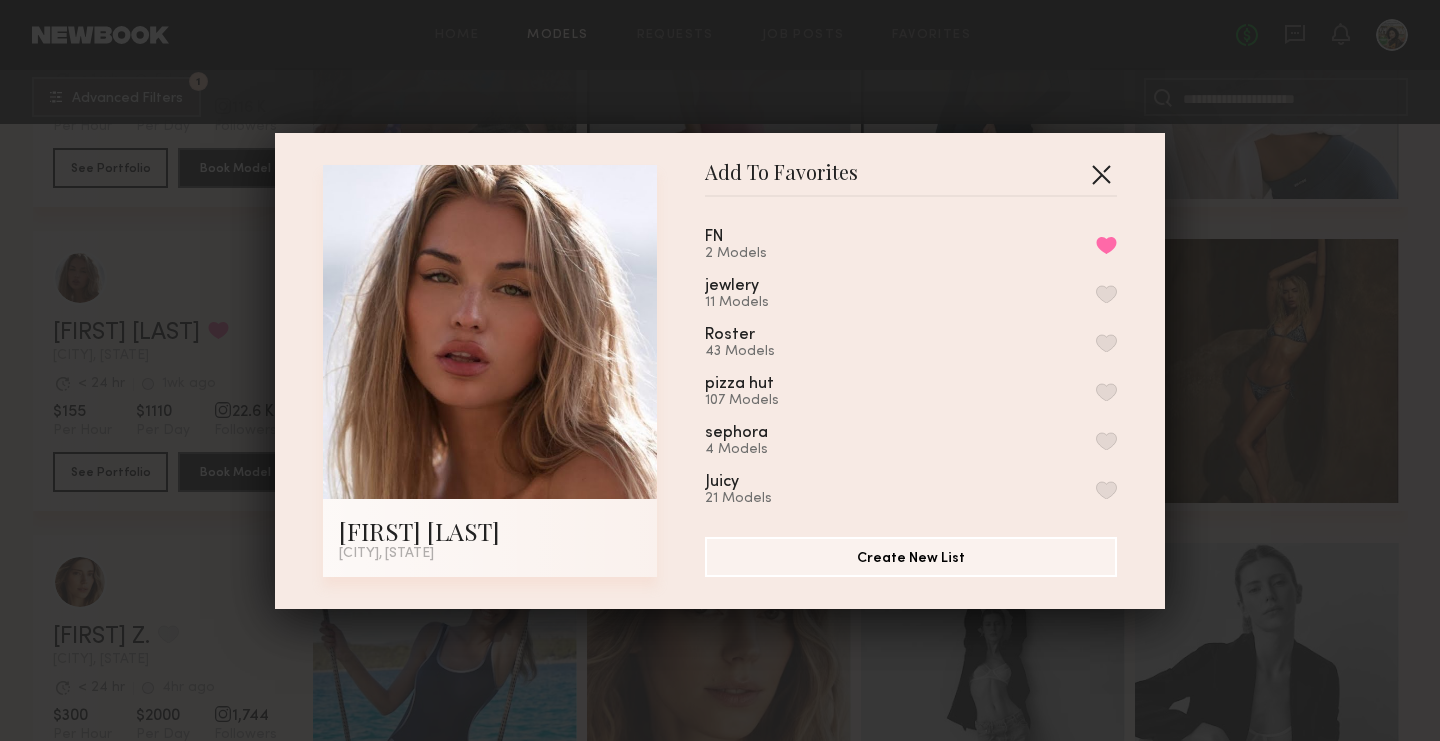 click at bounding box center [1101, 174] 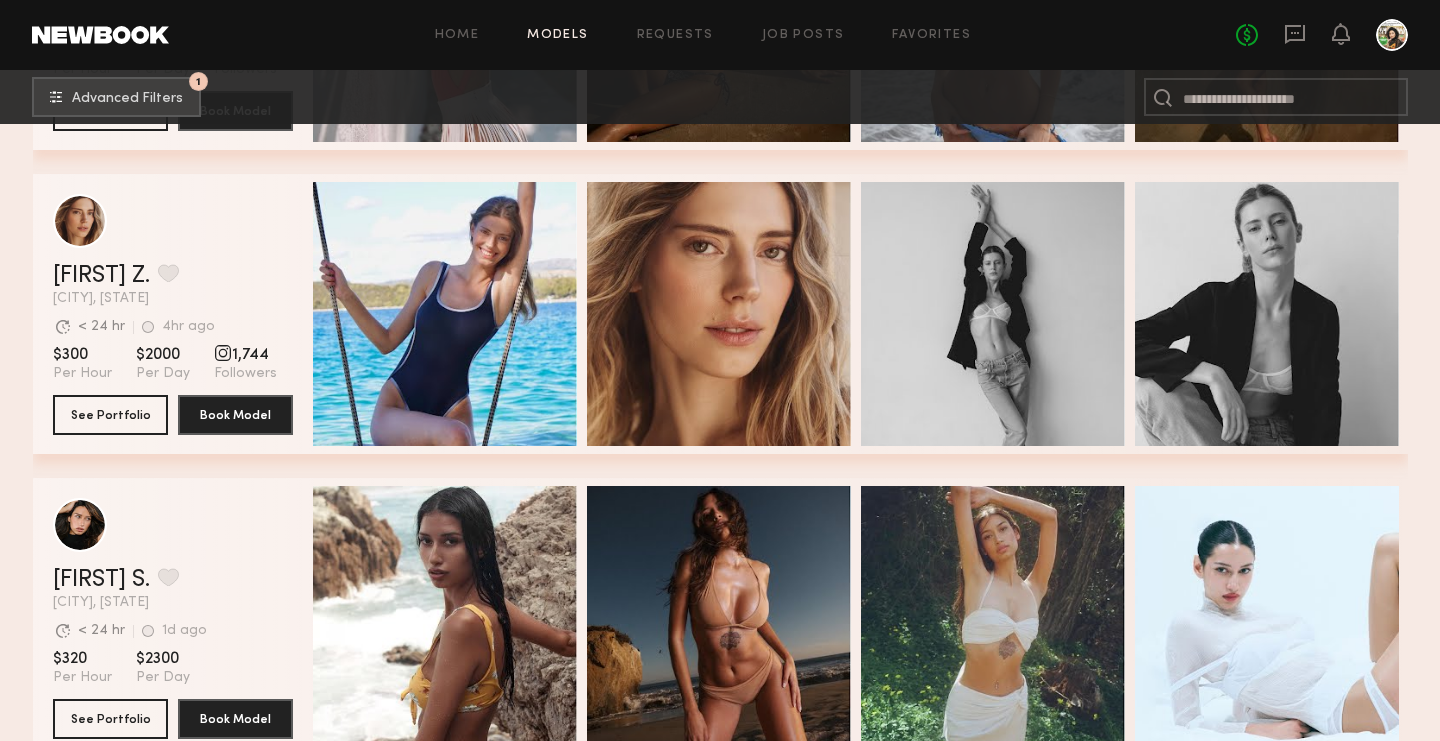 scroll, scrollTop: 10829, scrollLeft: 0, axis: vertical 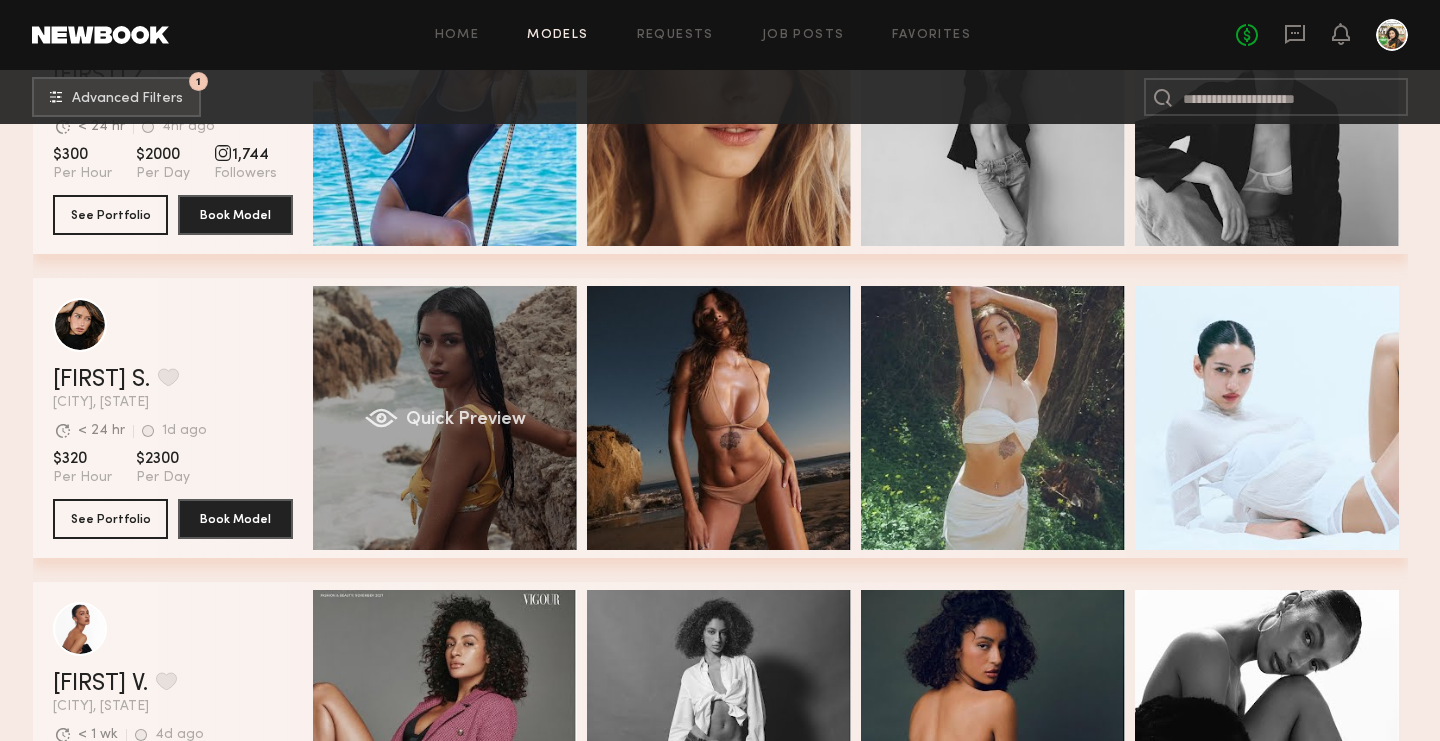click on "Quick Preview" 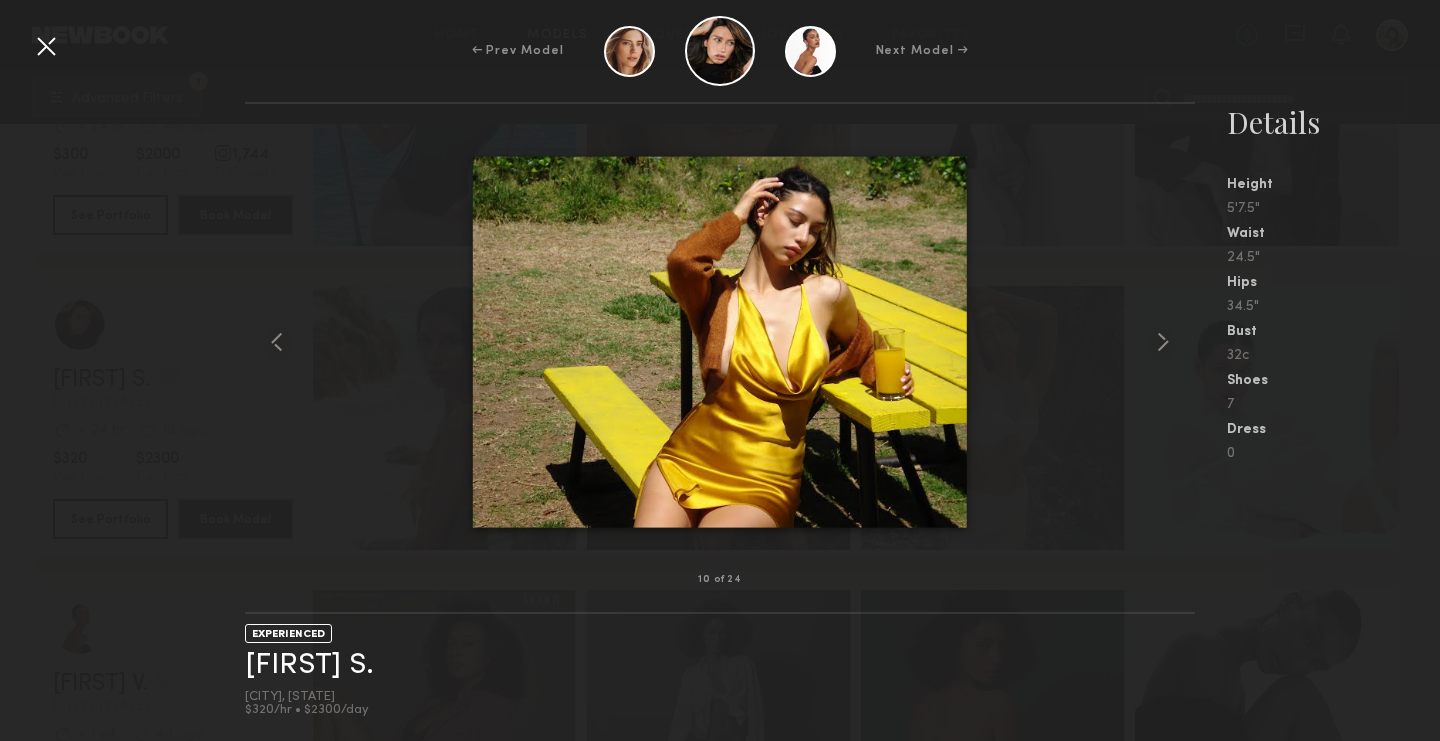 click at bounding box center [46, 46] 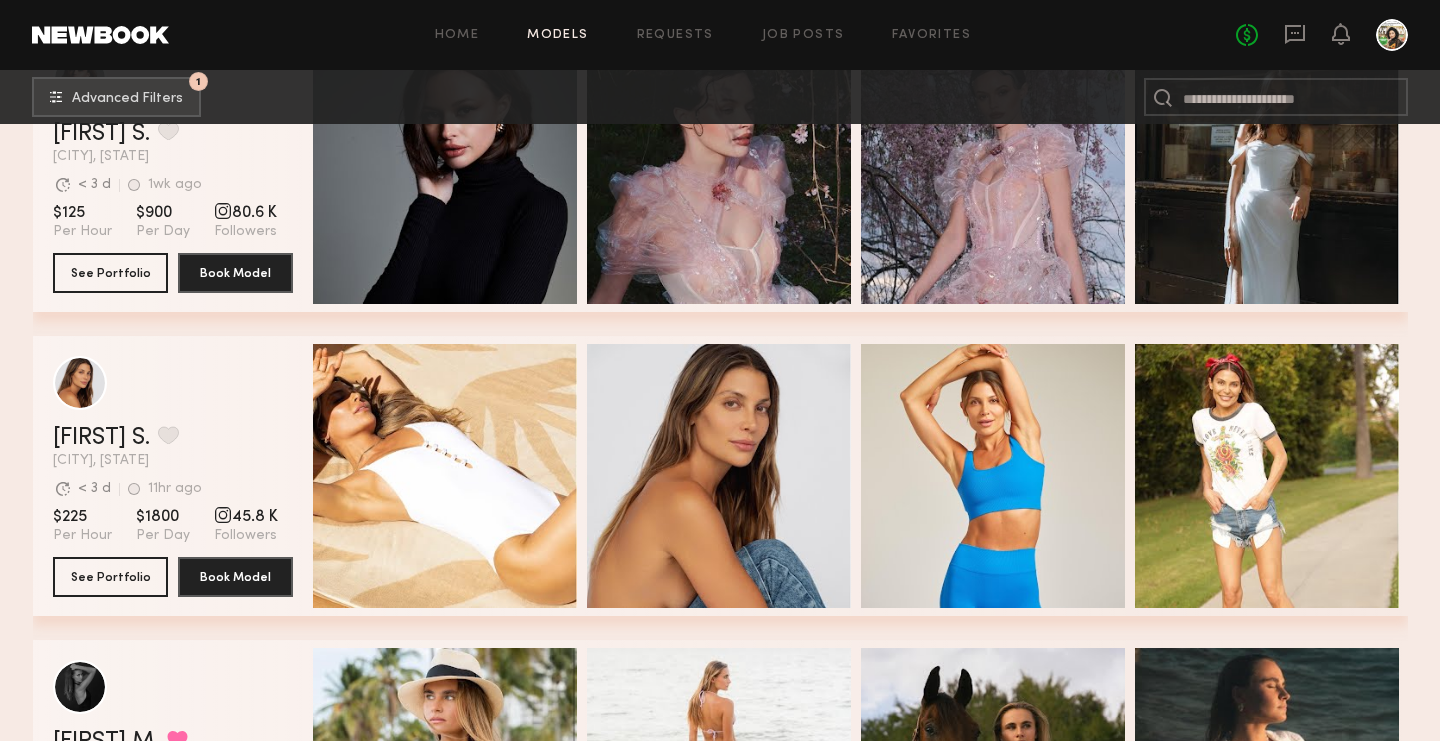 scroll, scrollTop: 13474, scrollLeft: 0, axis: vertical 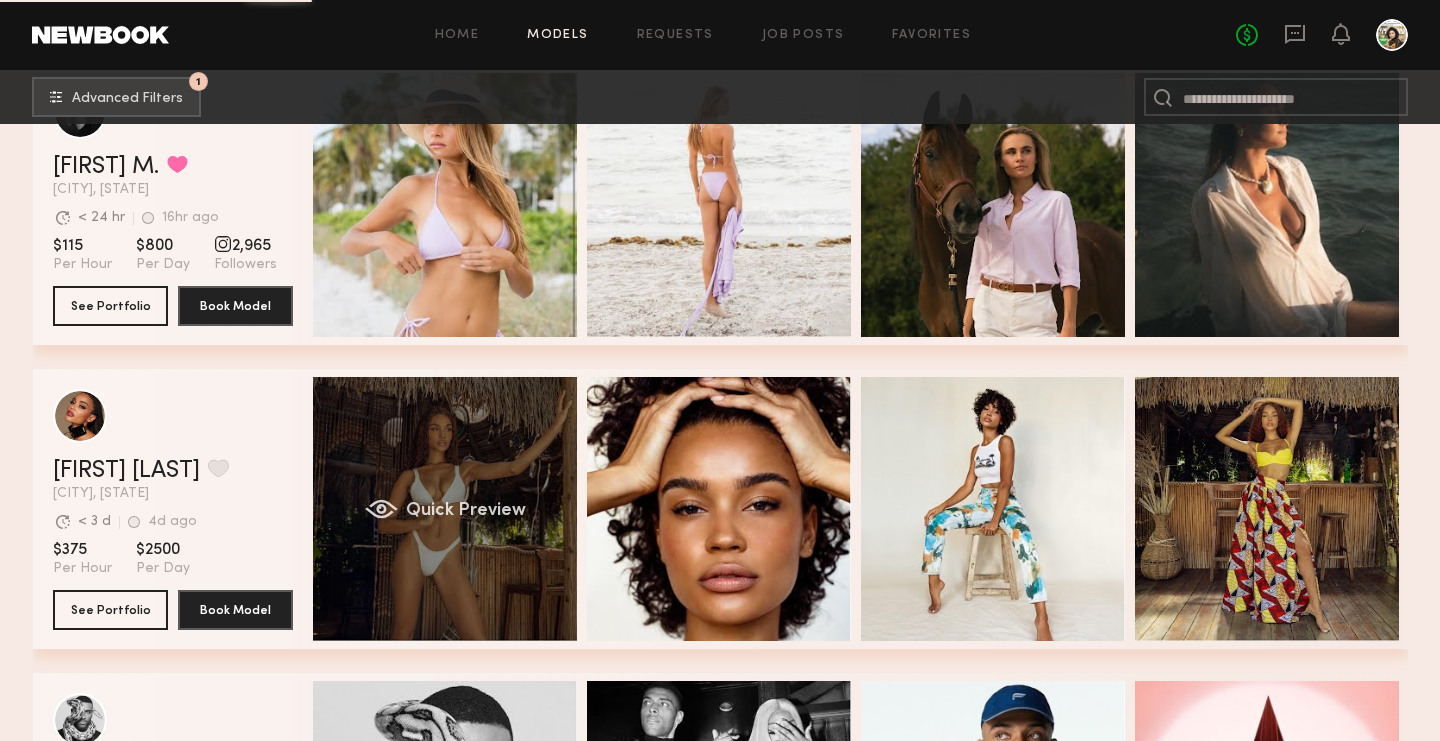 click on "Quick Preview" 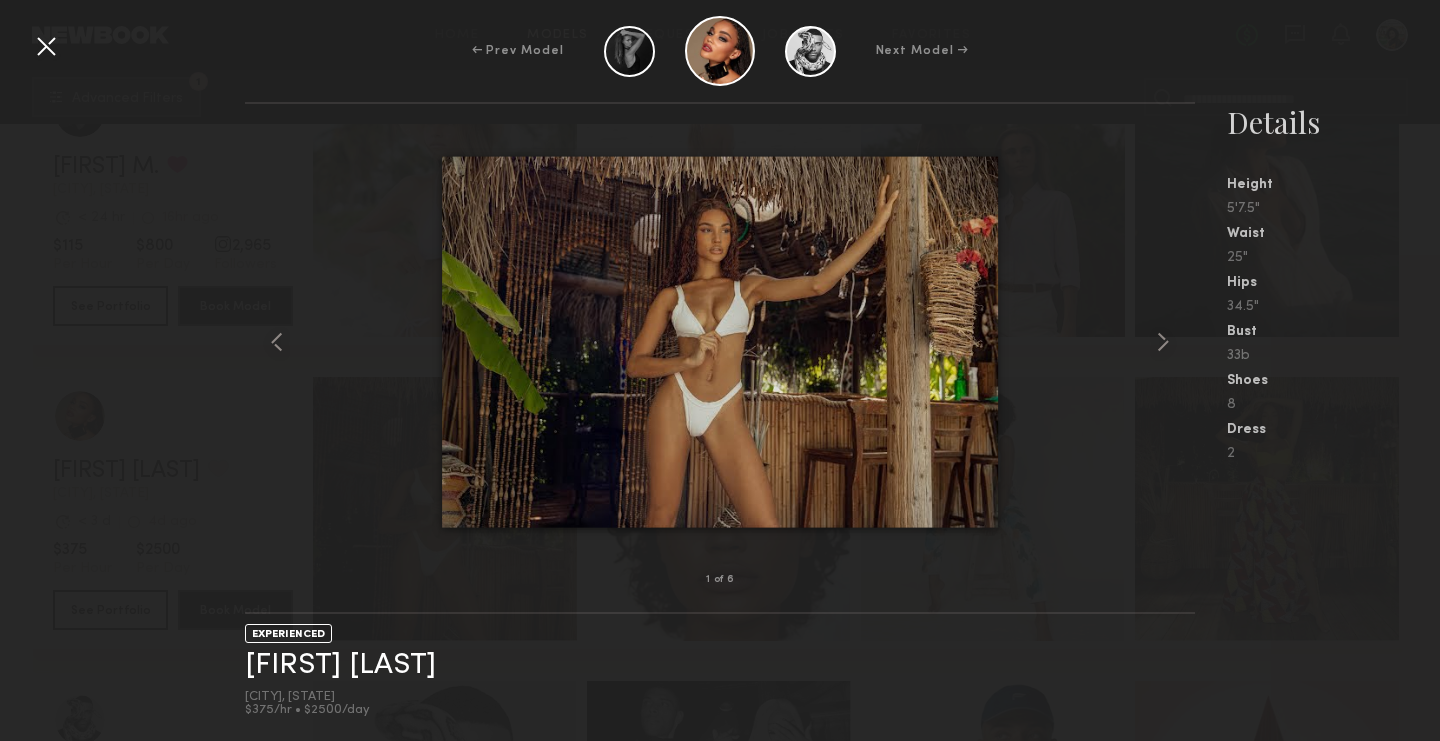 click at bounding box center [46, 46] 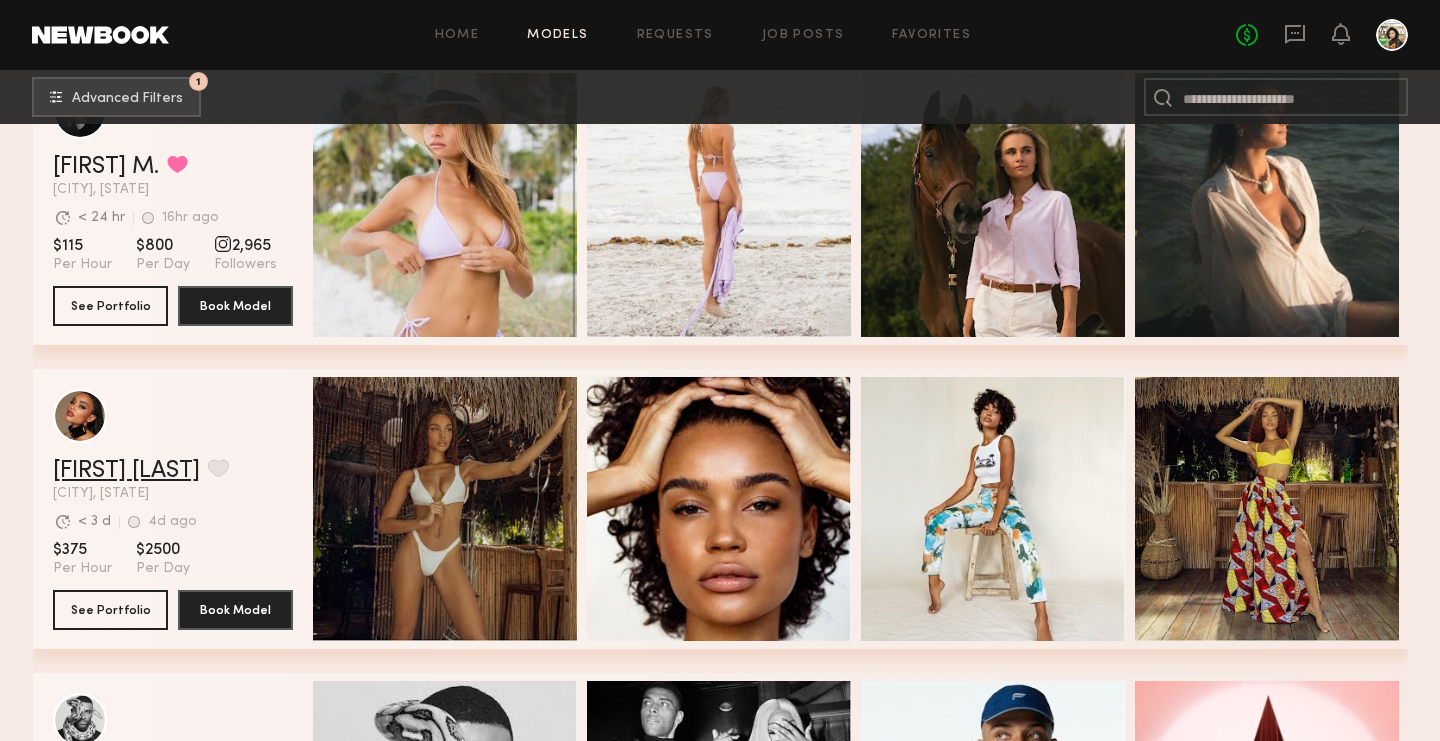 click on "Juliette N." 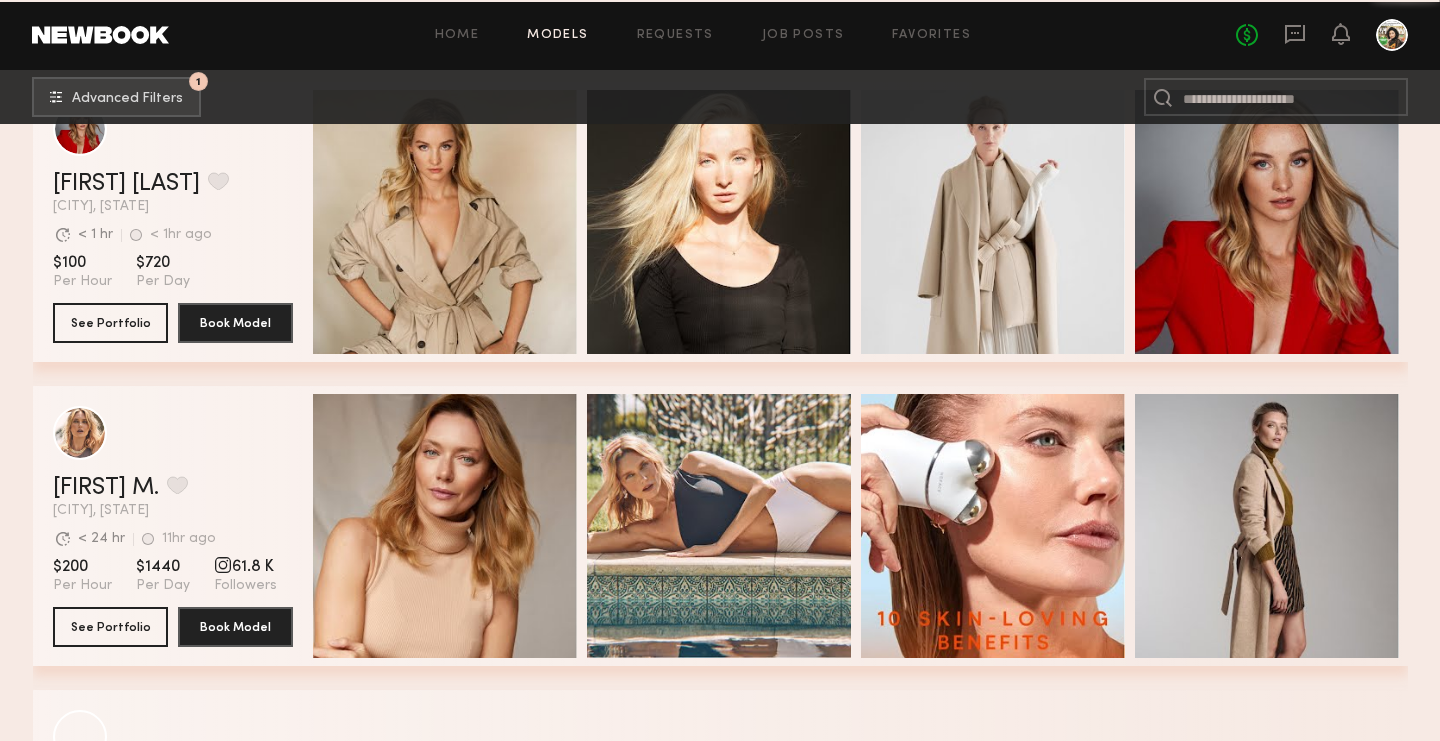 scroll, scrollTop: 22114, scrollLeft: 0, axis: vertical 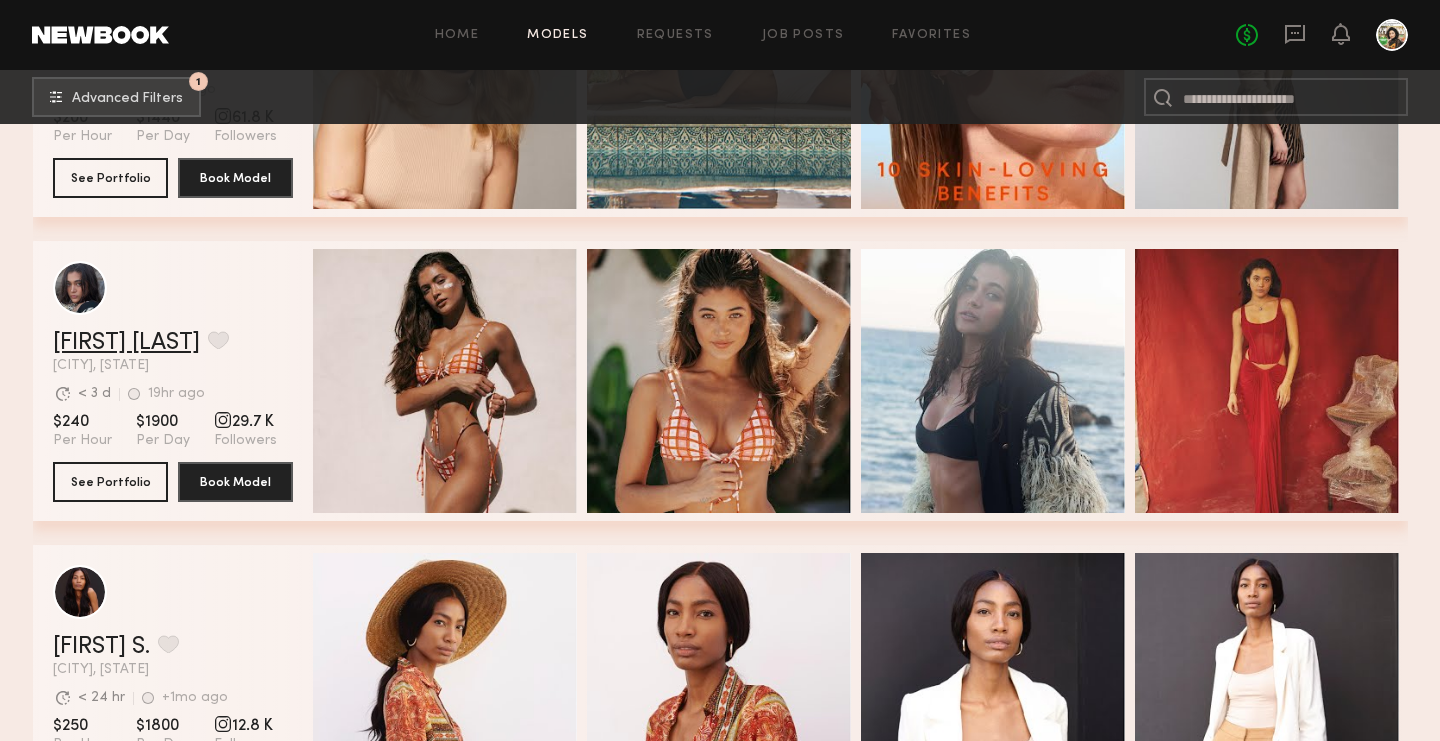 click on "Danielle F." 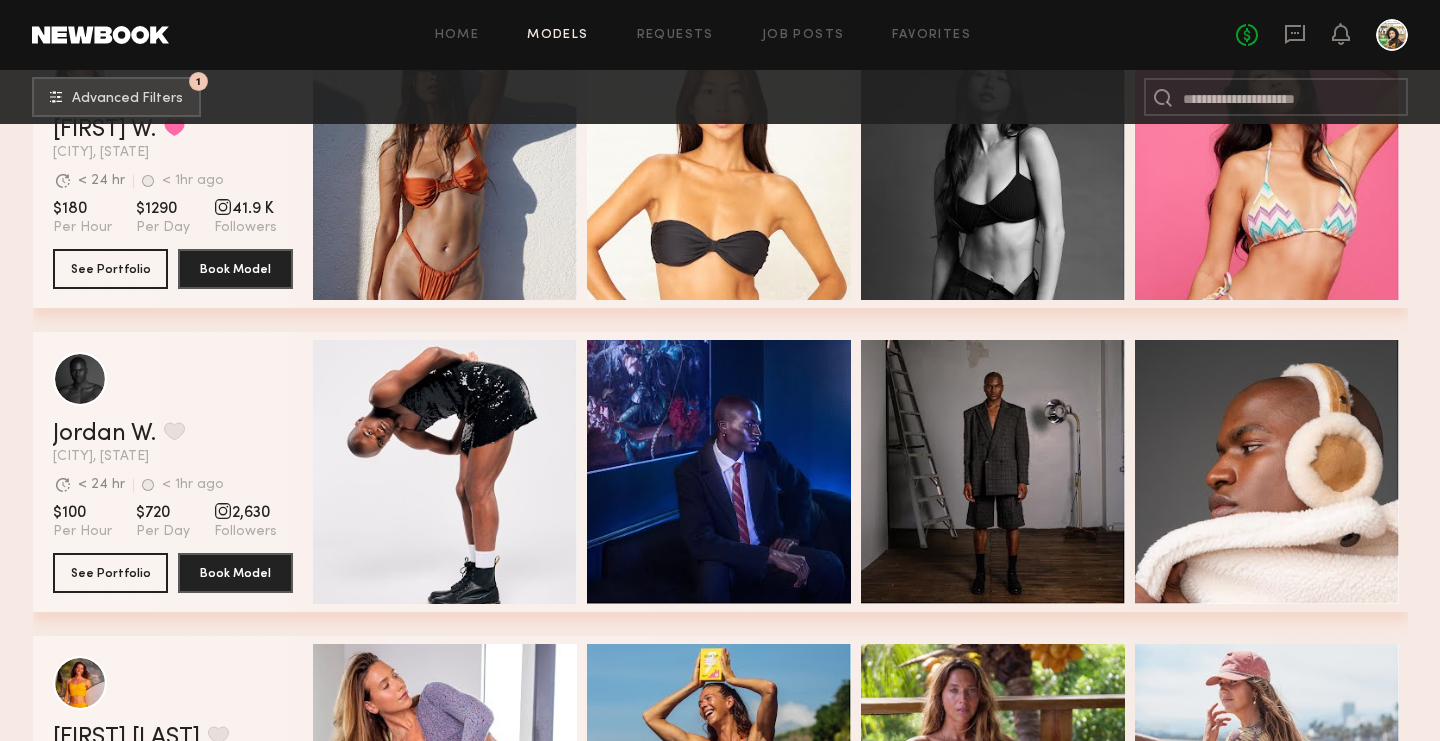 scroll, scrollTop: 23242, scrollLeft: 0, axis: vertical 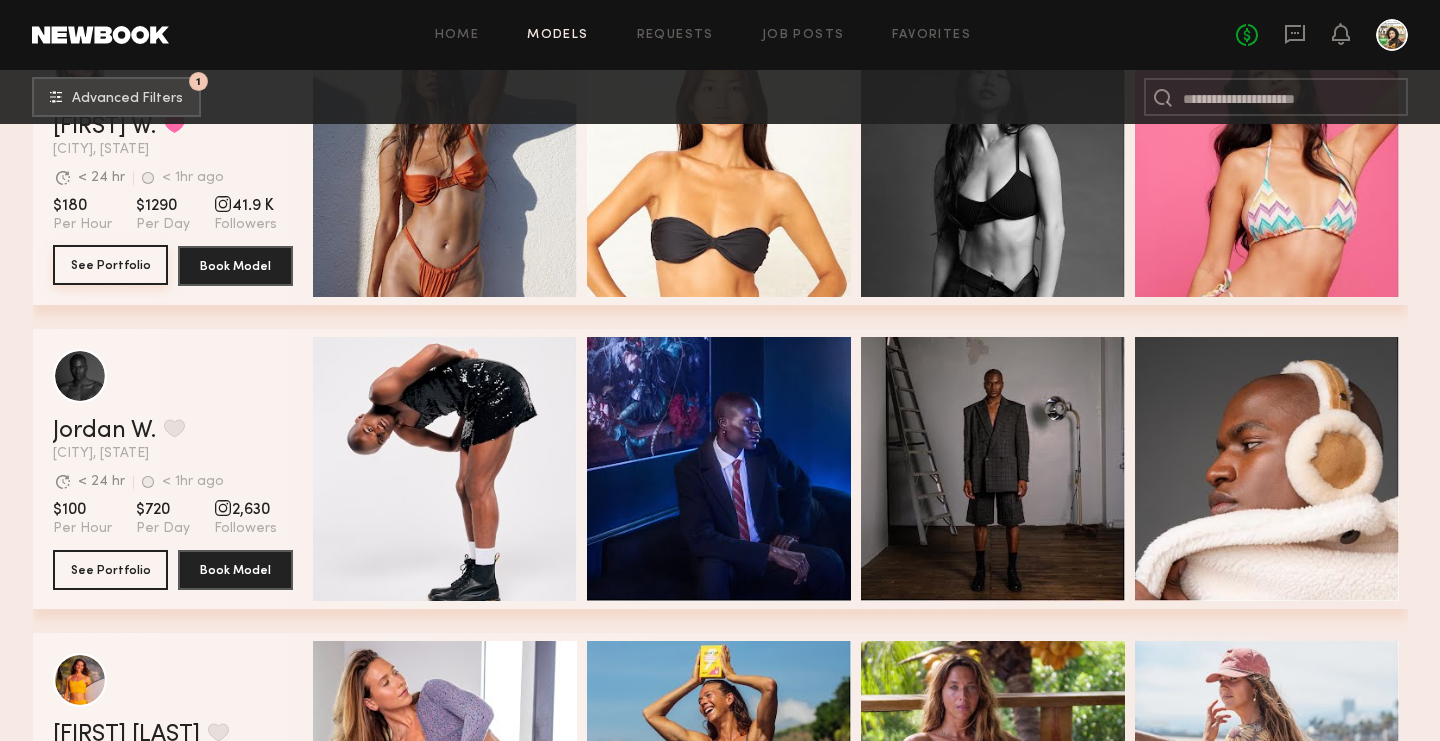 click on "See Portfolio" 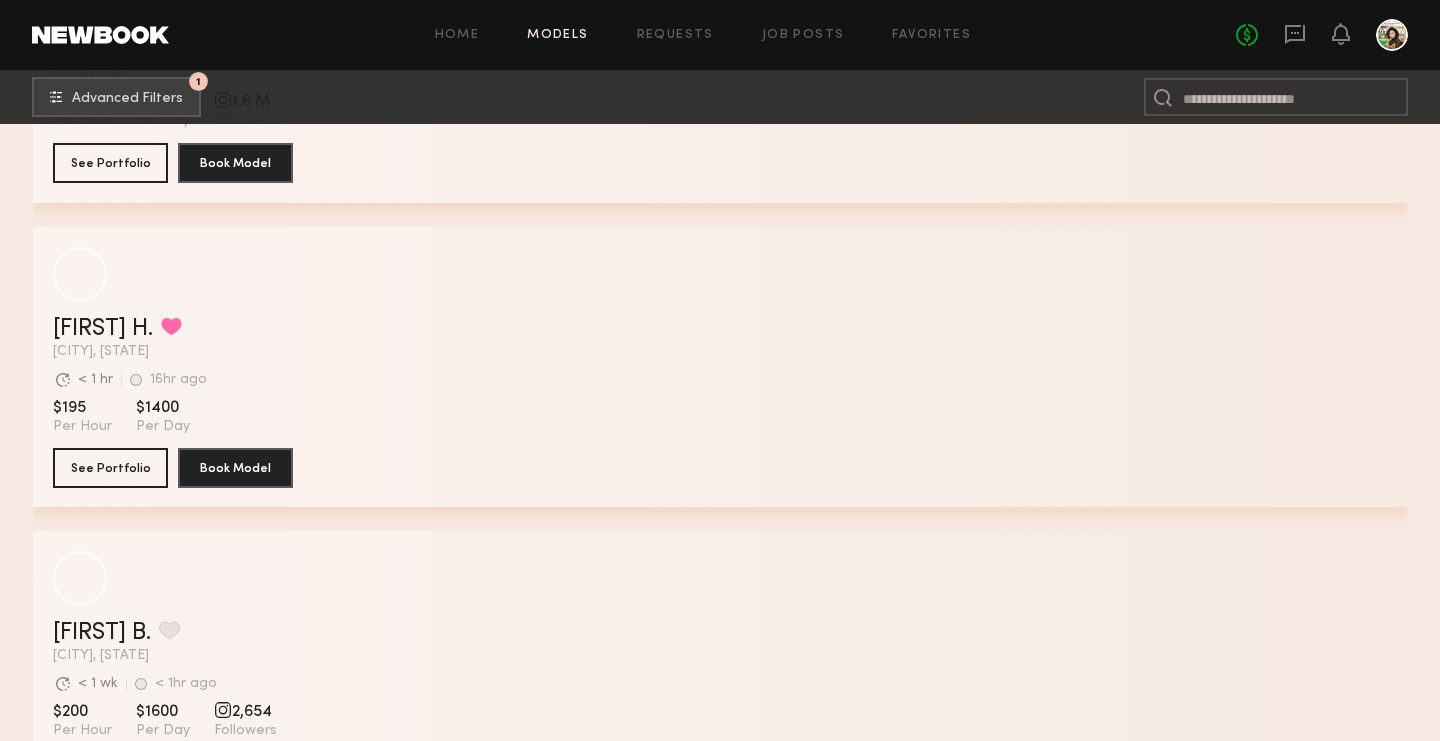 scroll, scrollTop: 26791, scrollLeft: 0, axis: vertical 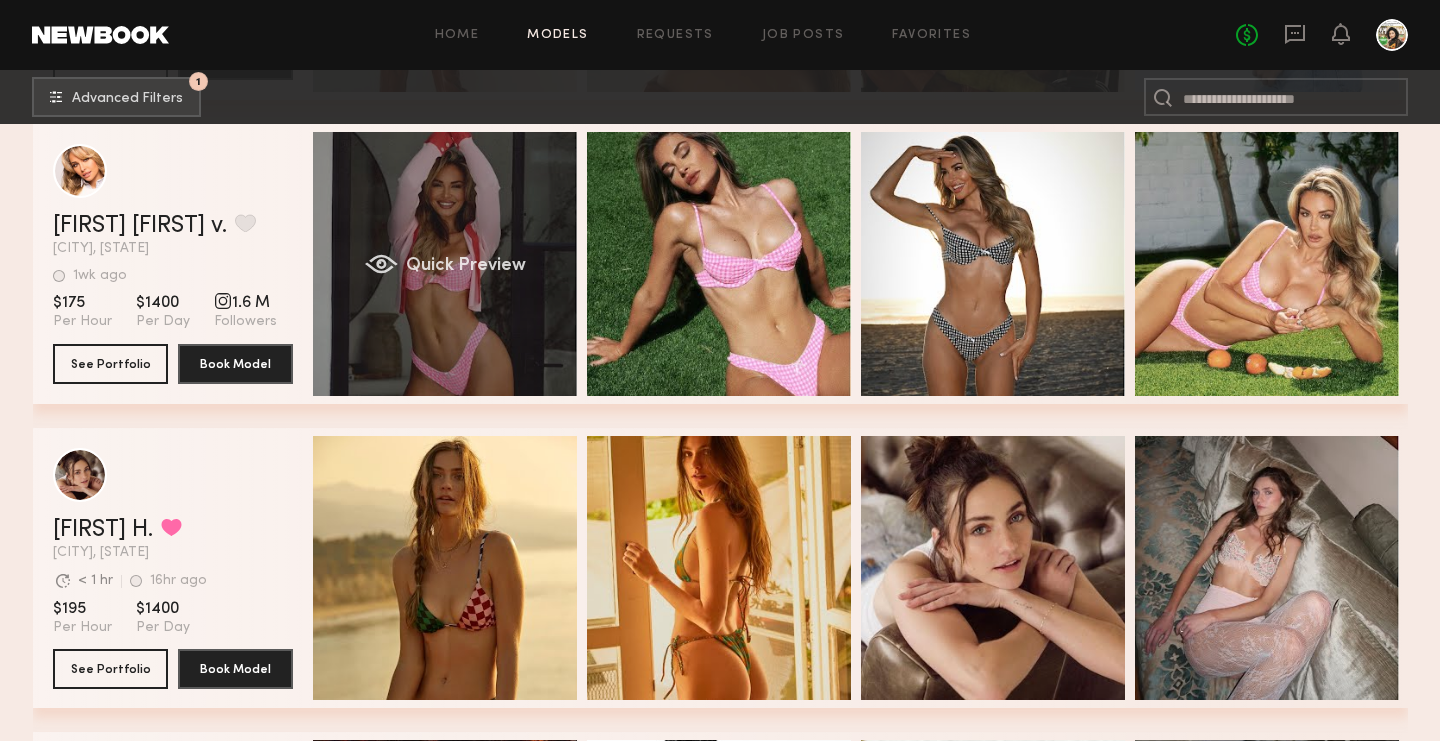 click on "Quick Preview" 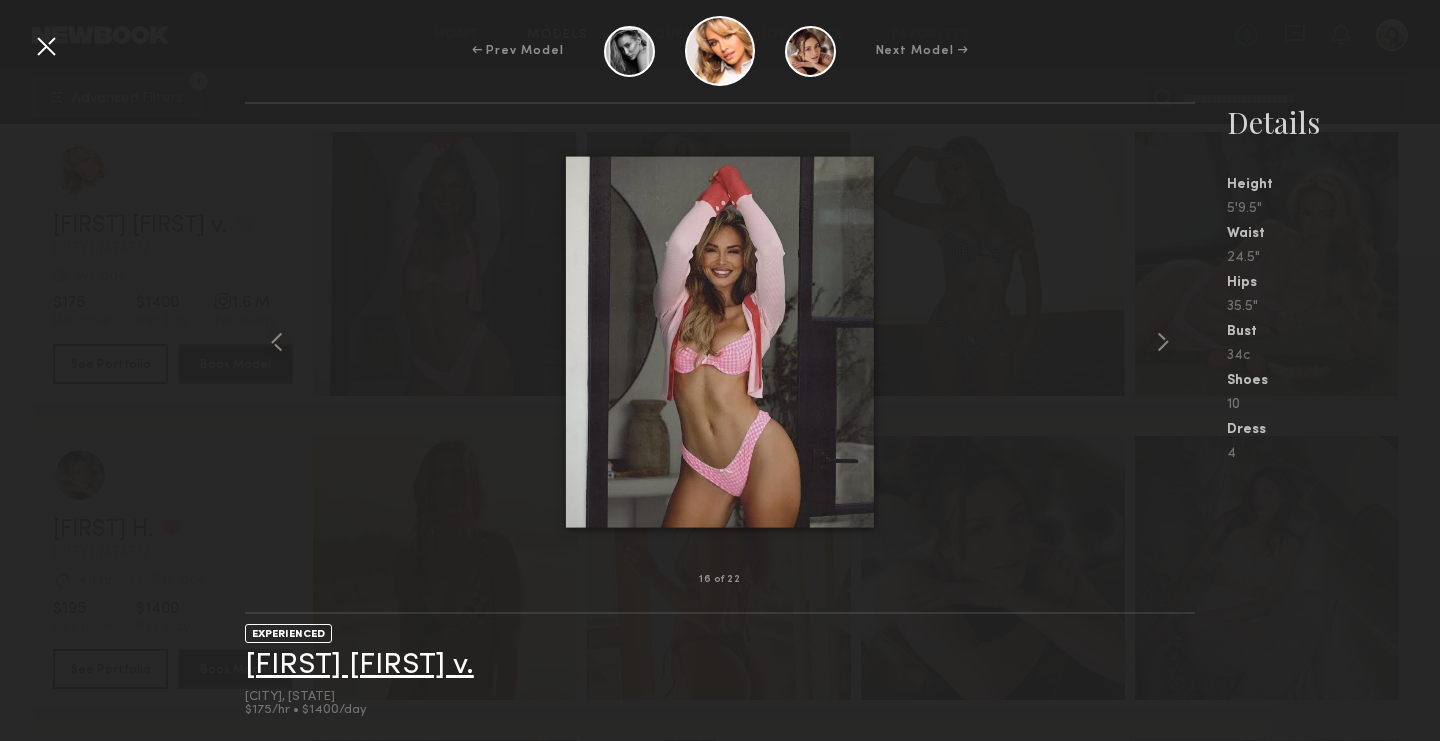 scroll, scrollTop: 27241, scrollLeft: 0, axis: vertical 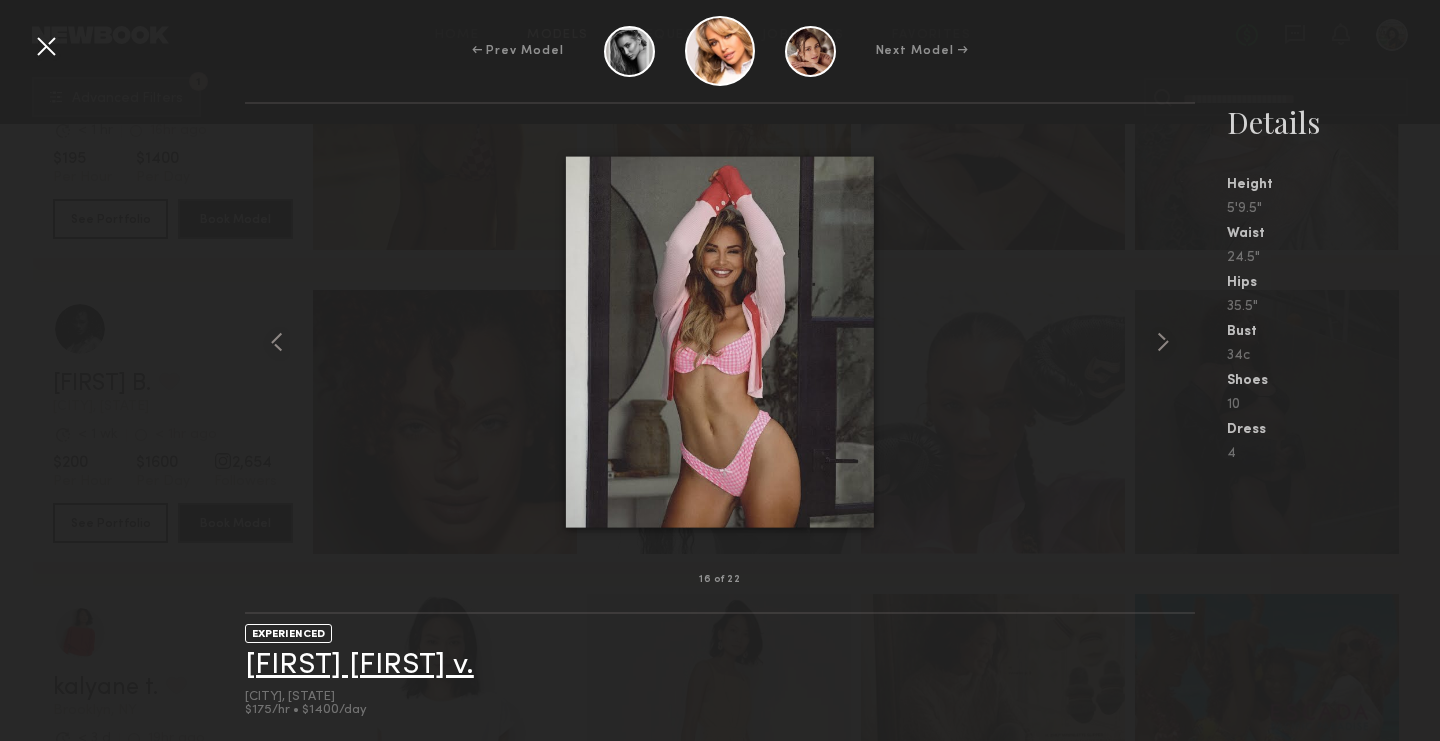 click on "Anna katharina v." 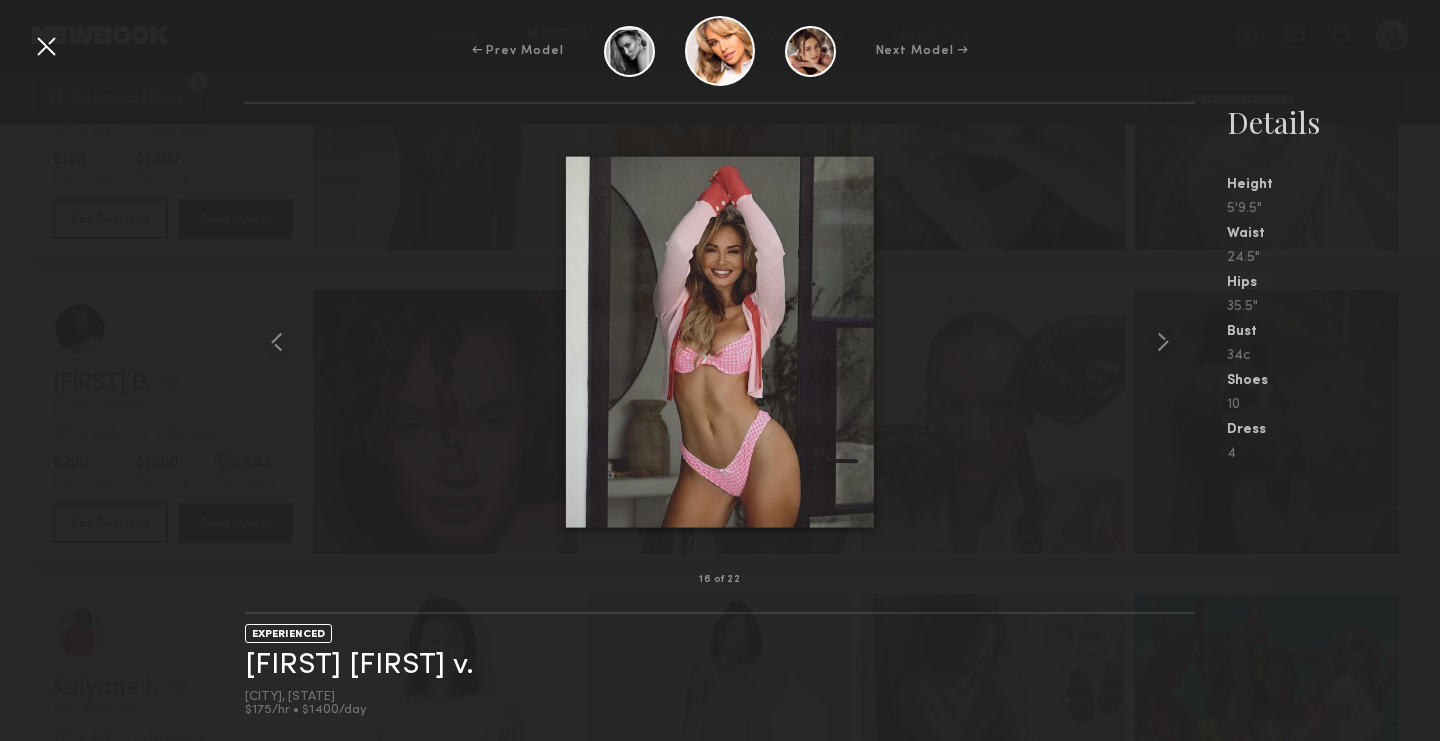 click at bounding box center [46, 46] 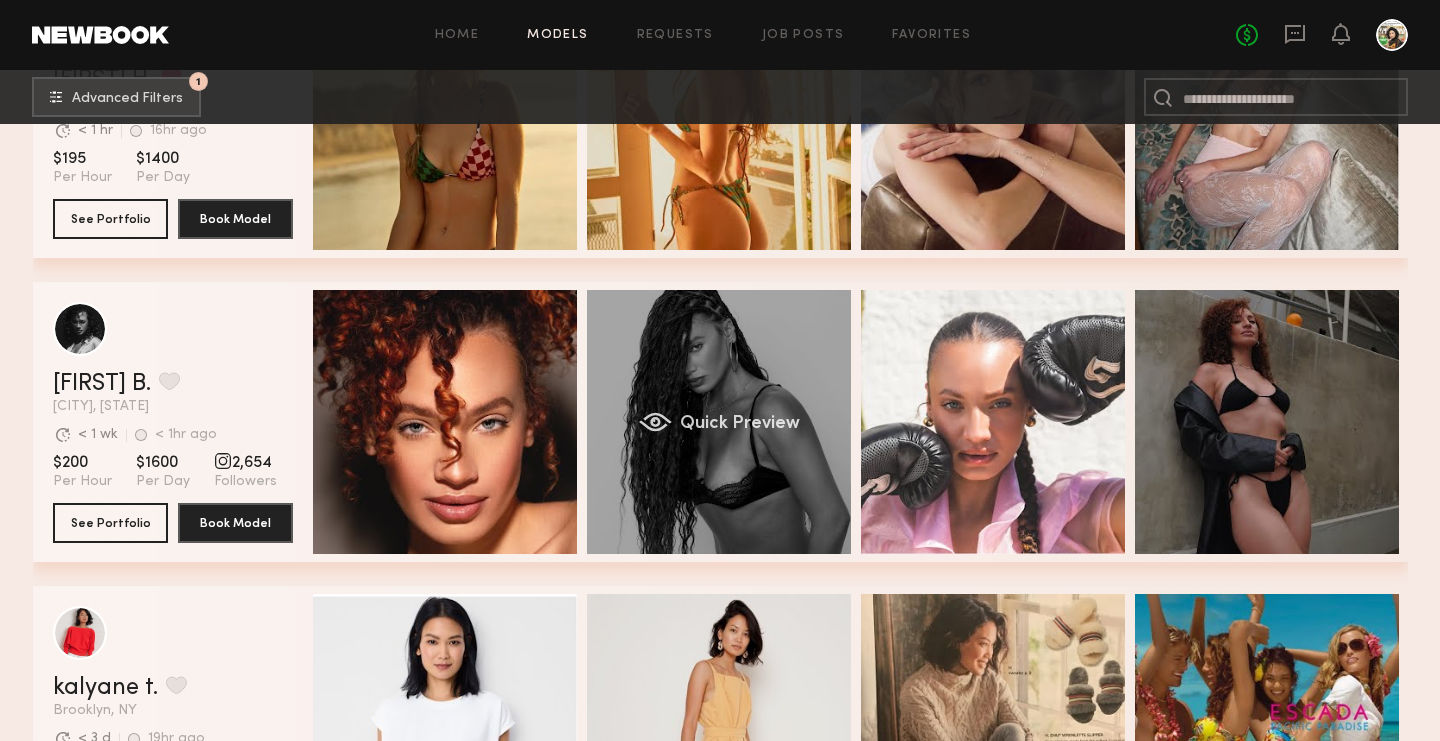 click on "Quick Preview" 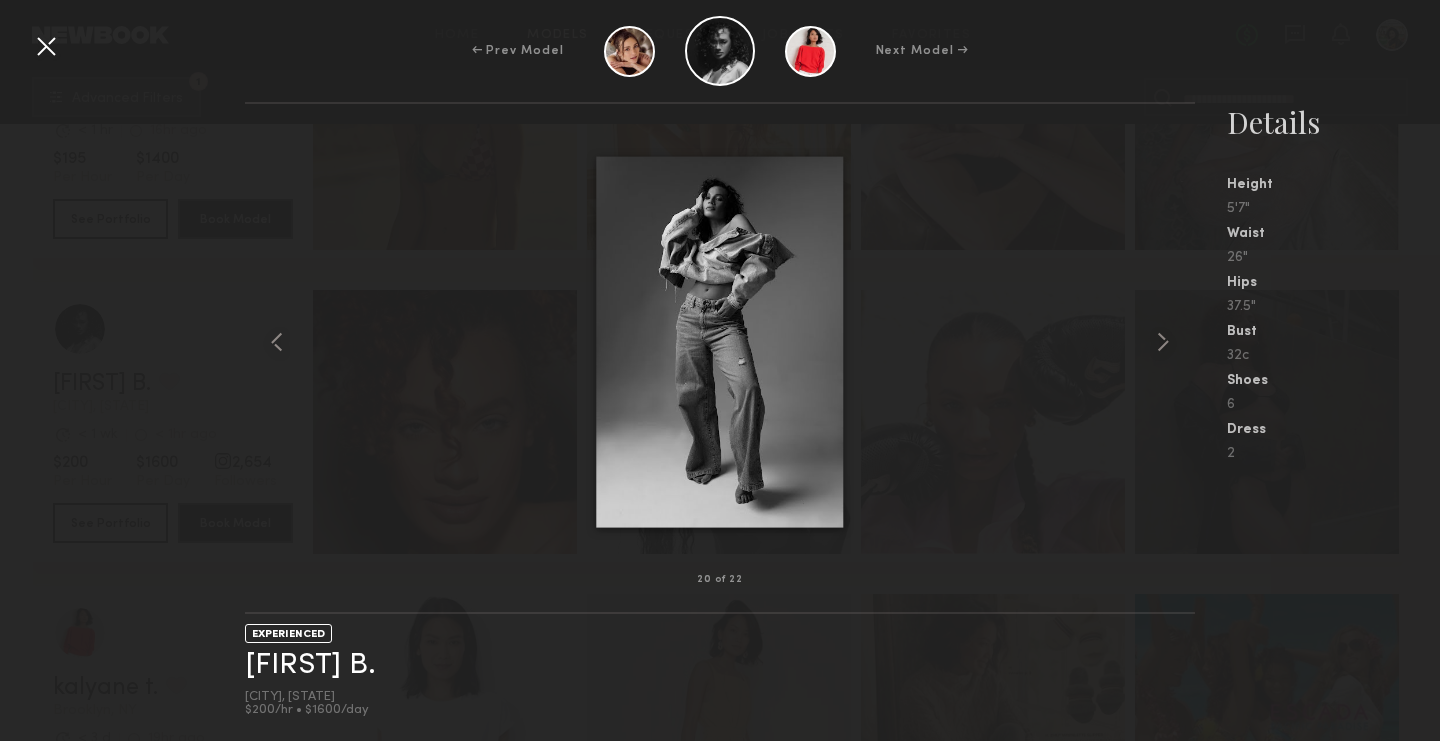 click at bounding box center (46, 46) 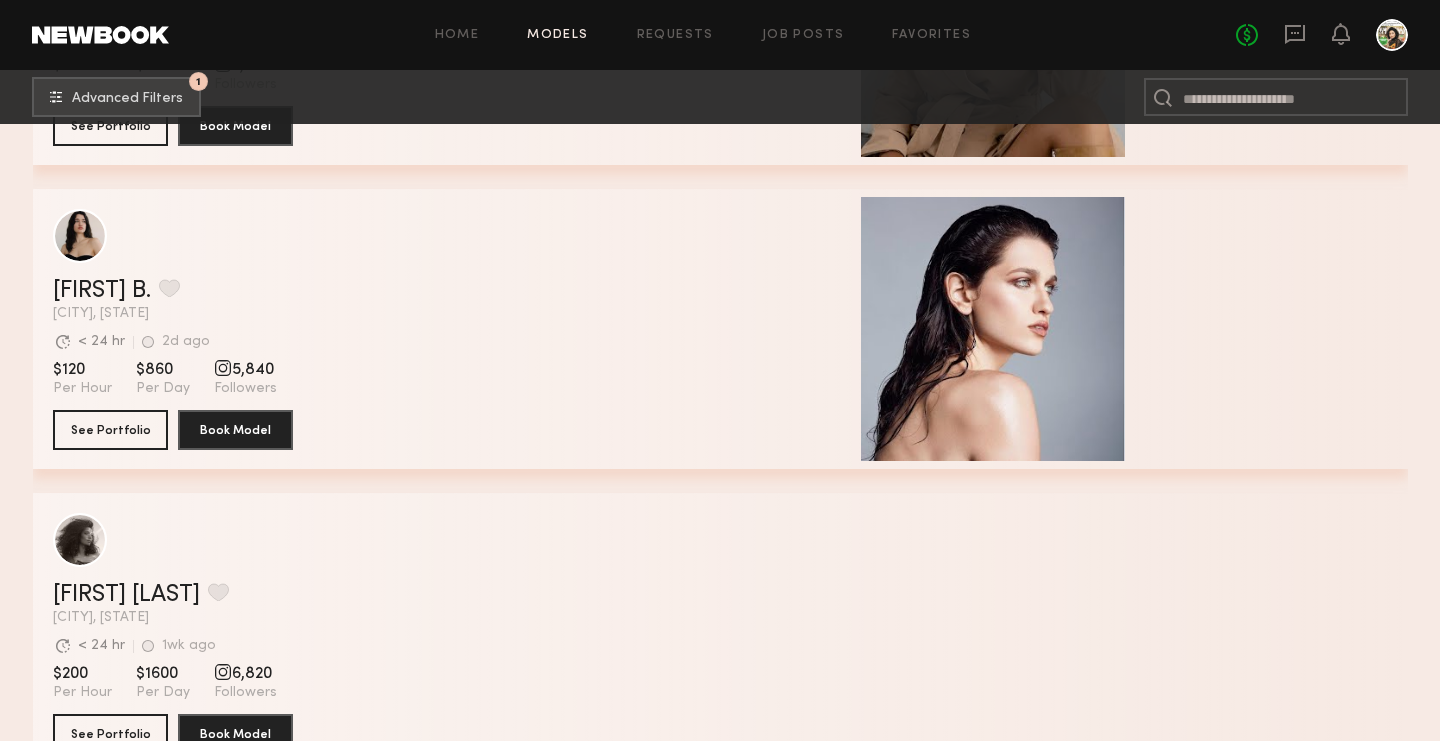 scroll, scrollTop: 29817, scrollLeft: 0, axis: vertical 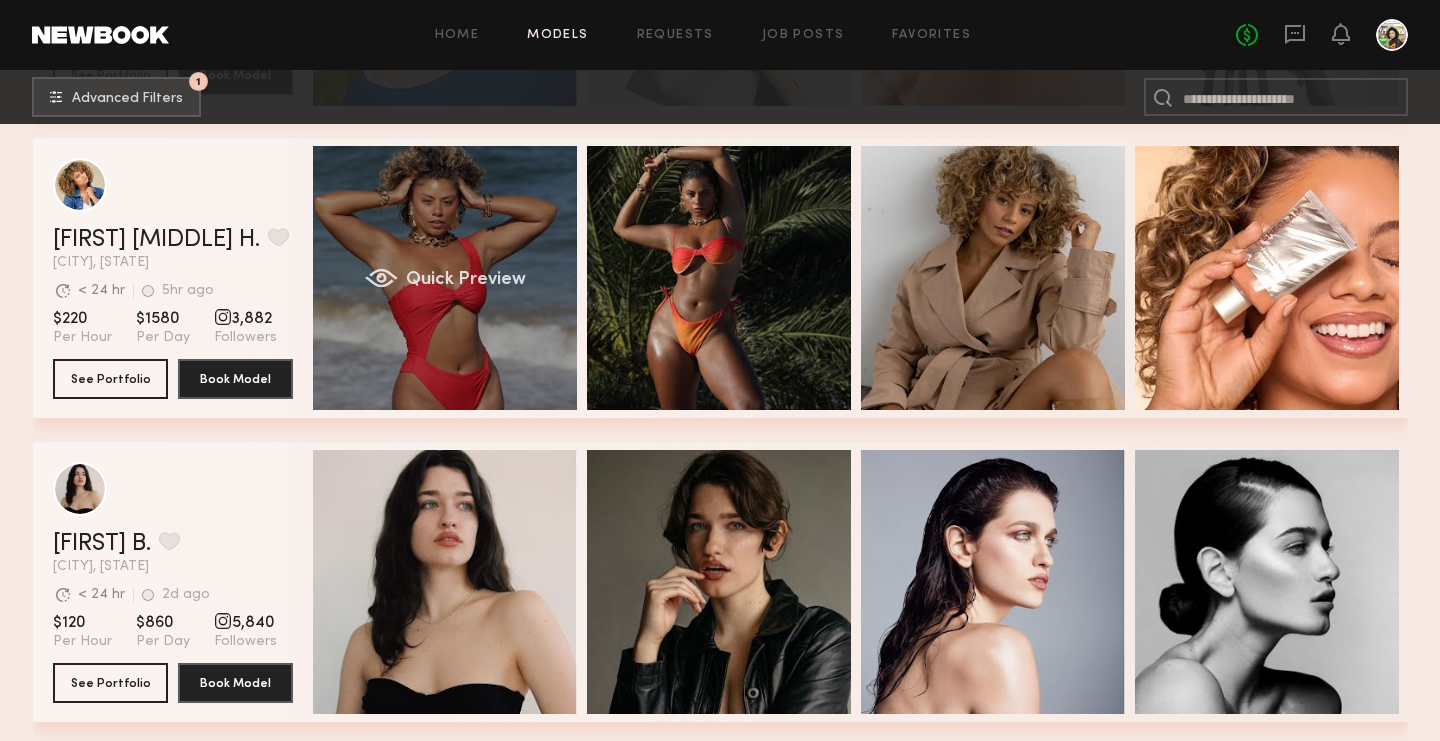 click on "Quick Preview" 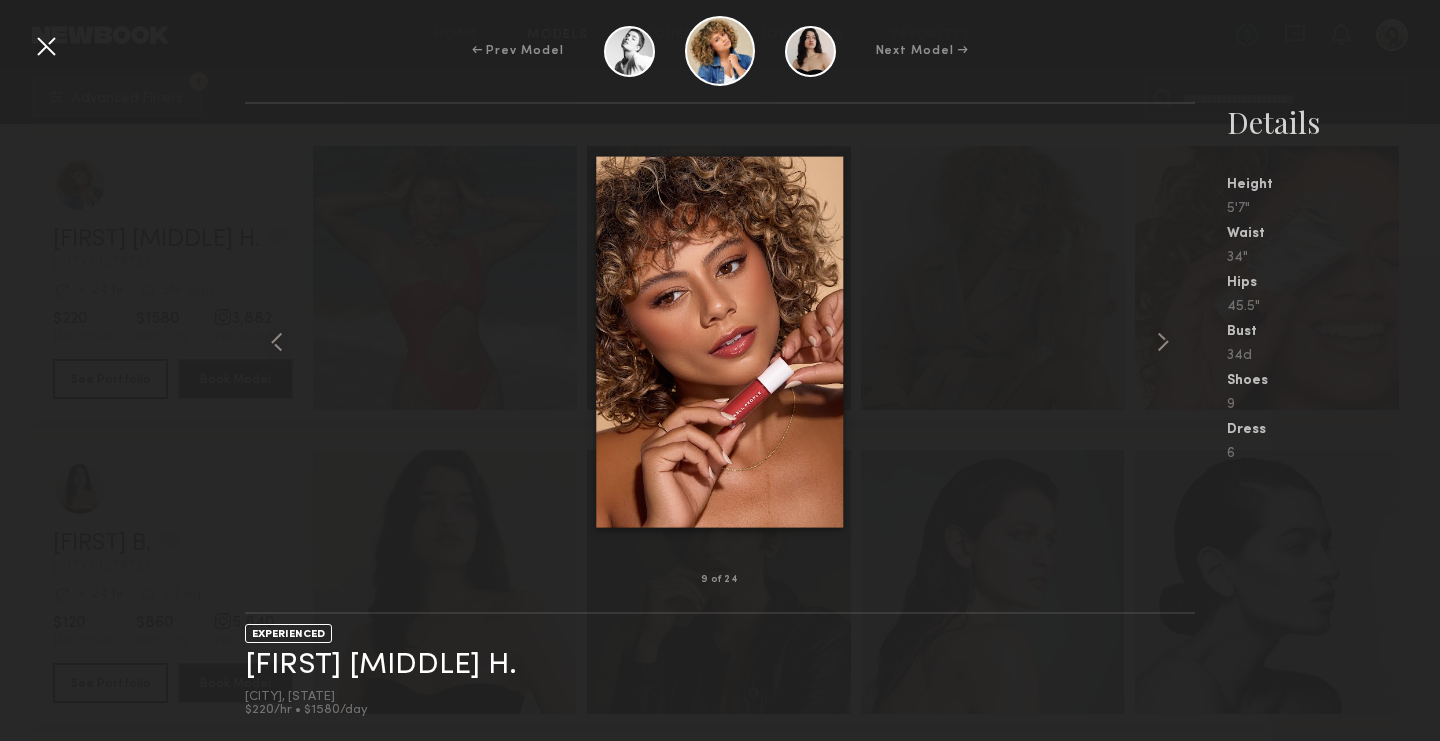 click at bounding box center [46, 46] 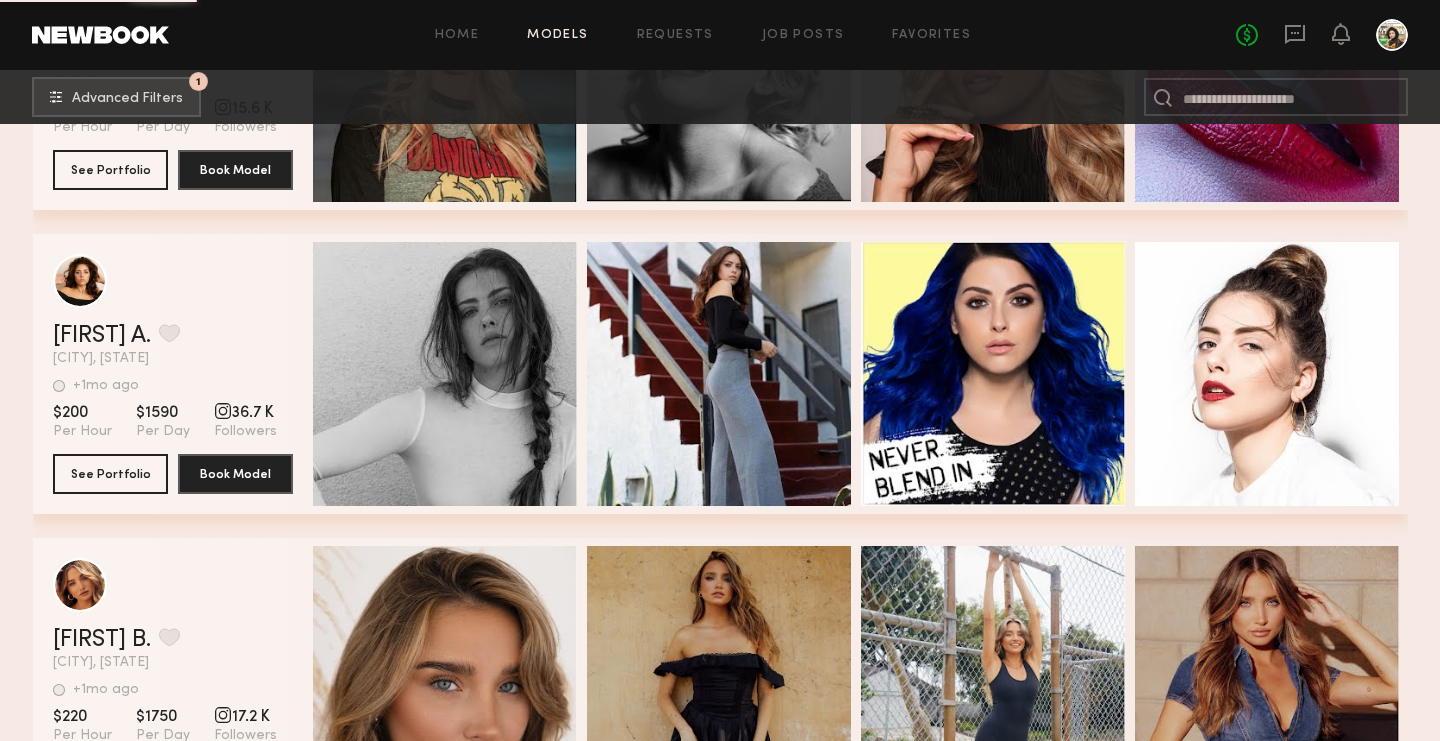 scroll, scrollTop: 32581, scrollLeft: 0, axis: vertical 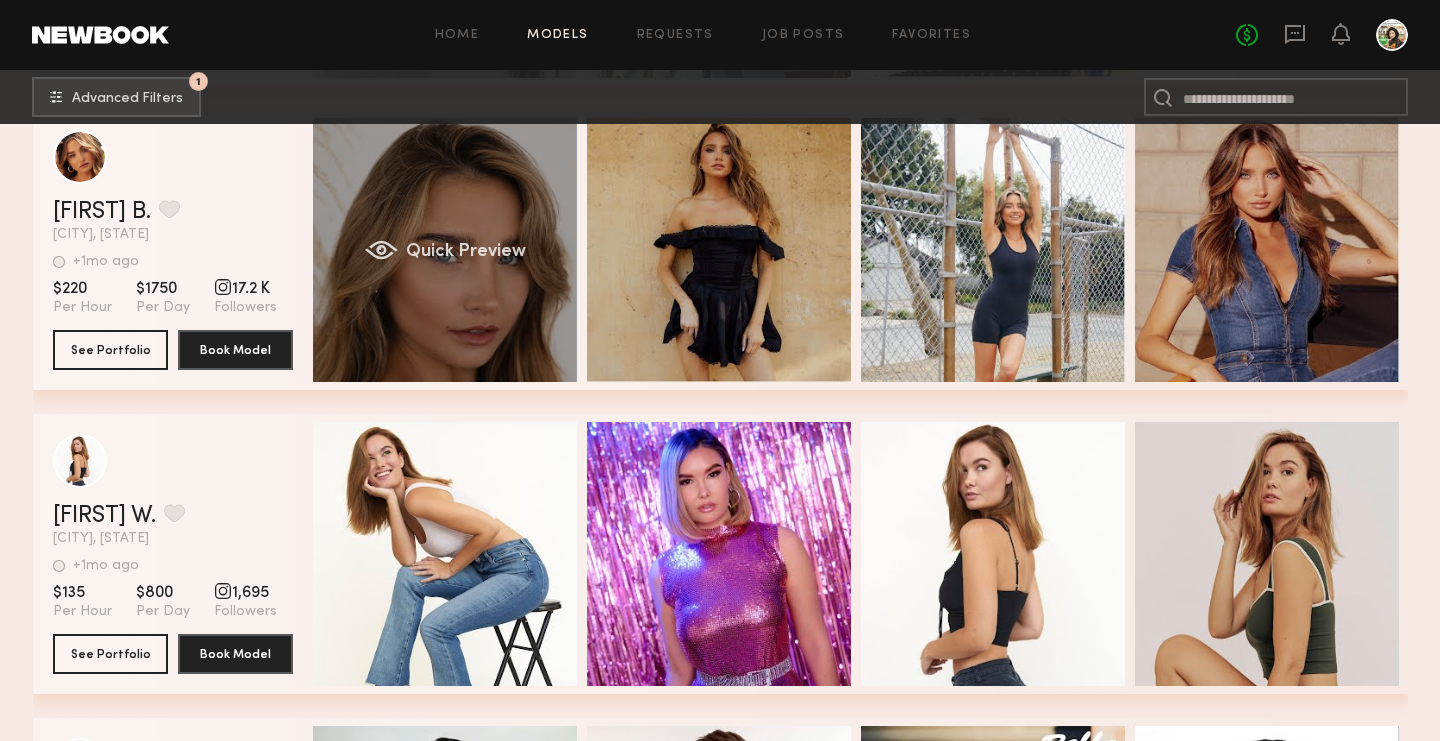 click on "Quick Preview" 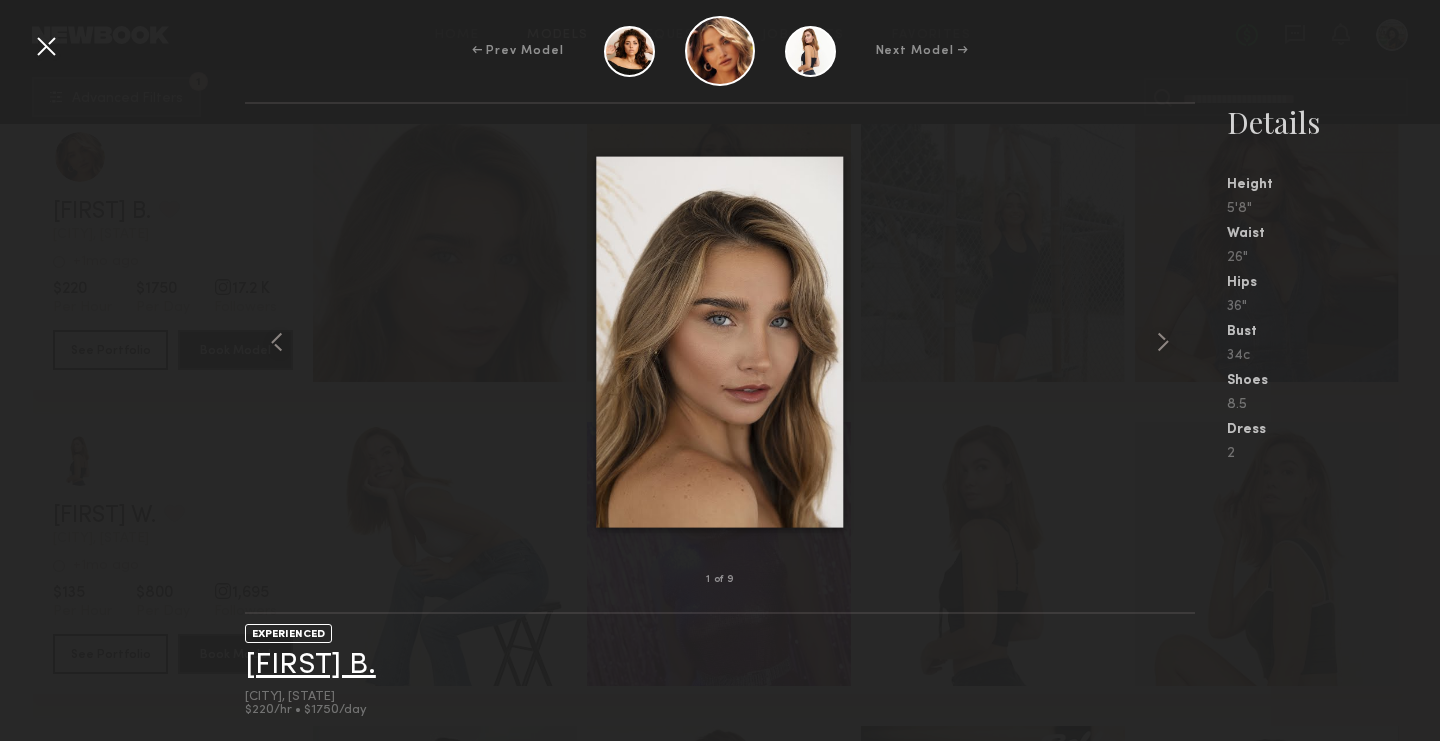click on "[FIRST] [LAST]" 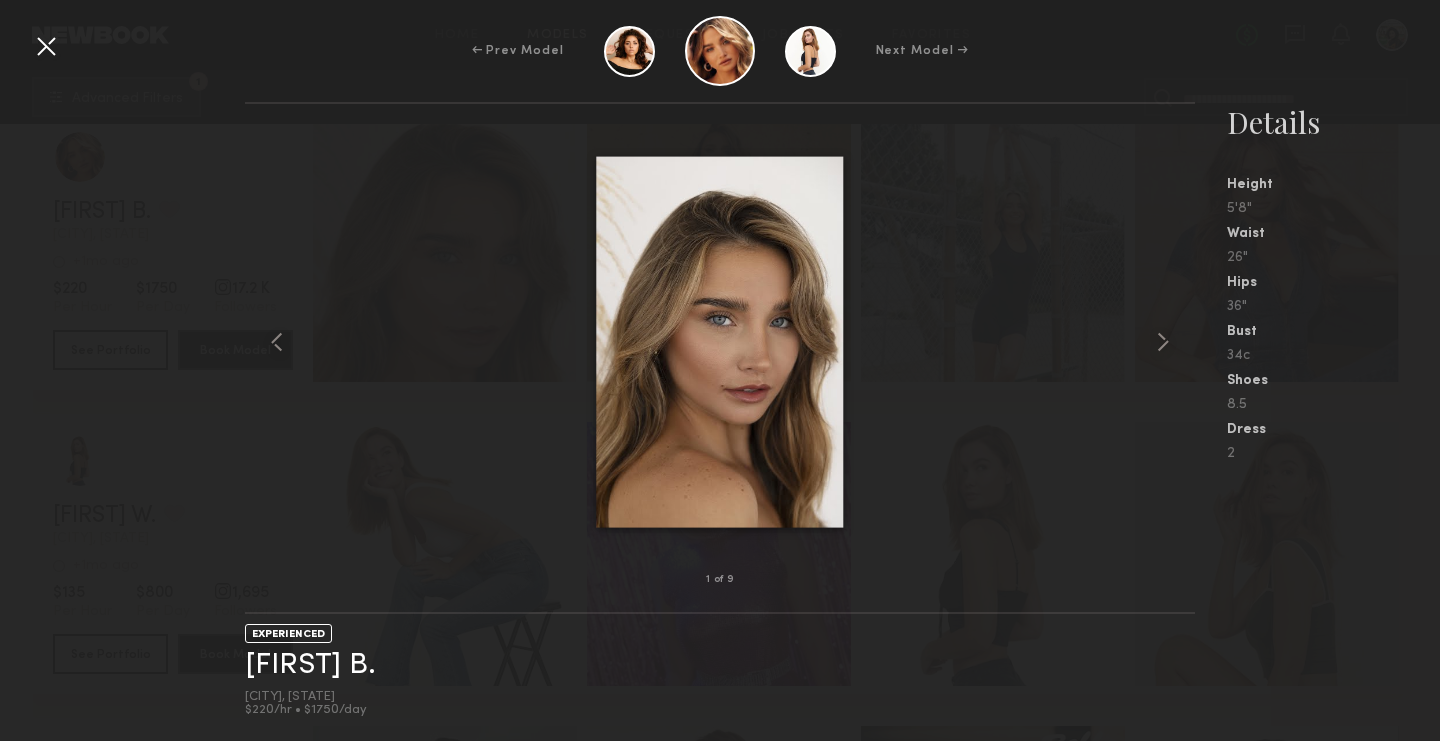 click at bounding box center (46, 46) 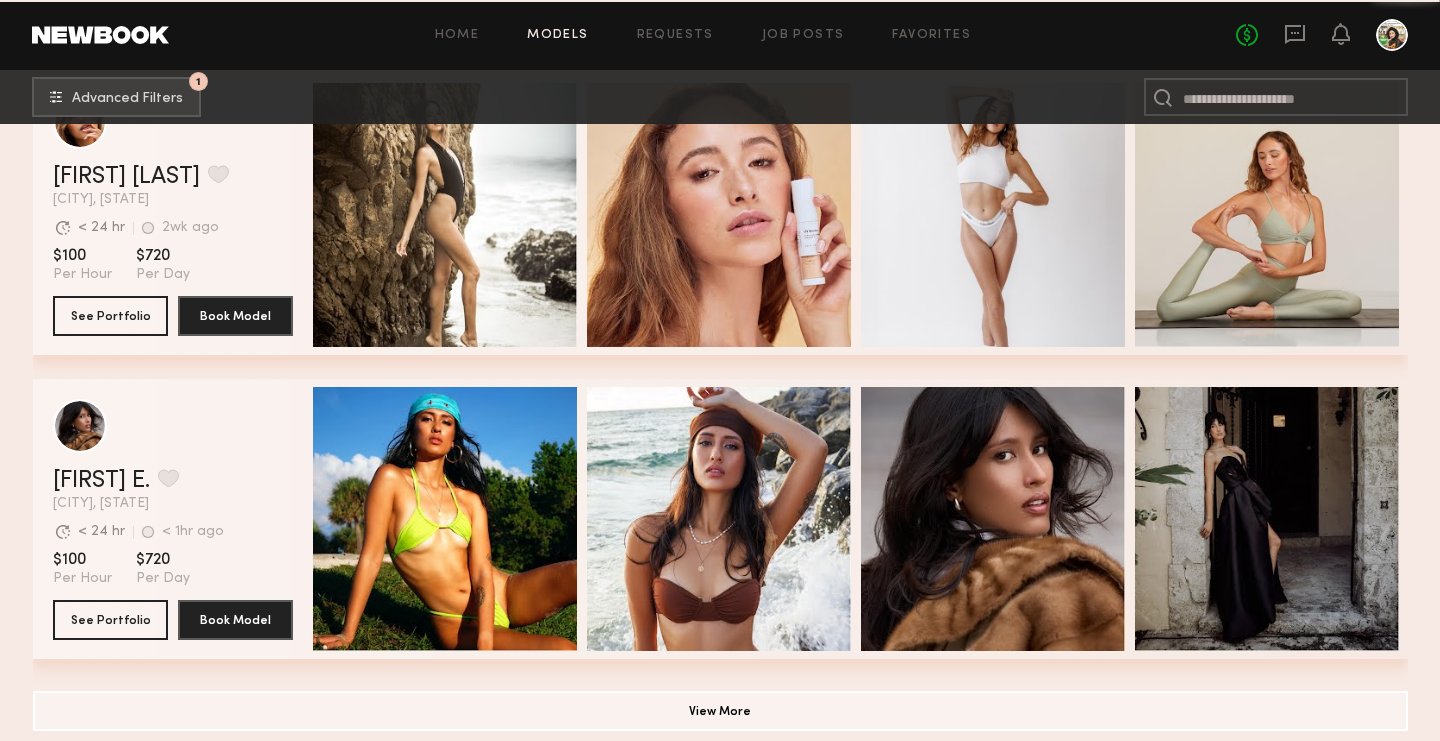 scroll, scrollTop: 36278, scrollLeft: 0, axis: vertical 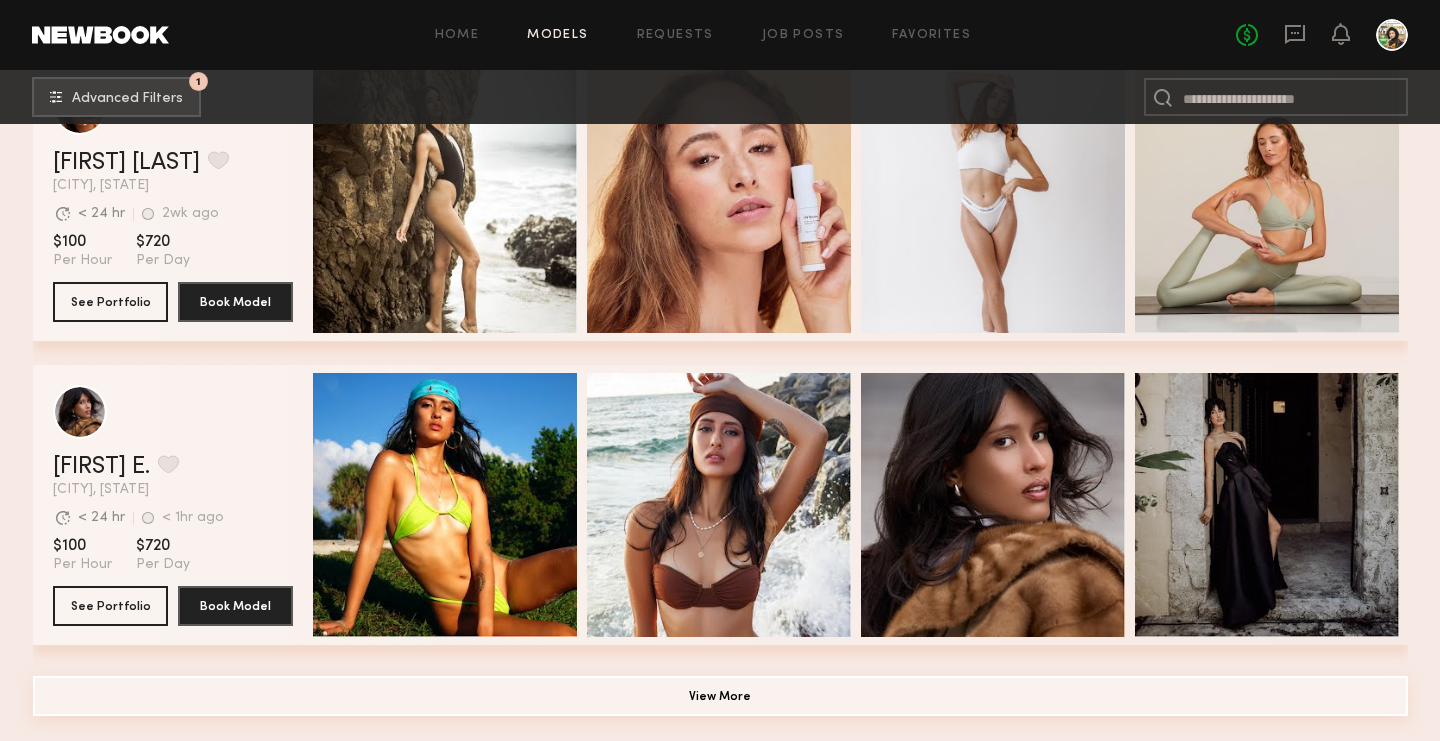 click on "View More" 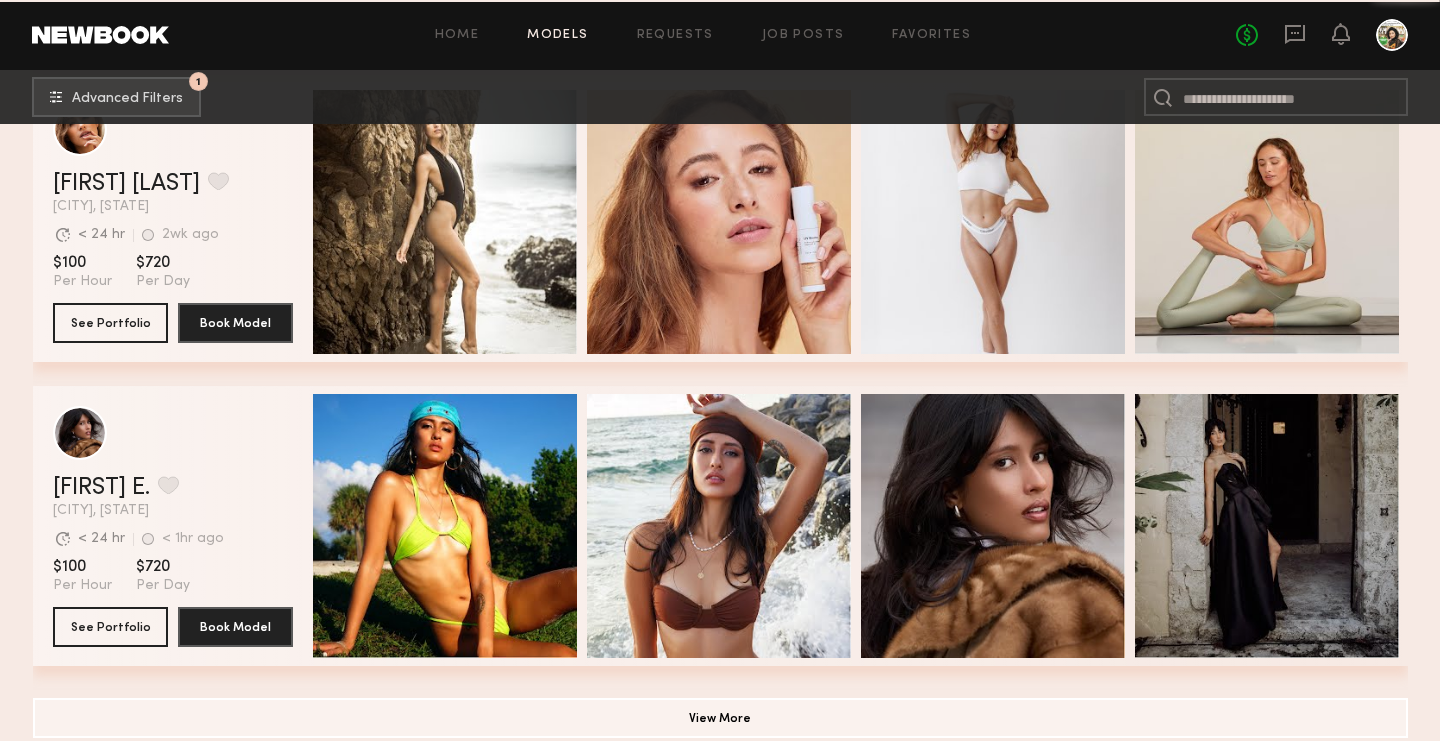 scroll, scrollTop: 36278, scrollLeft: 0, axis: vertical 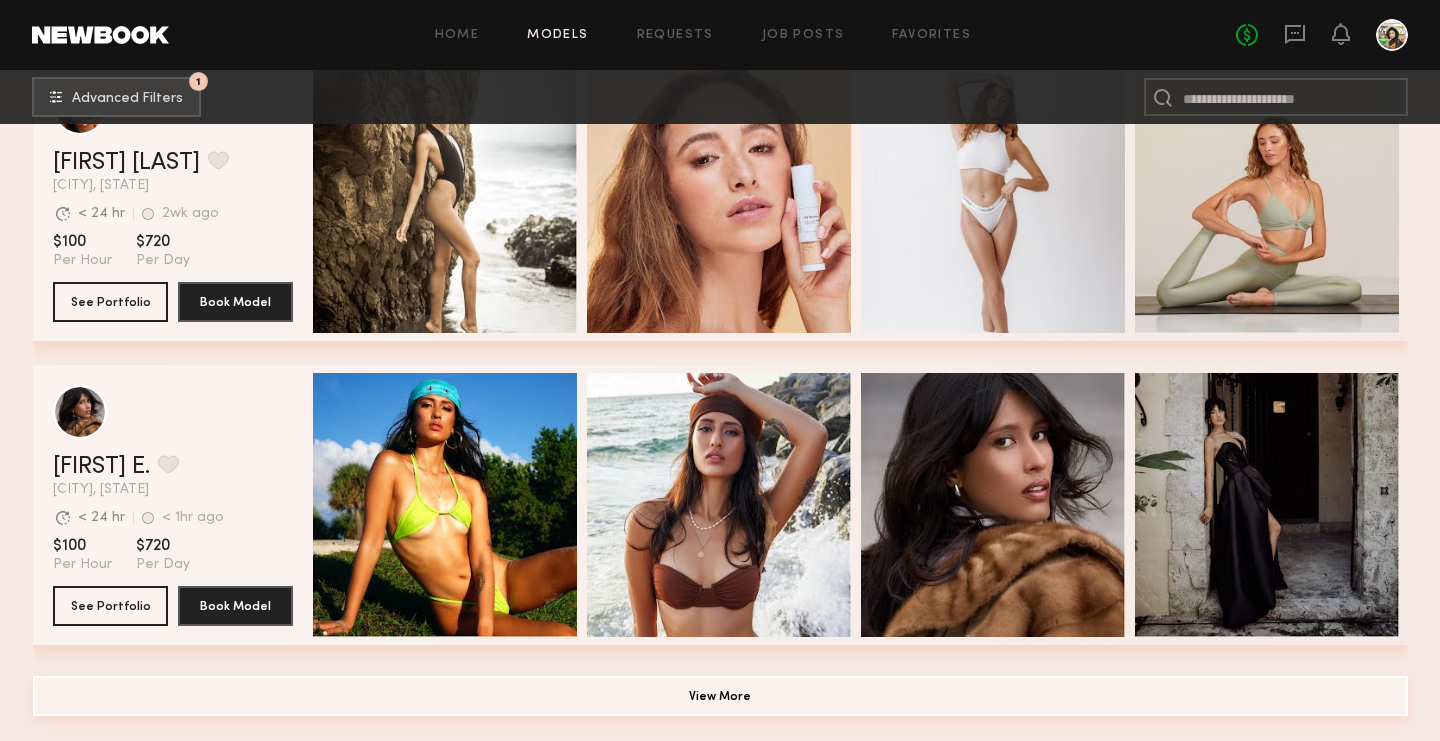 click on "View More" 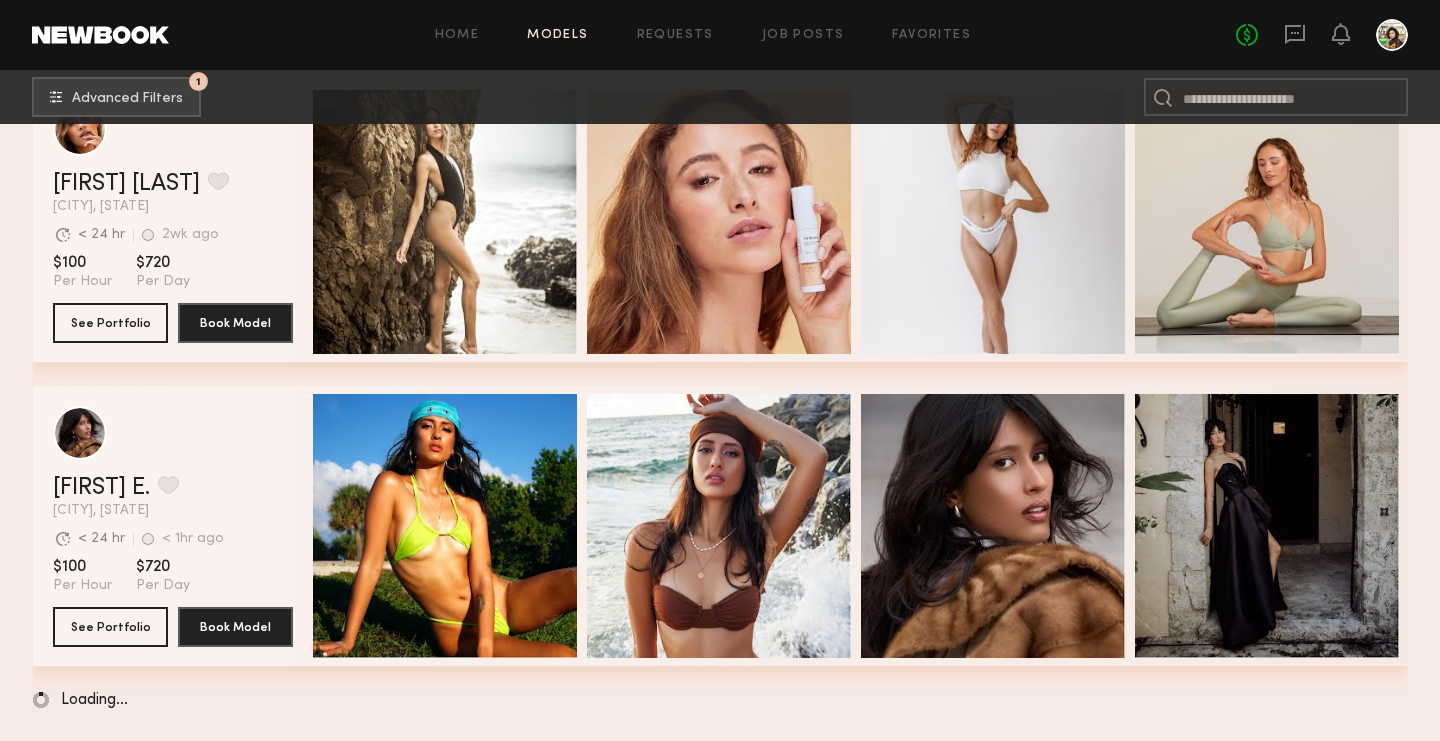 scroll, scrollTop: 36257, scrollLeft: 0, axis: vertical 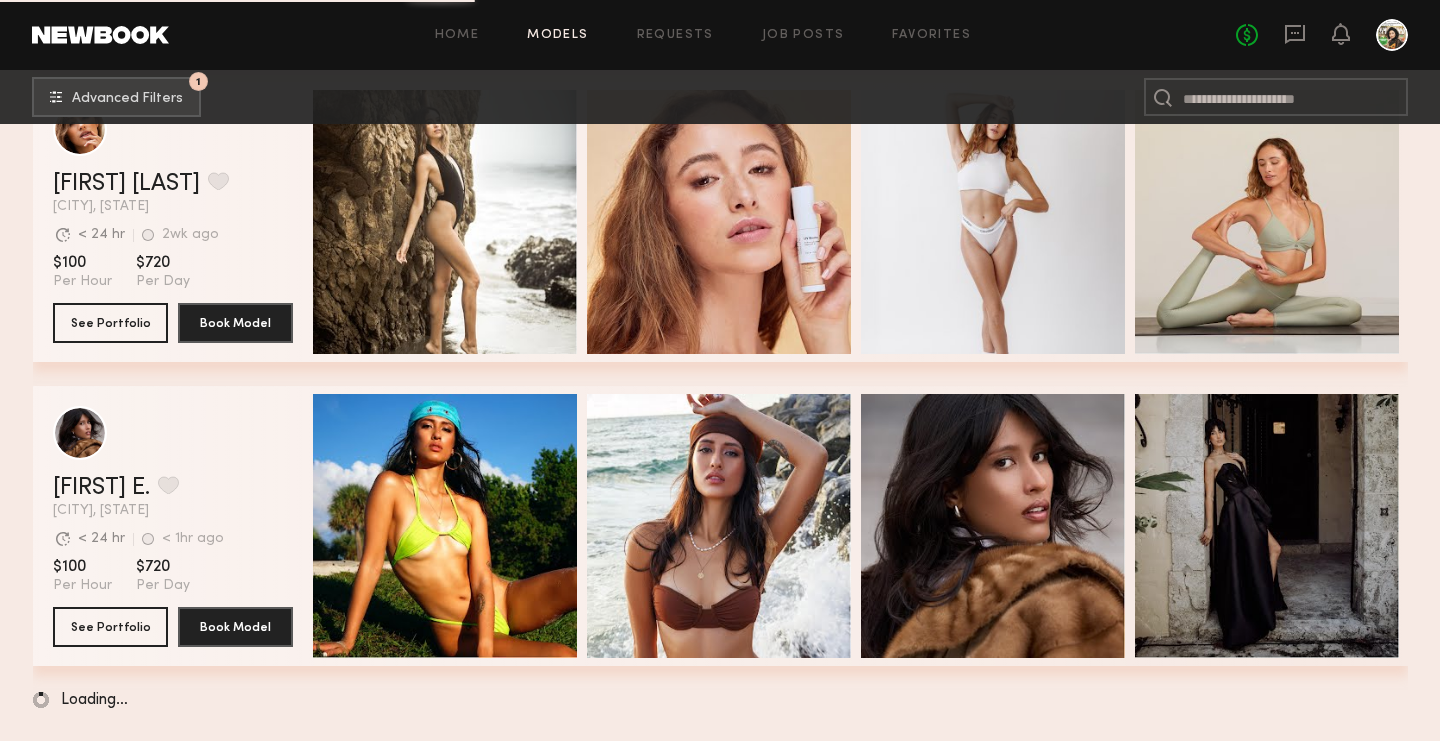 click on "Home Models Requests Job Posts Favorites Sign Out No fees up to $5,000" 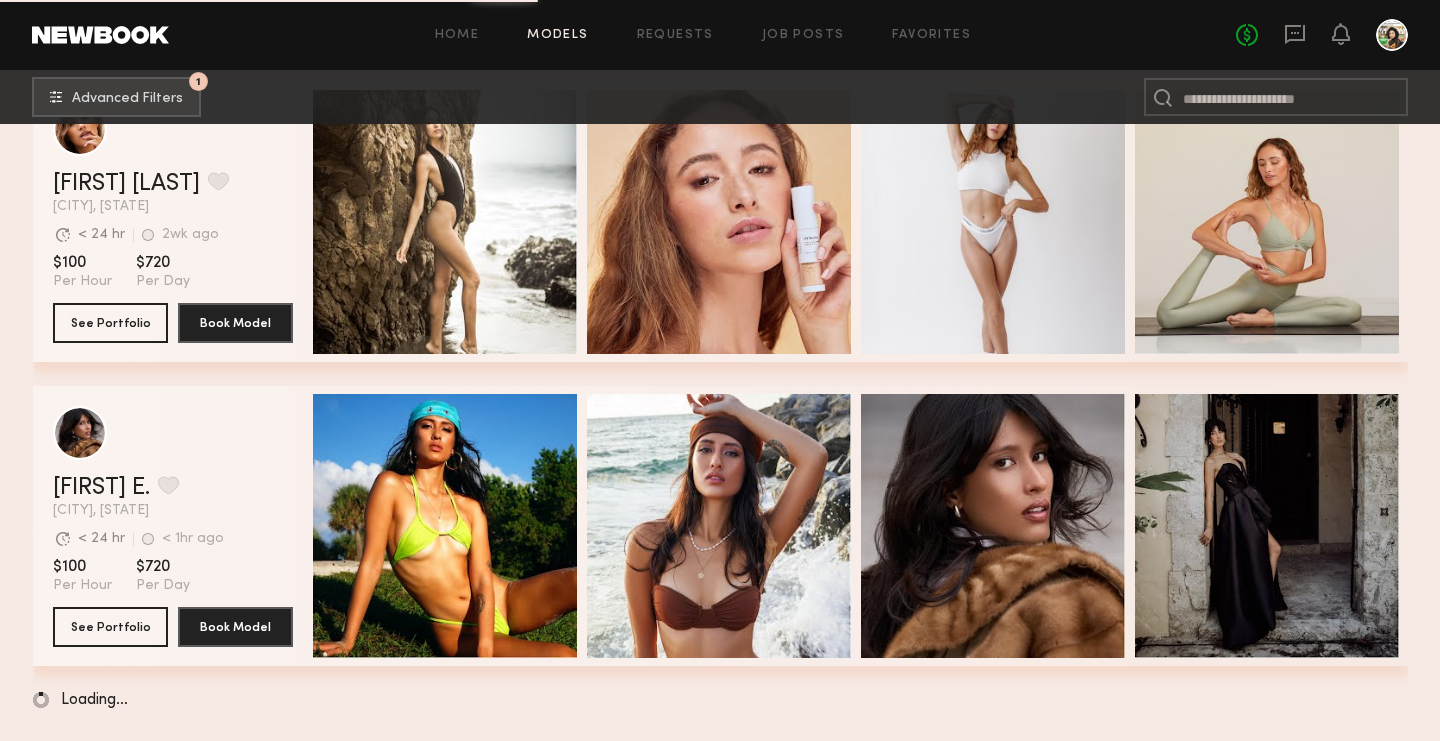 click on "Models" 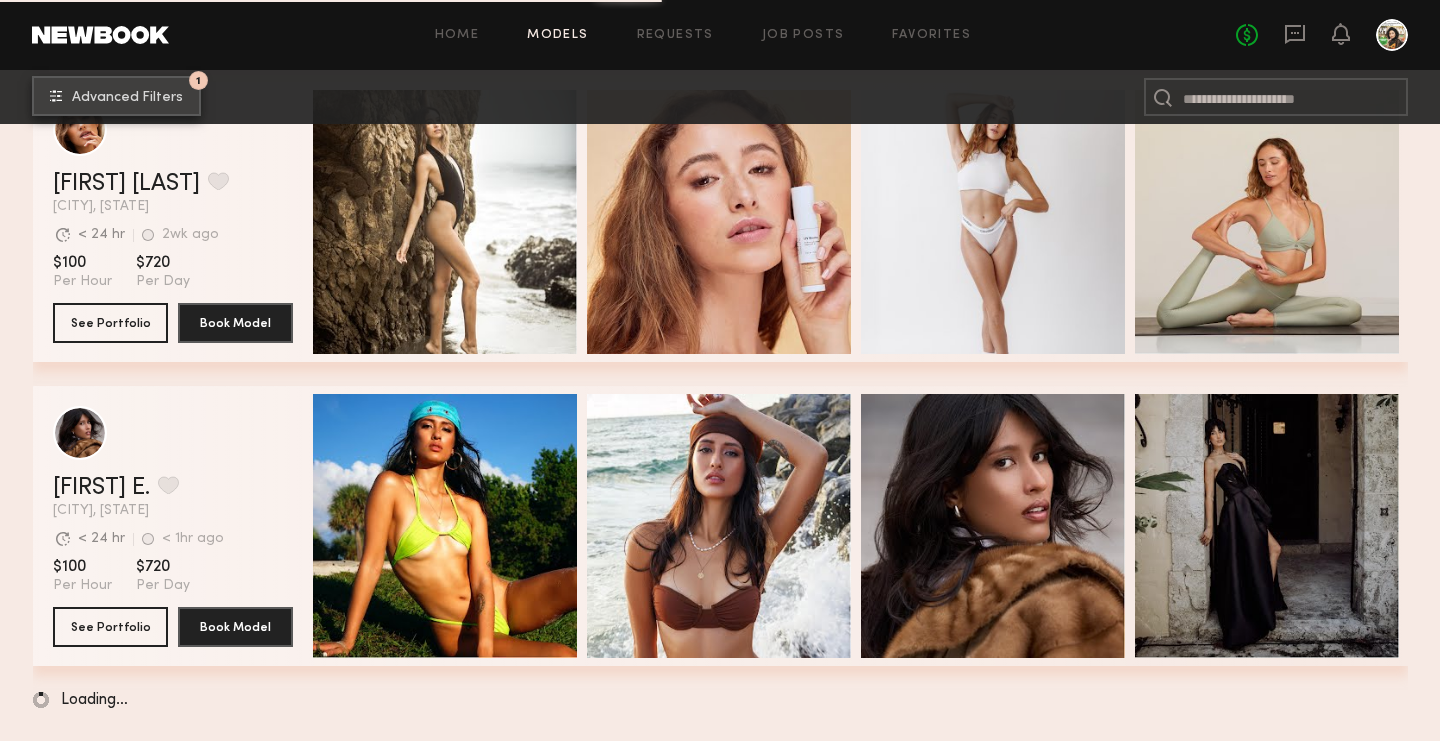 click on "Advanced Filters" 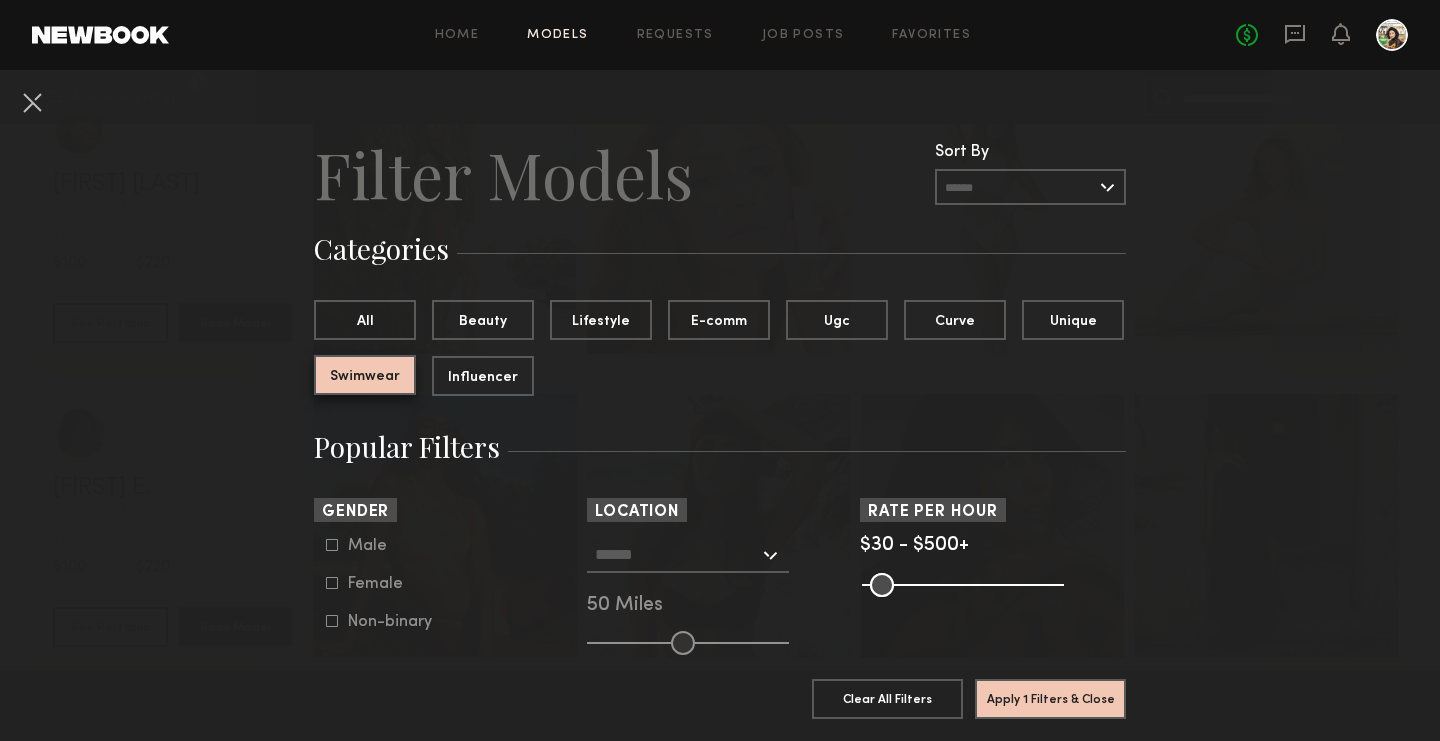 click on "Swimwear" 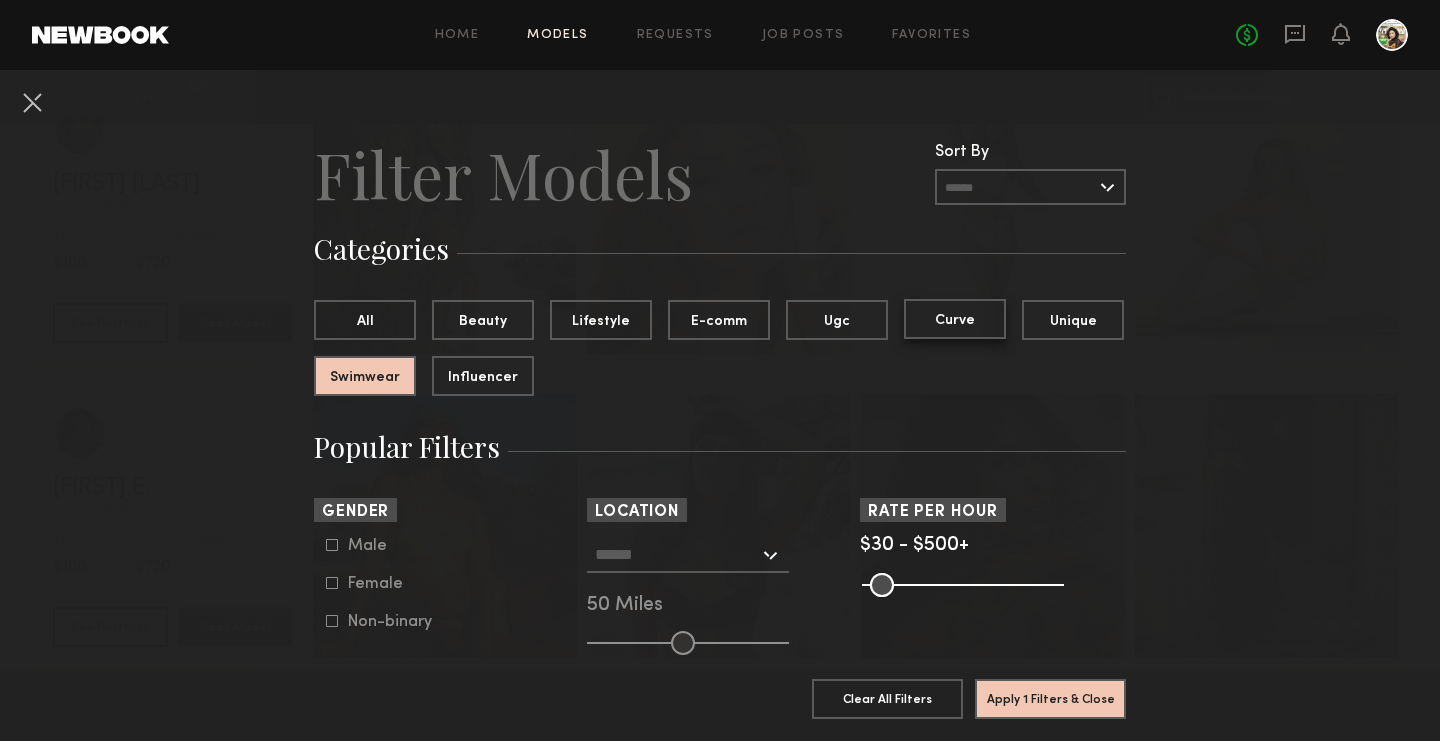 click on "Curve" 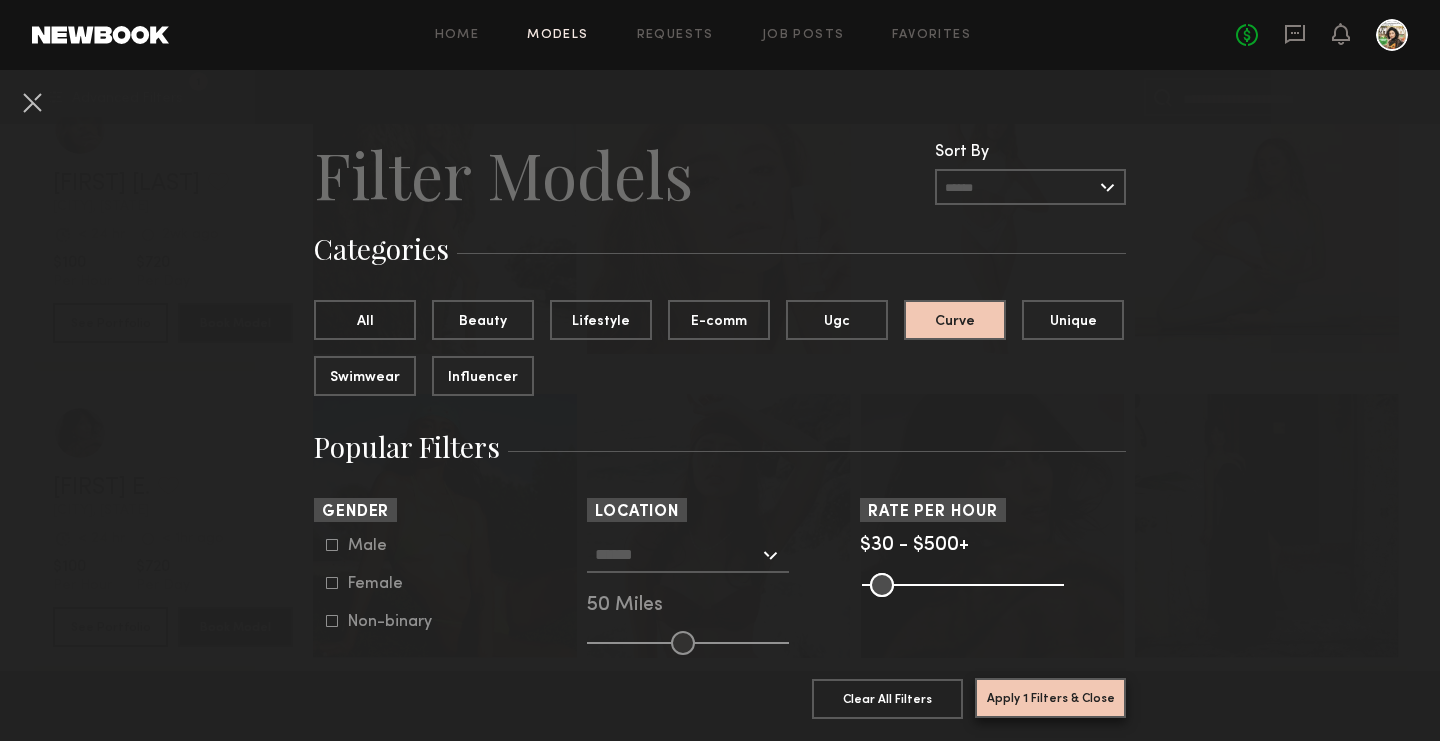 click on "Apply 1 Filters & Close" 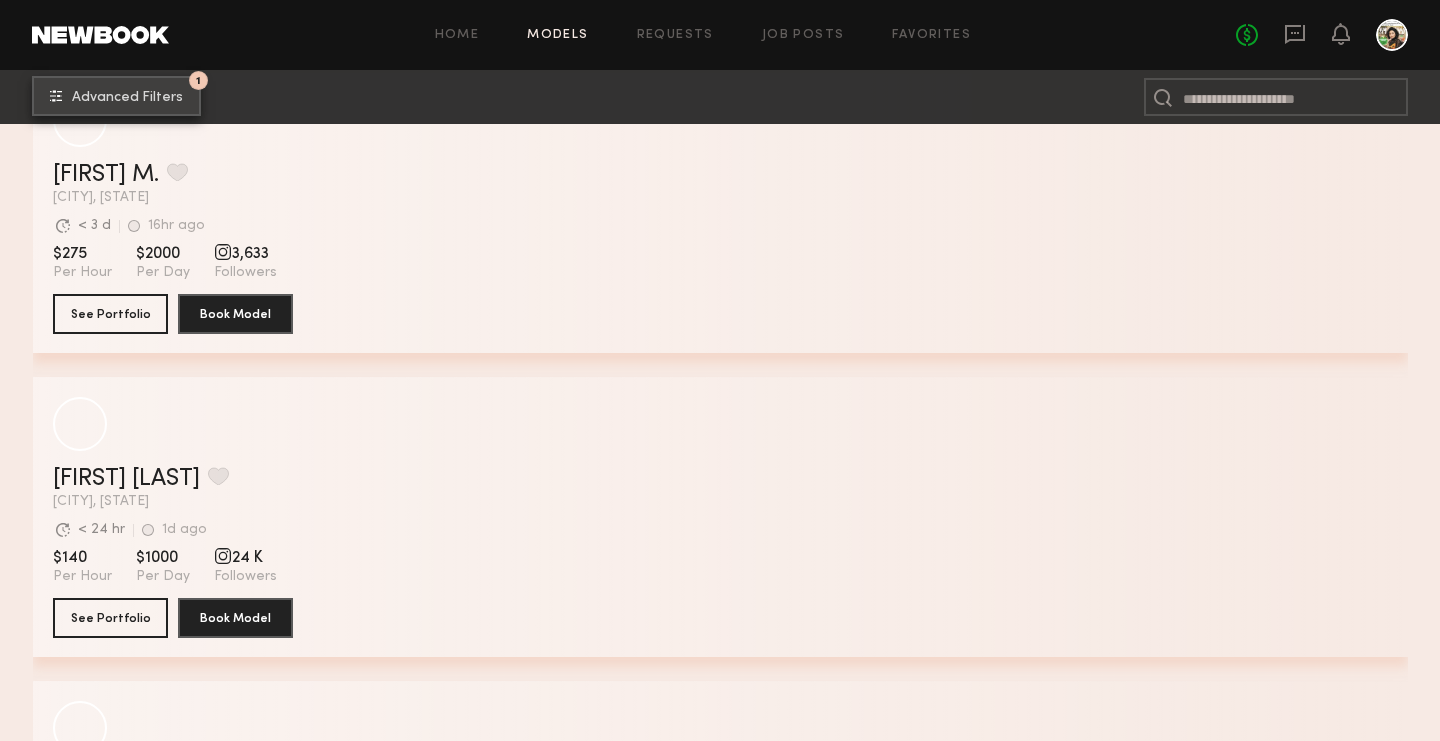 scroll, scrollTop: 1540, scrollLeft: 0, axis: vertical 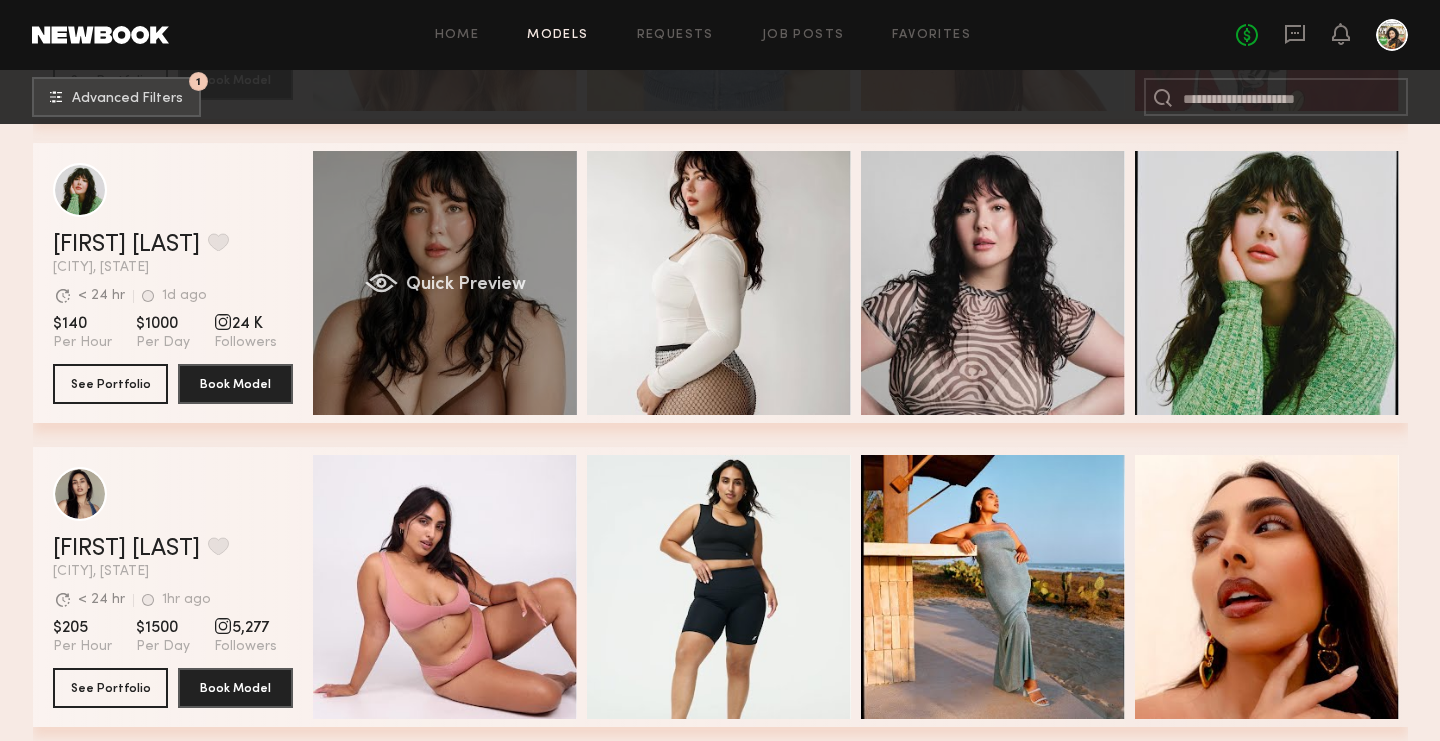 click on "Quick Preview" 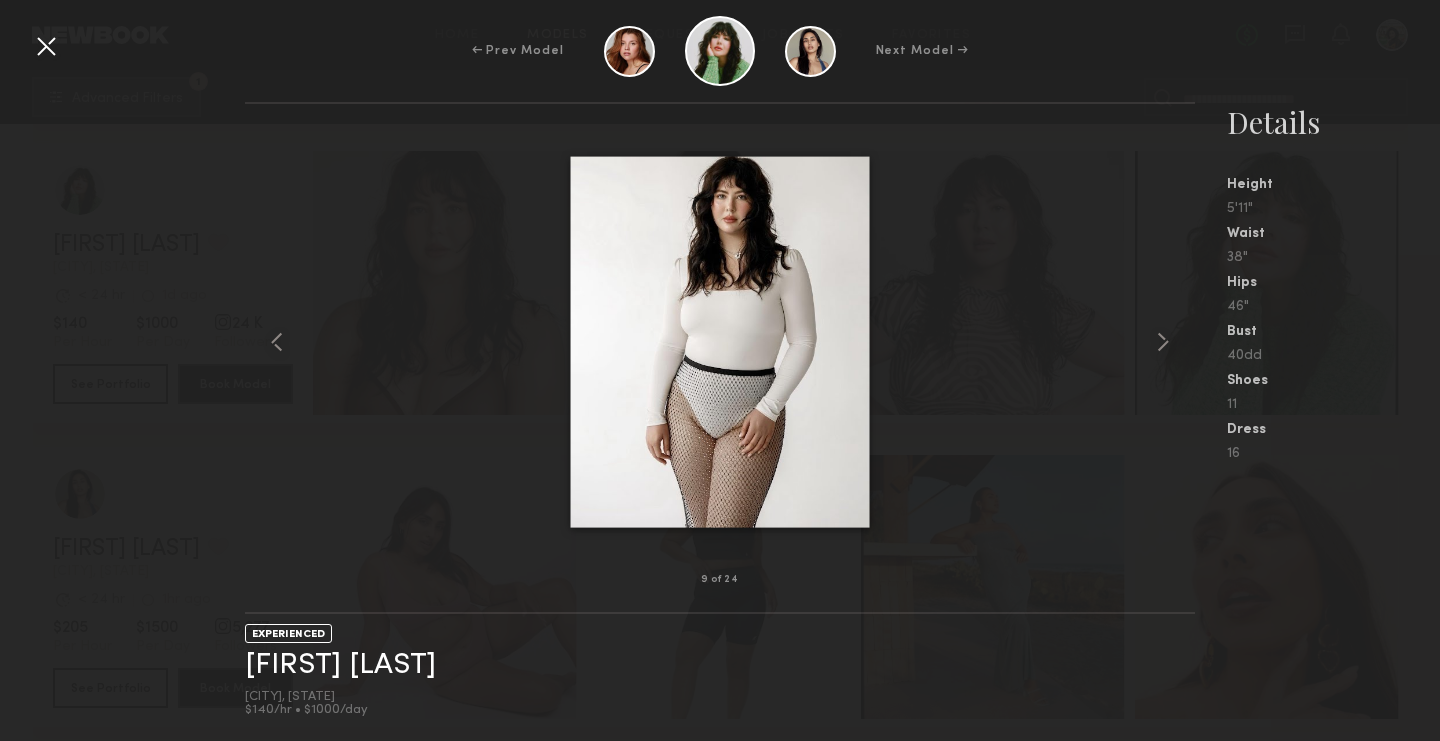 click at bounding box center (46, 46) 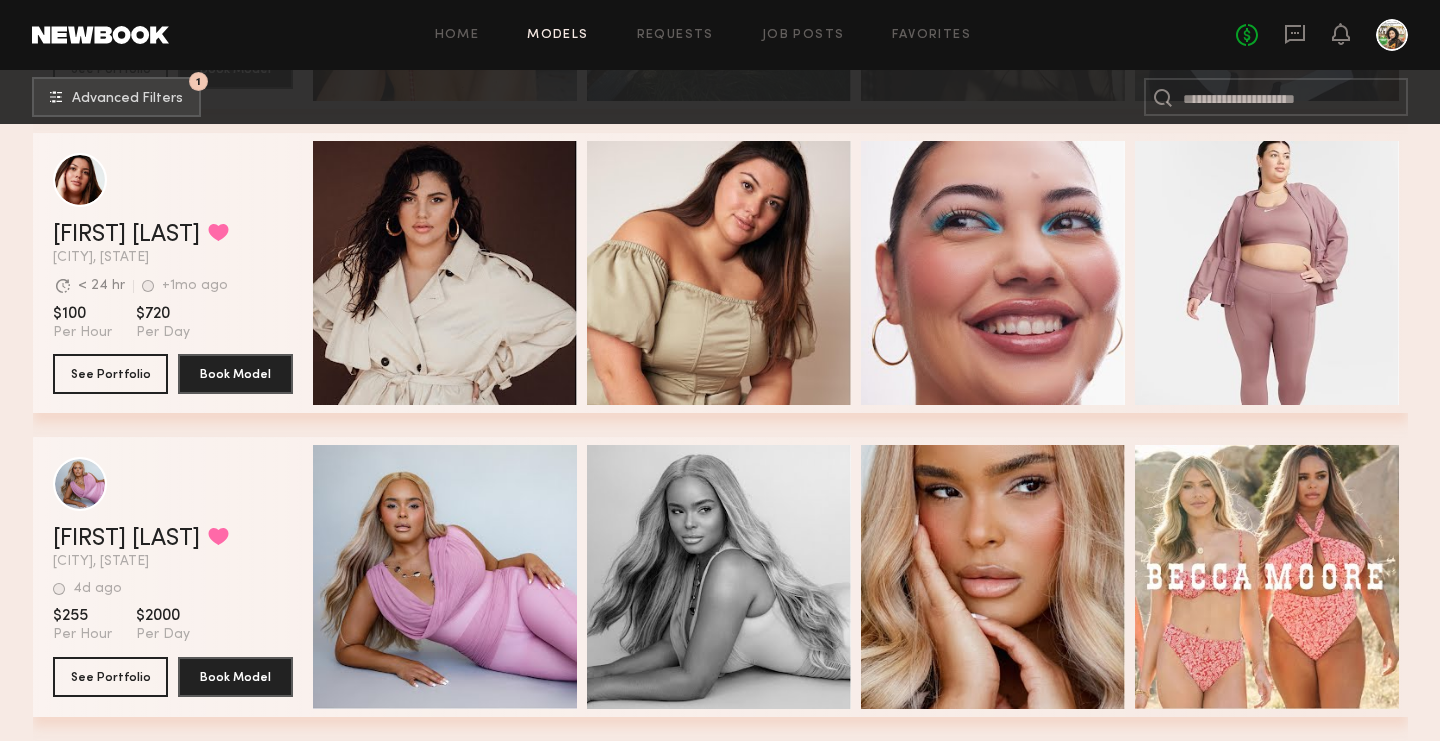 scroll, scrollTop: 5704, scrollLeft: 0, axis: vertical 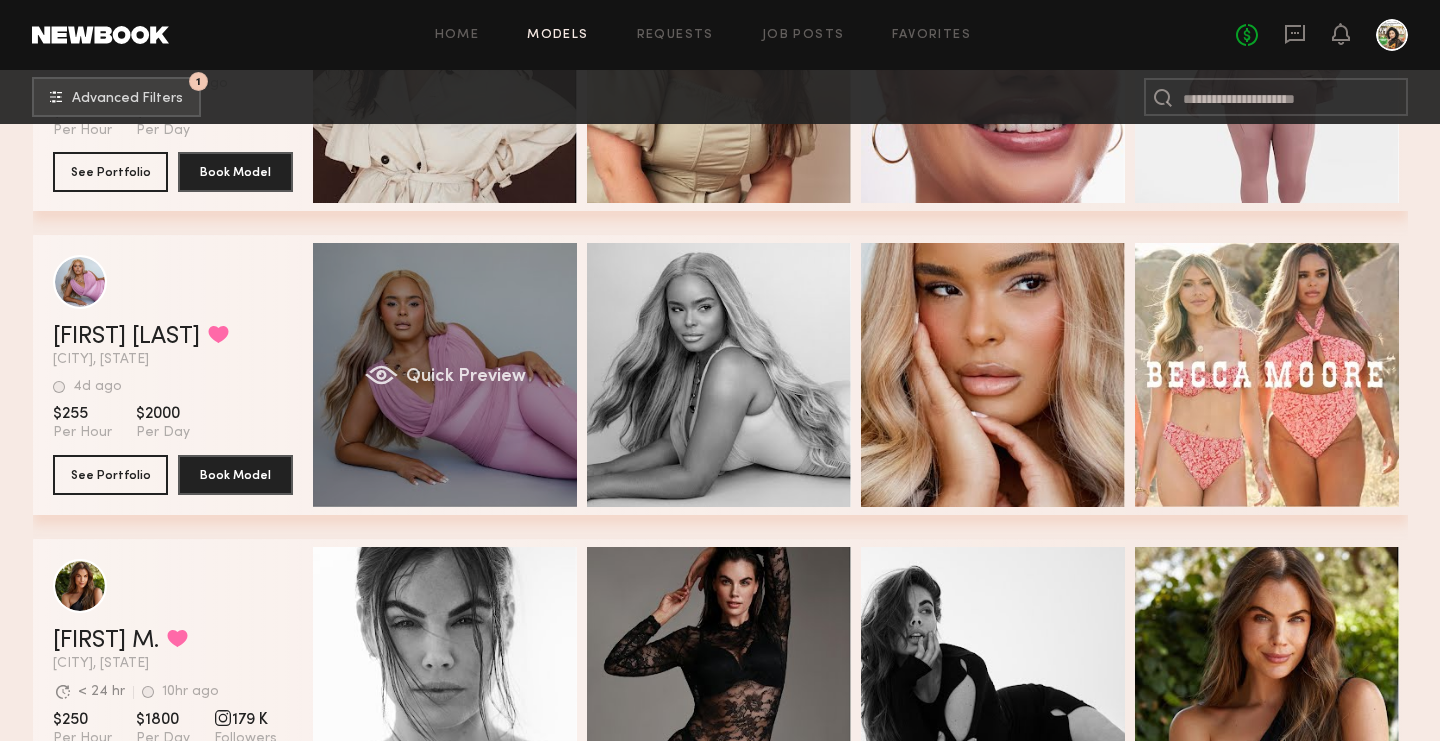 click on "Quick Preview" 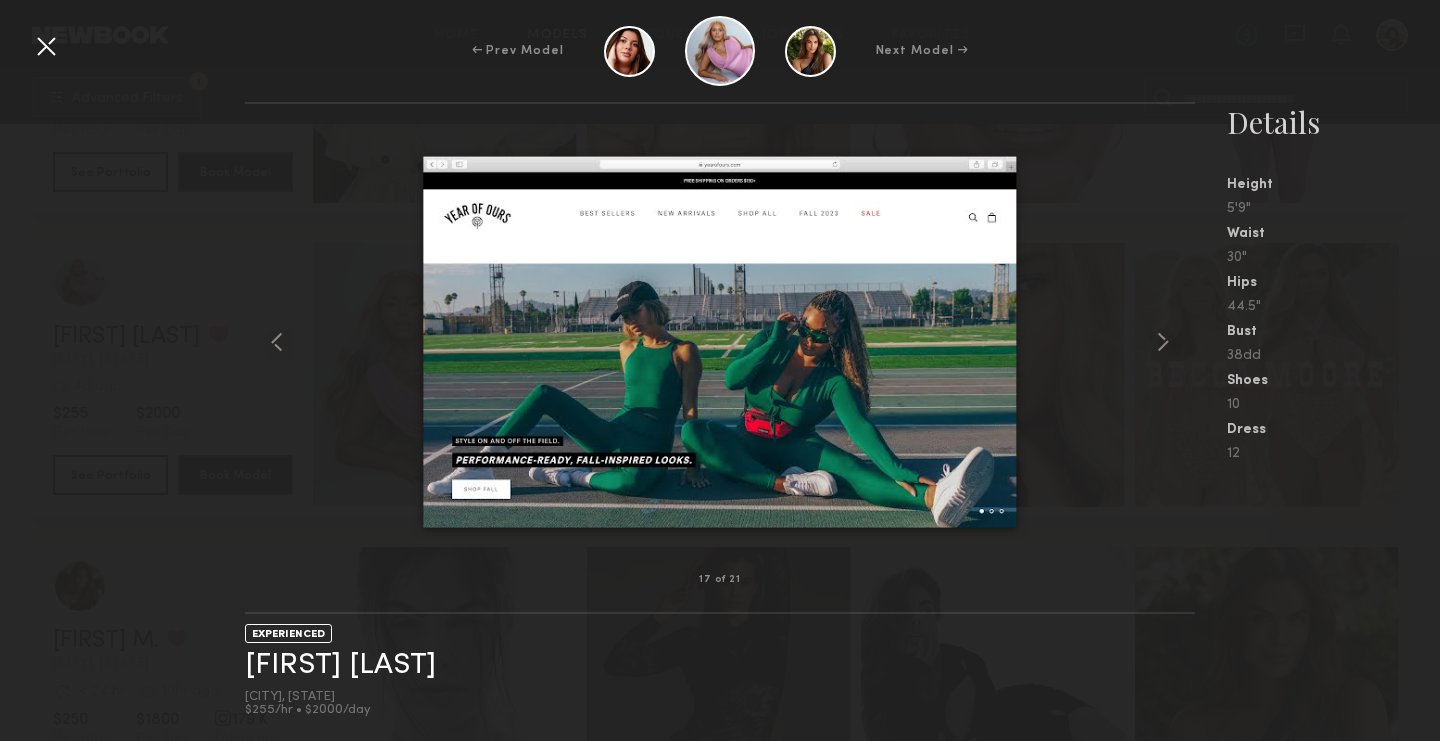 click at bounding box center [46, 46] 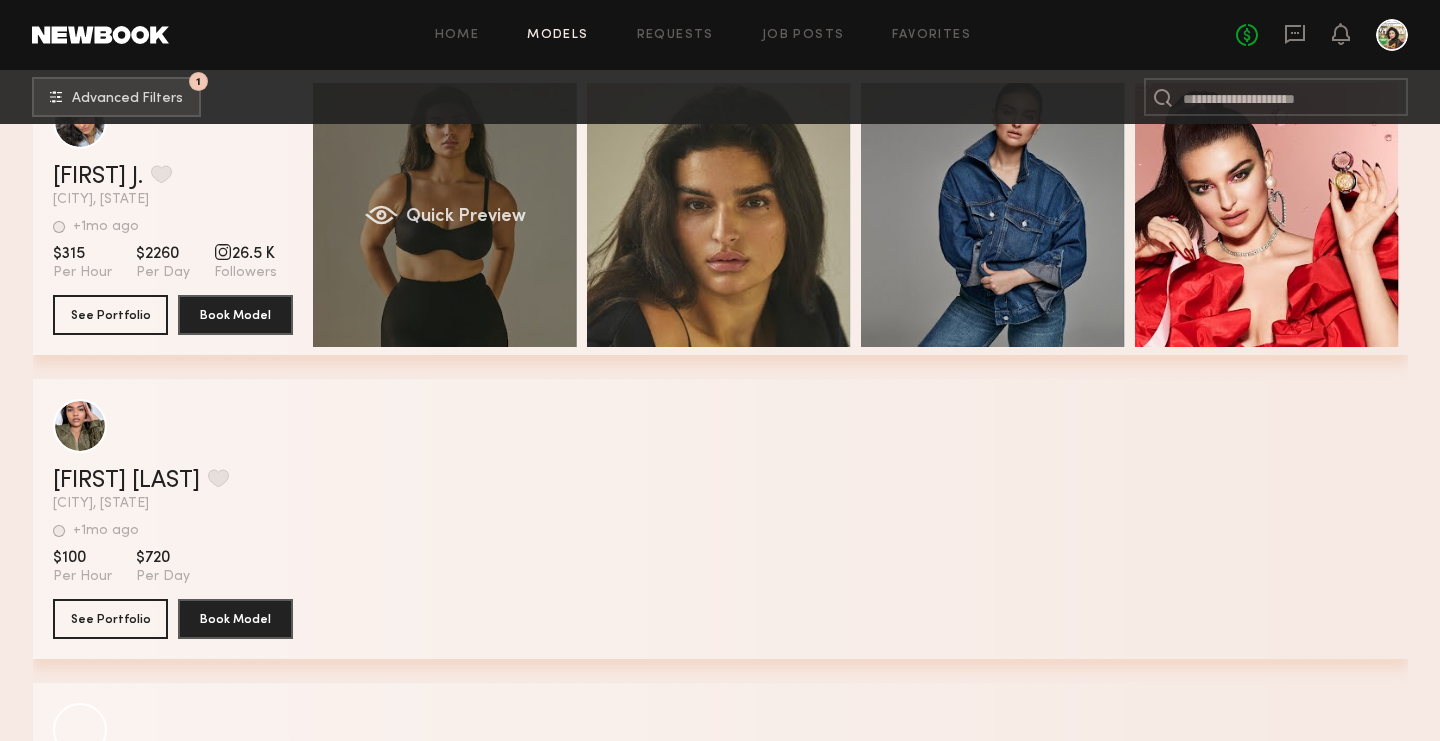 scroll, scrollTop: 7274, scrollLeft: 0, axis: vertical 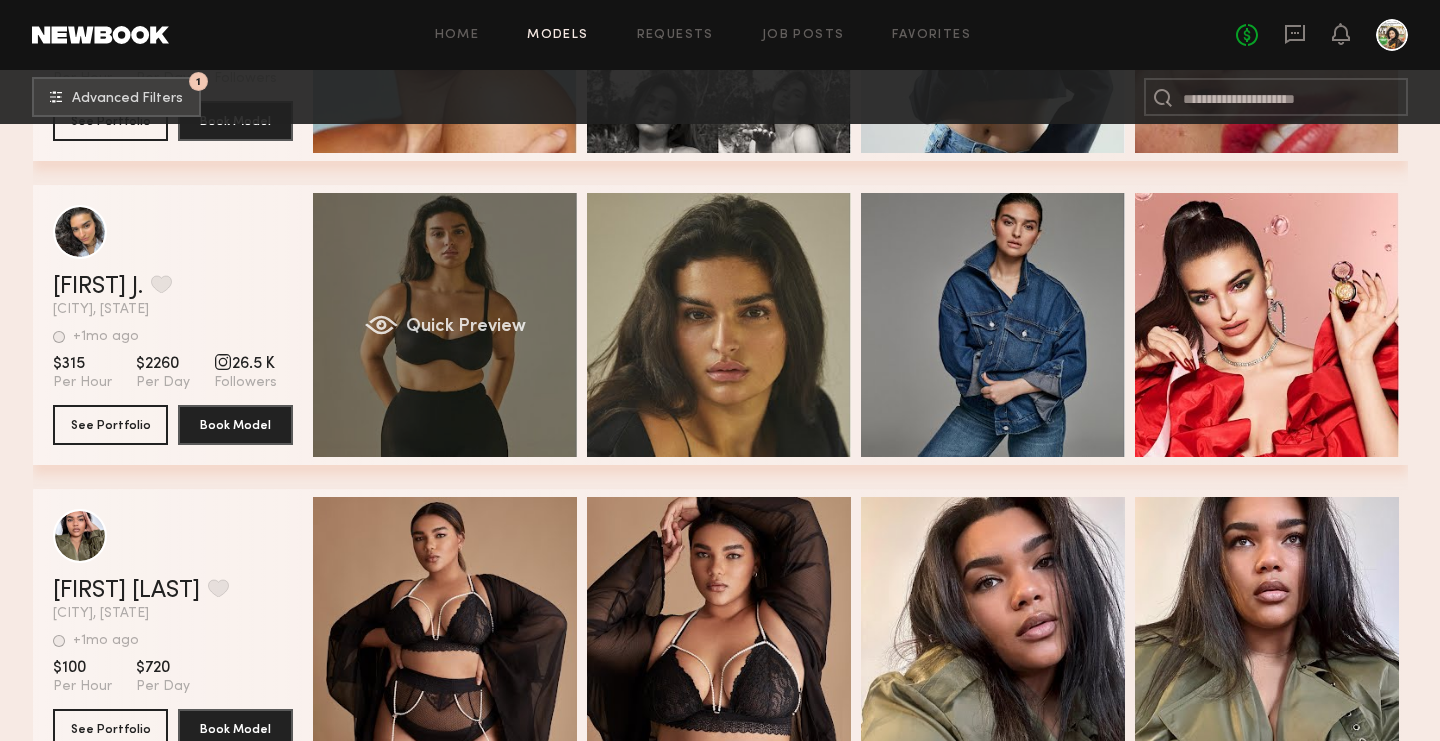 click on "Quick Preview" 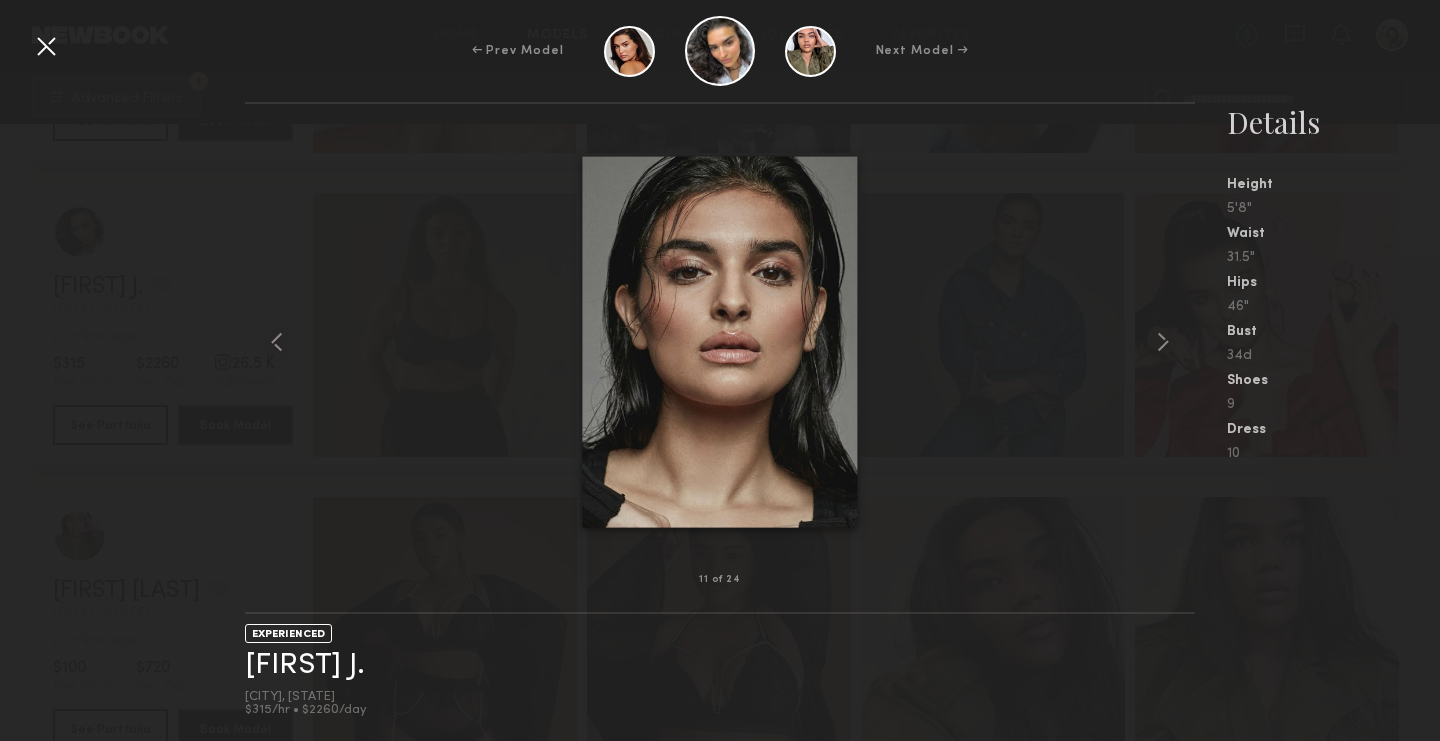 click at bounding box center [46, 46] 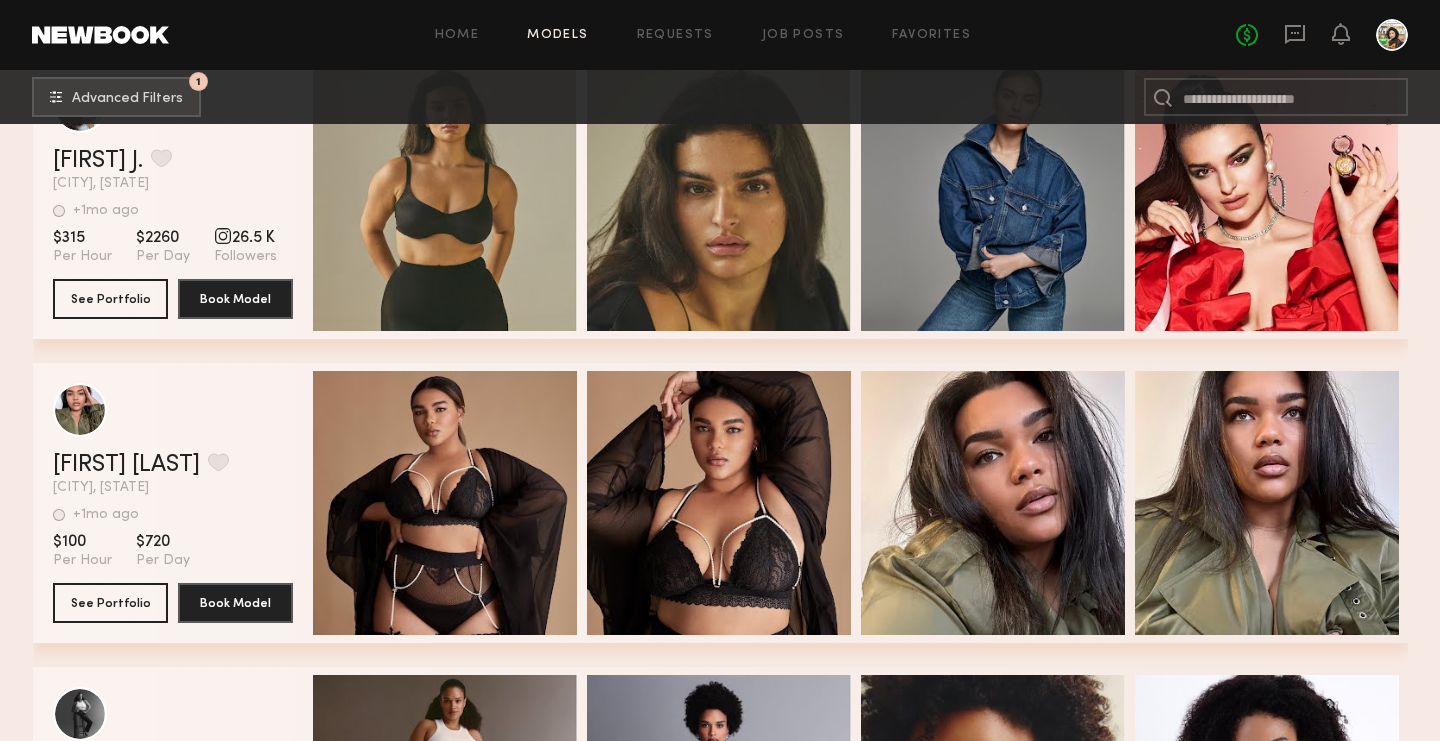 scroll, scrollTop: 7402, scrollLeft: 0, axis: vertical 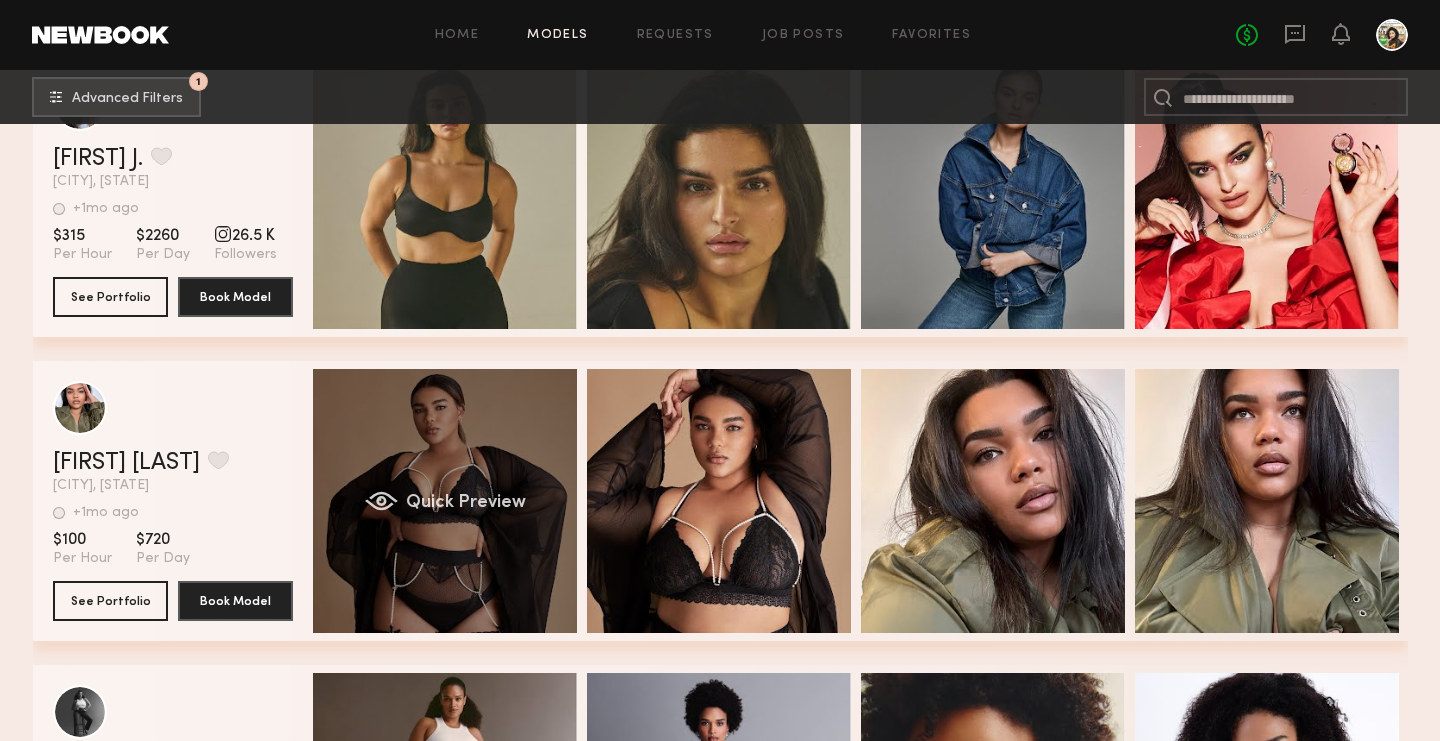 click on "Quick Preview" 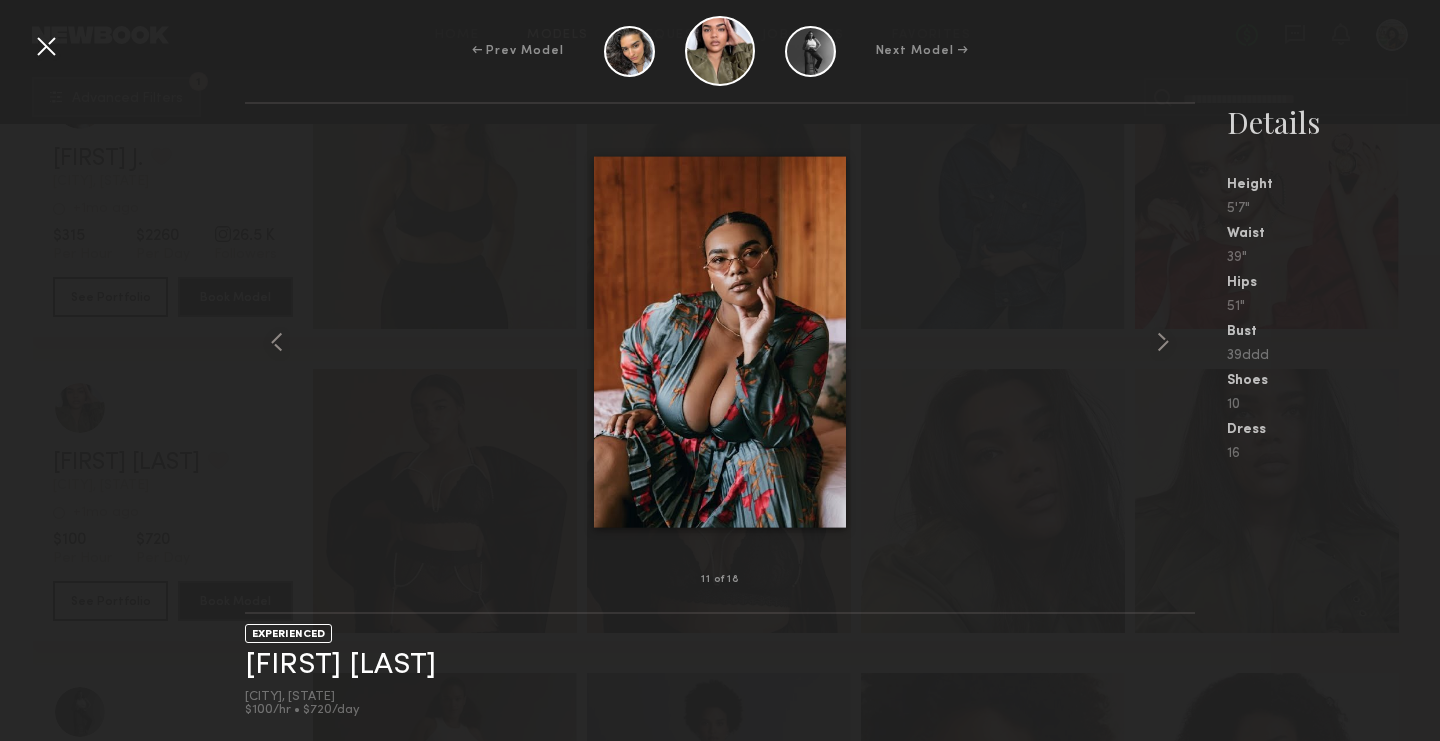 click at bounding box center [46, 46] 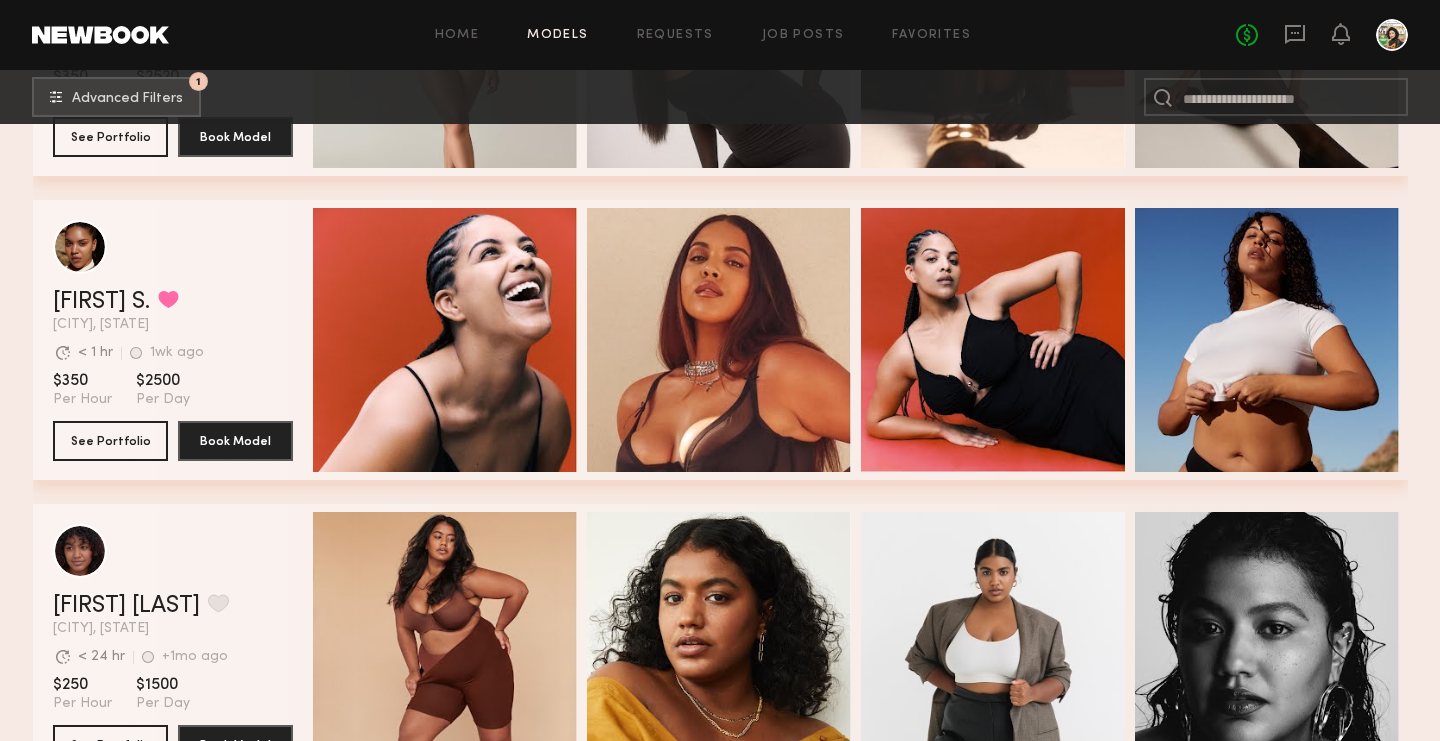 scroll, scrollTop: 10742, scrollLeft: 0, axis: vertical 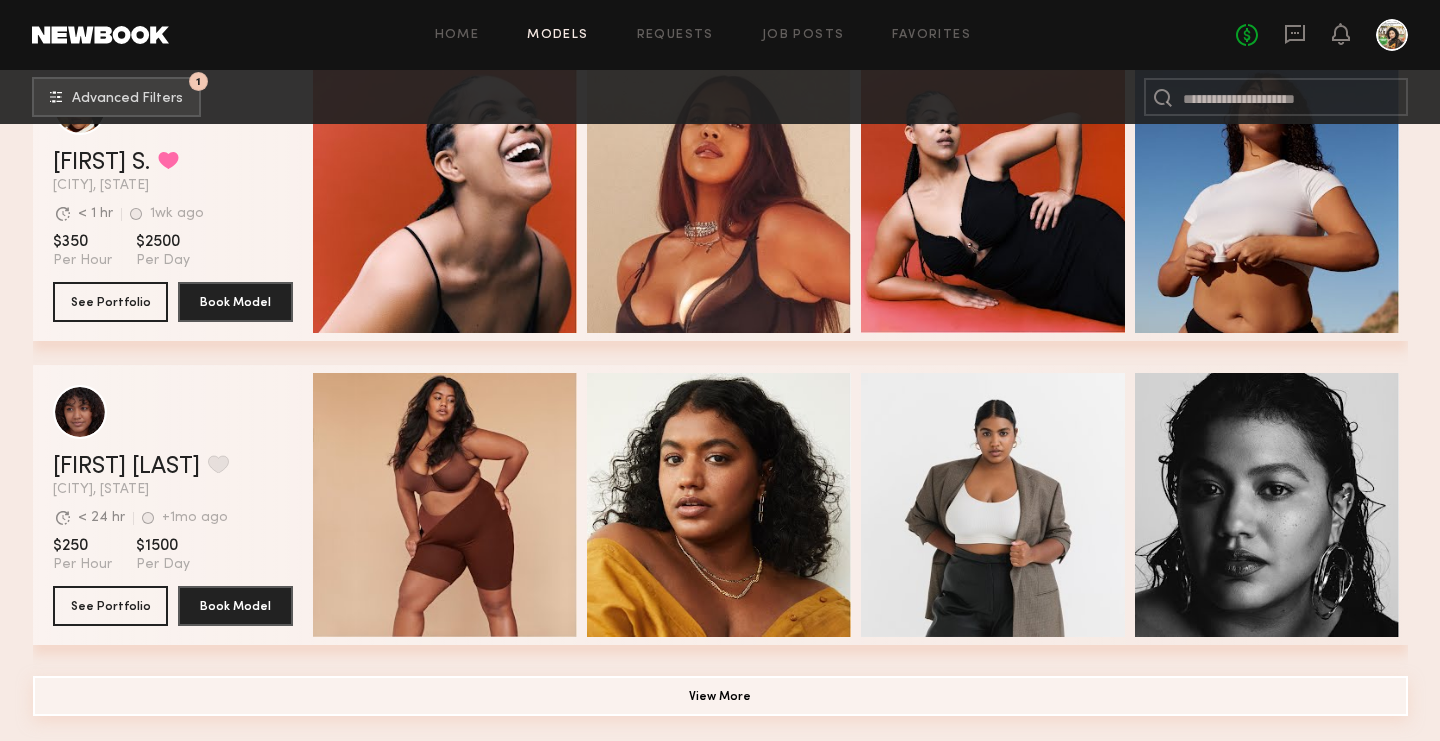 click on "View More" 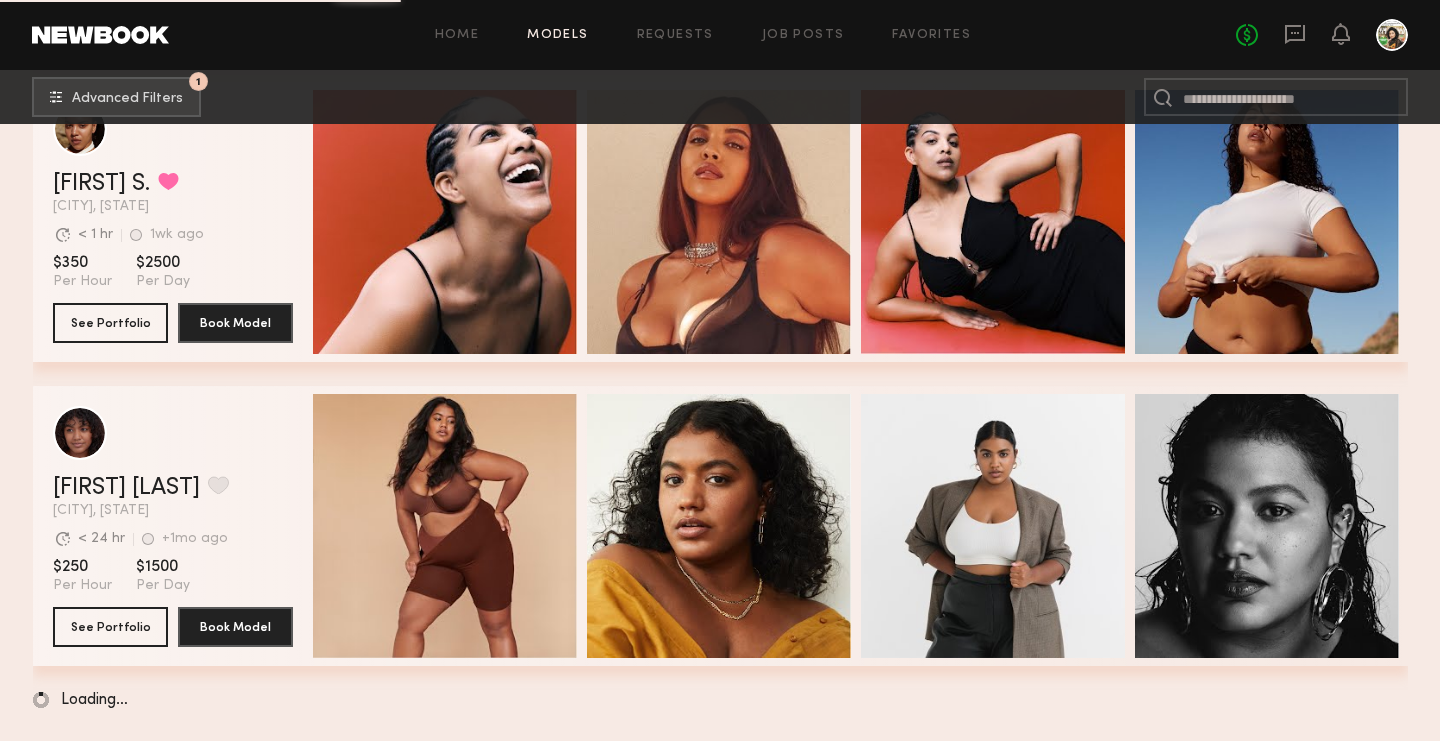 scroll, scrollTop: 10742, scrollLeft: 0, axis: vertical 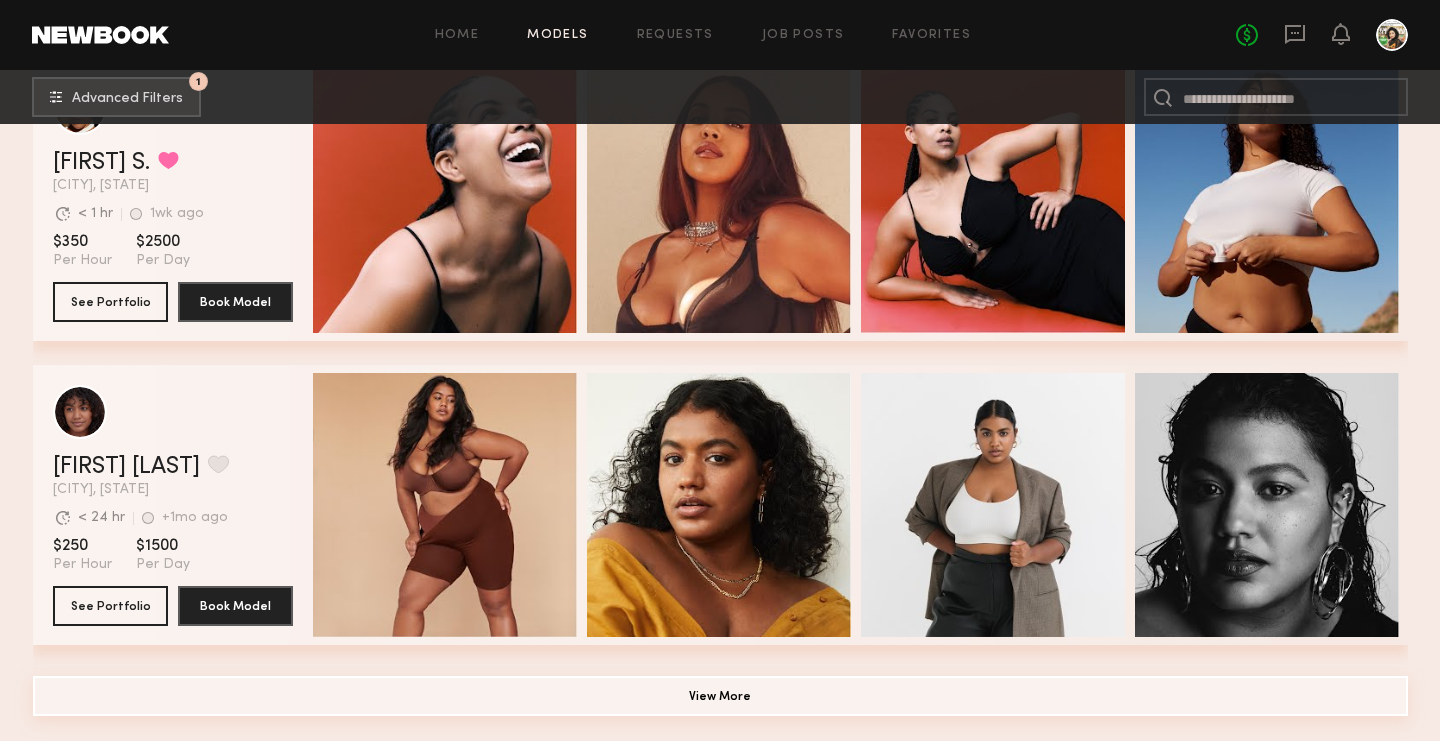 click on "View More" 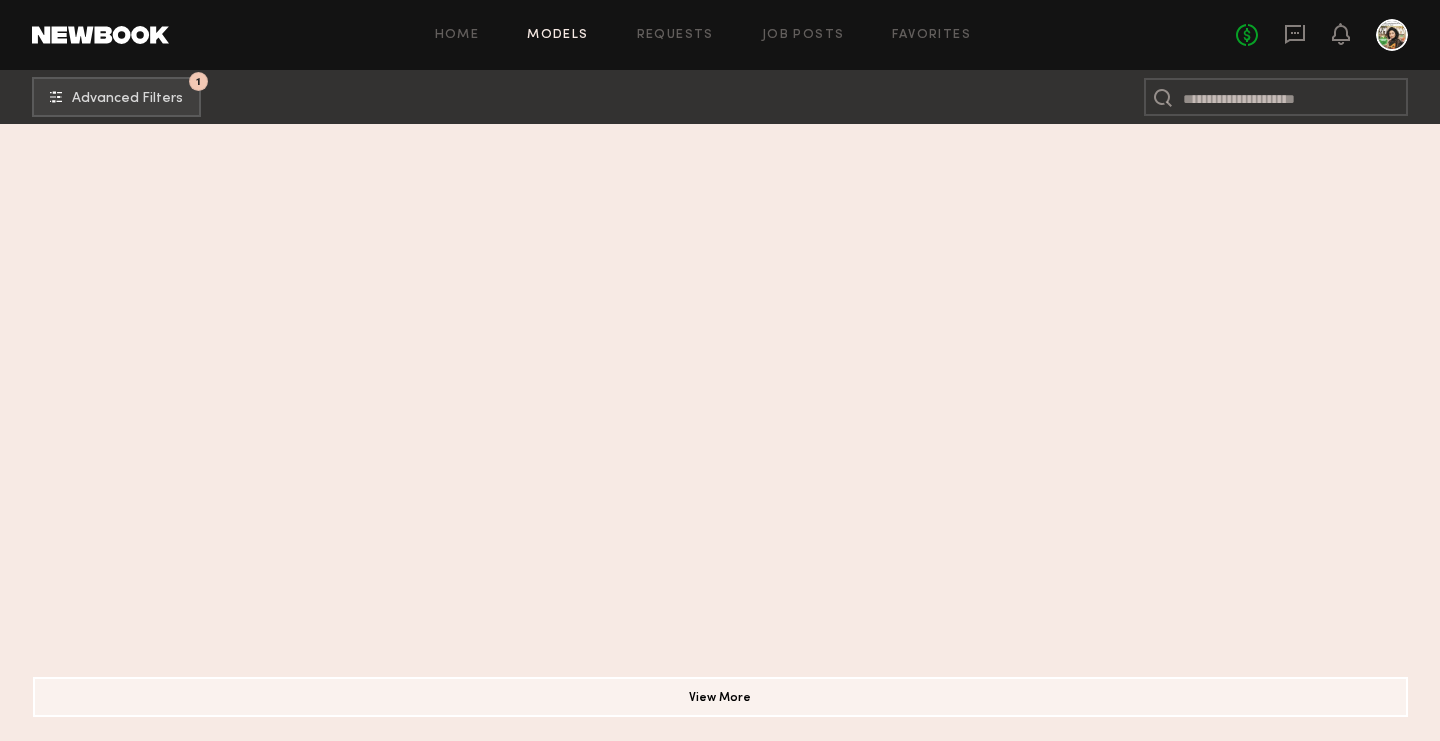 scroll, scrollTop: 0, scrollLeft: 0, axis: both 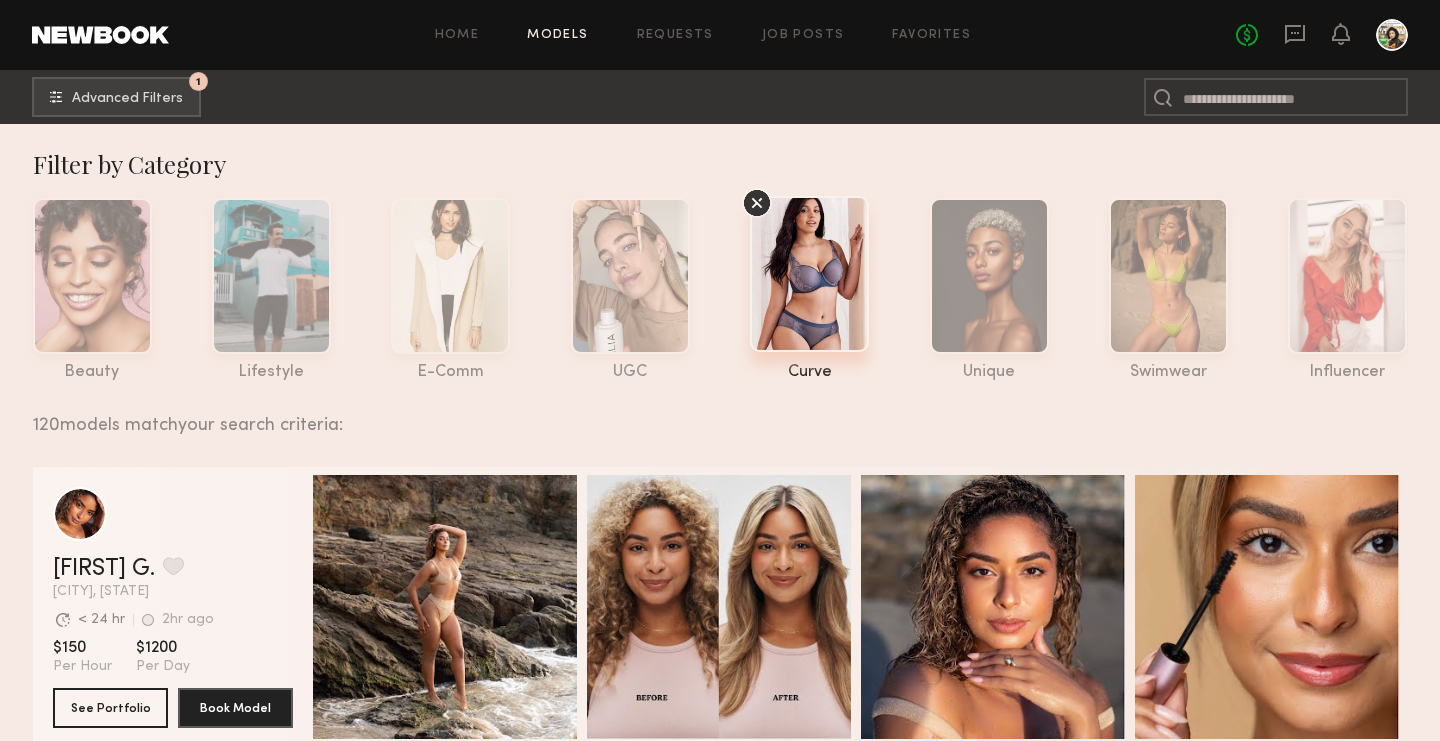 click 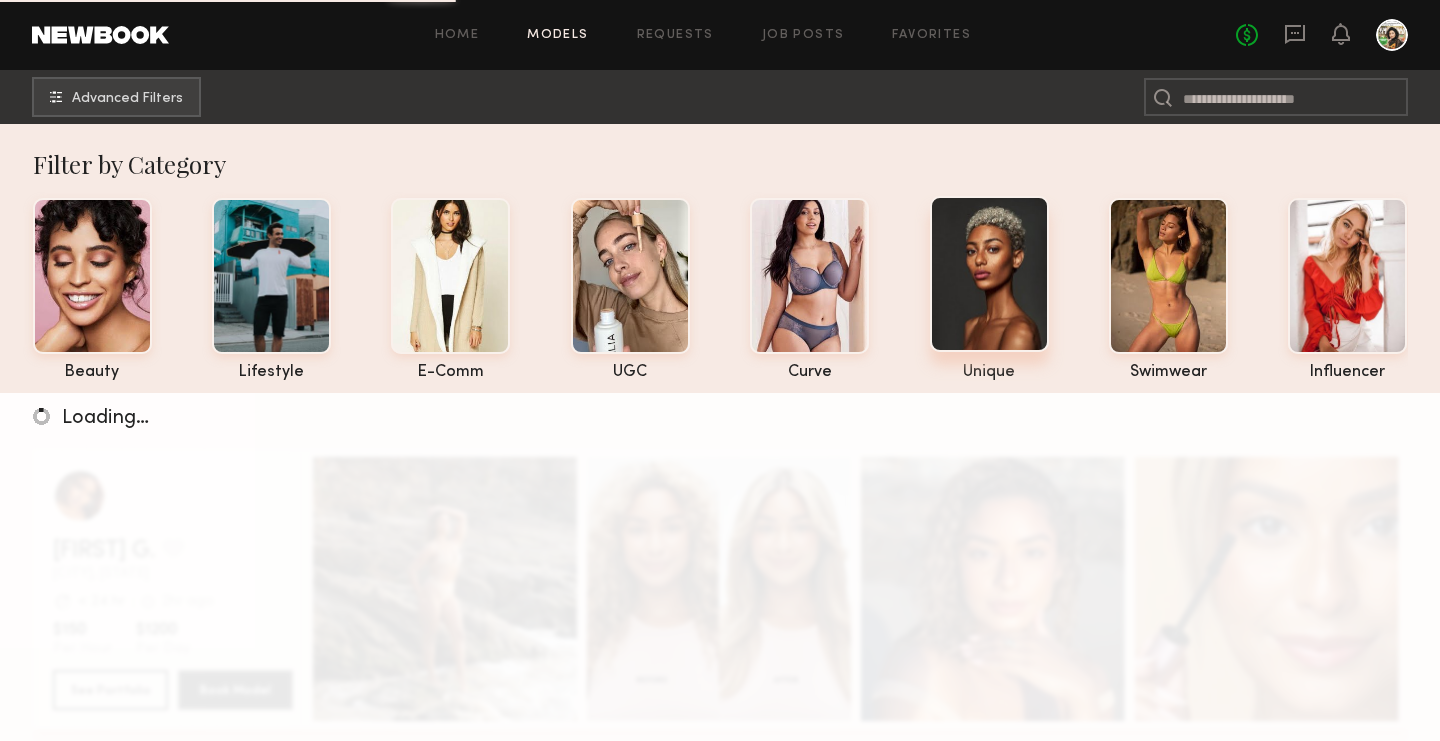 click 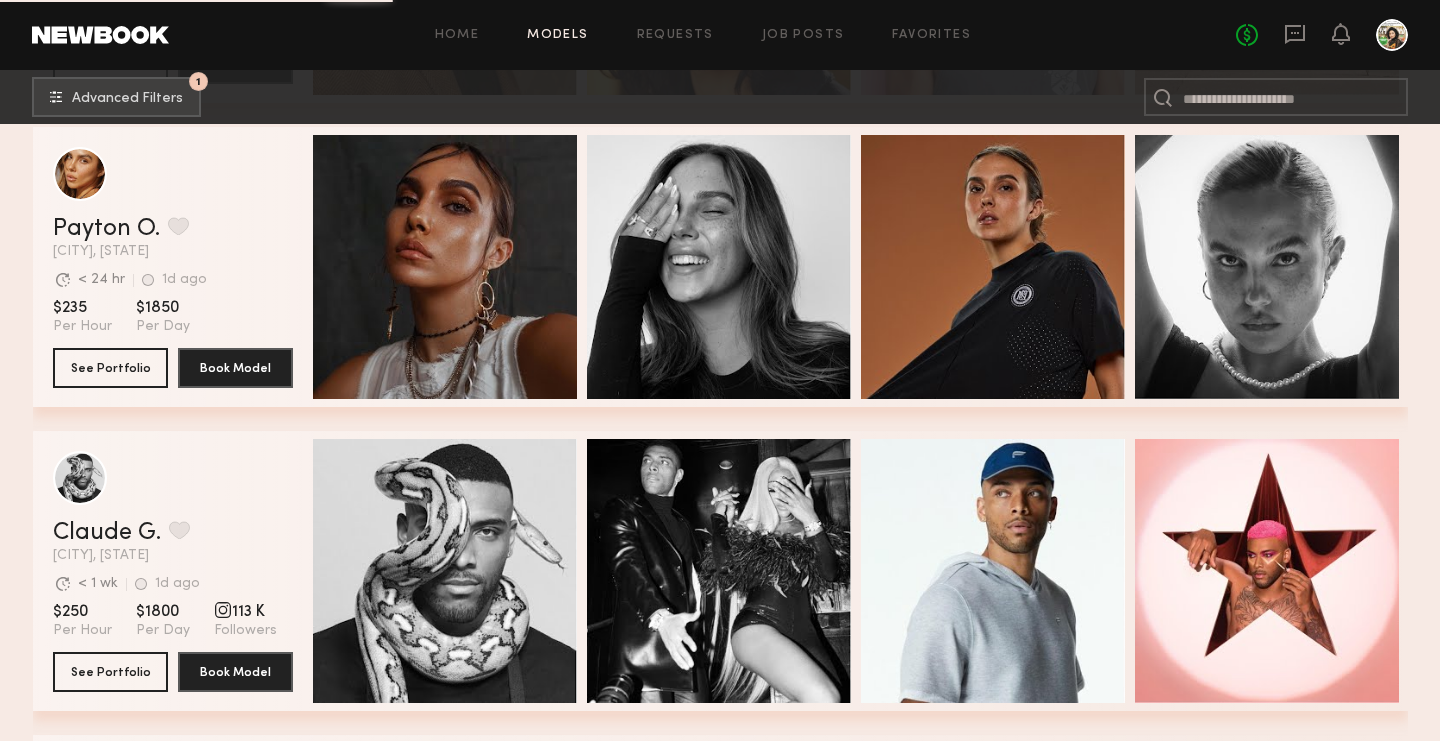 scroll, scrollTop: 7073, scrollLeft: 0, axis: vertical 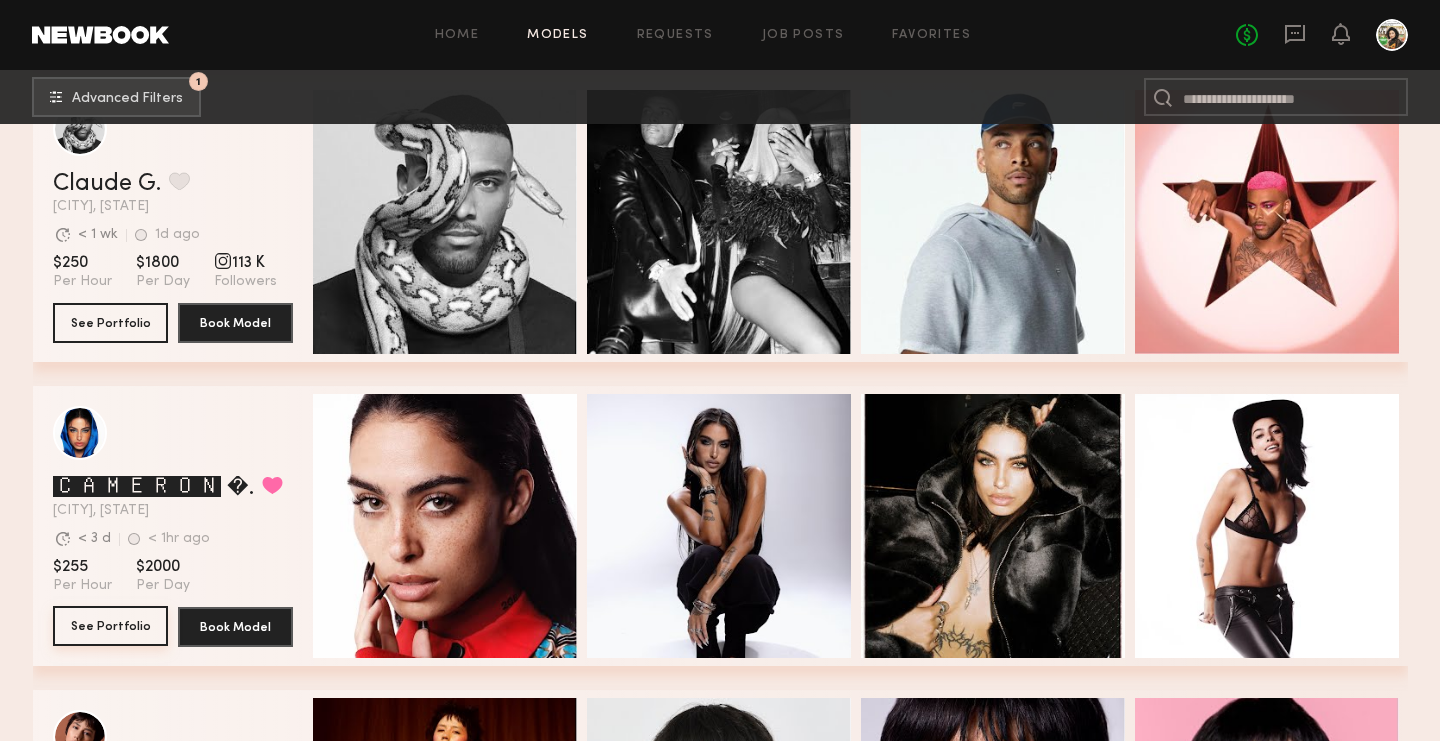 click on "See Portfolio" 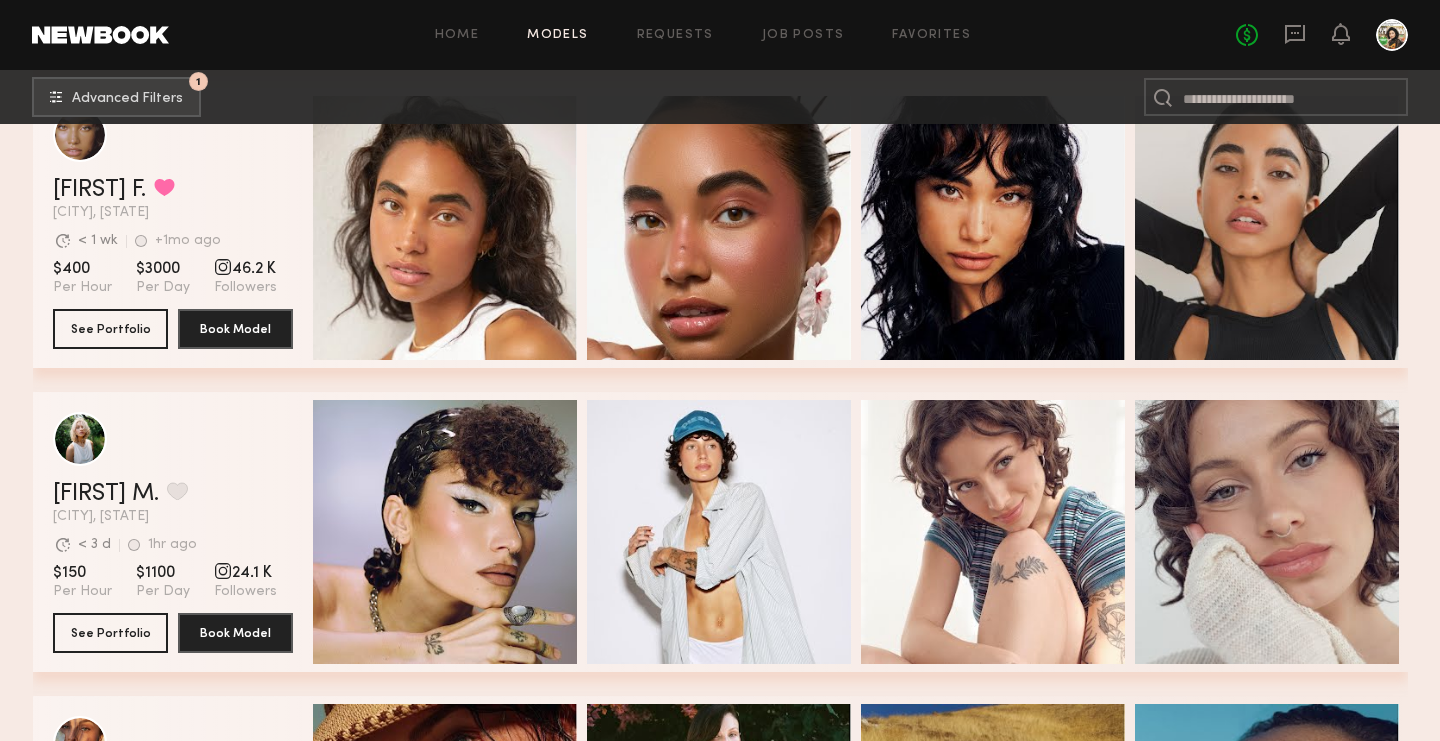 scroll, scrollTop: 8593, scrollLeft: 0, axis: vertical 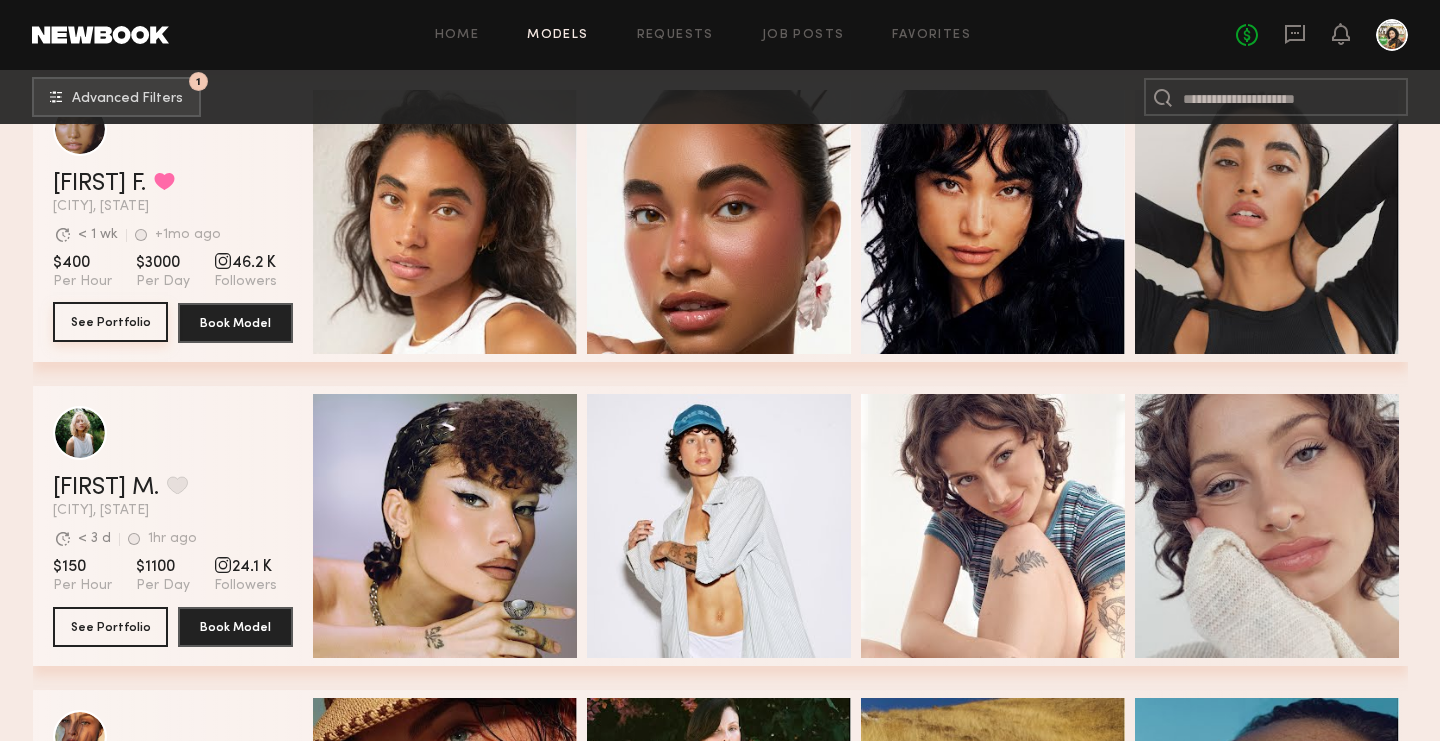 click on "See Portfolio" 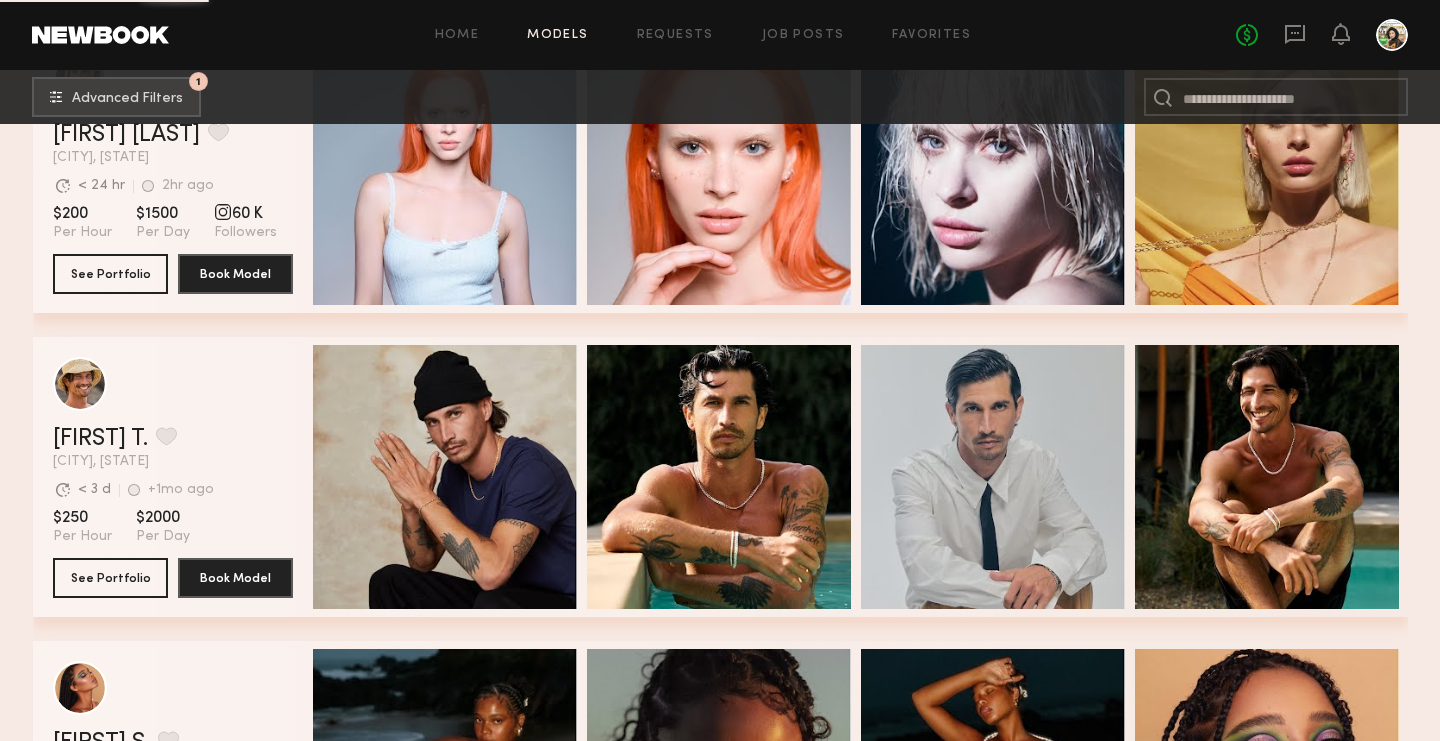 scroll, scrollTop: 36257, scrollLeft: 0, axis: vertical 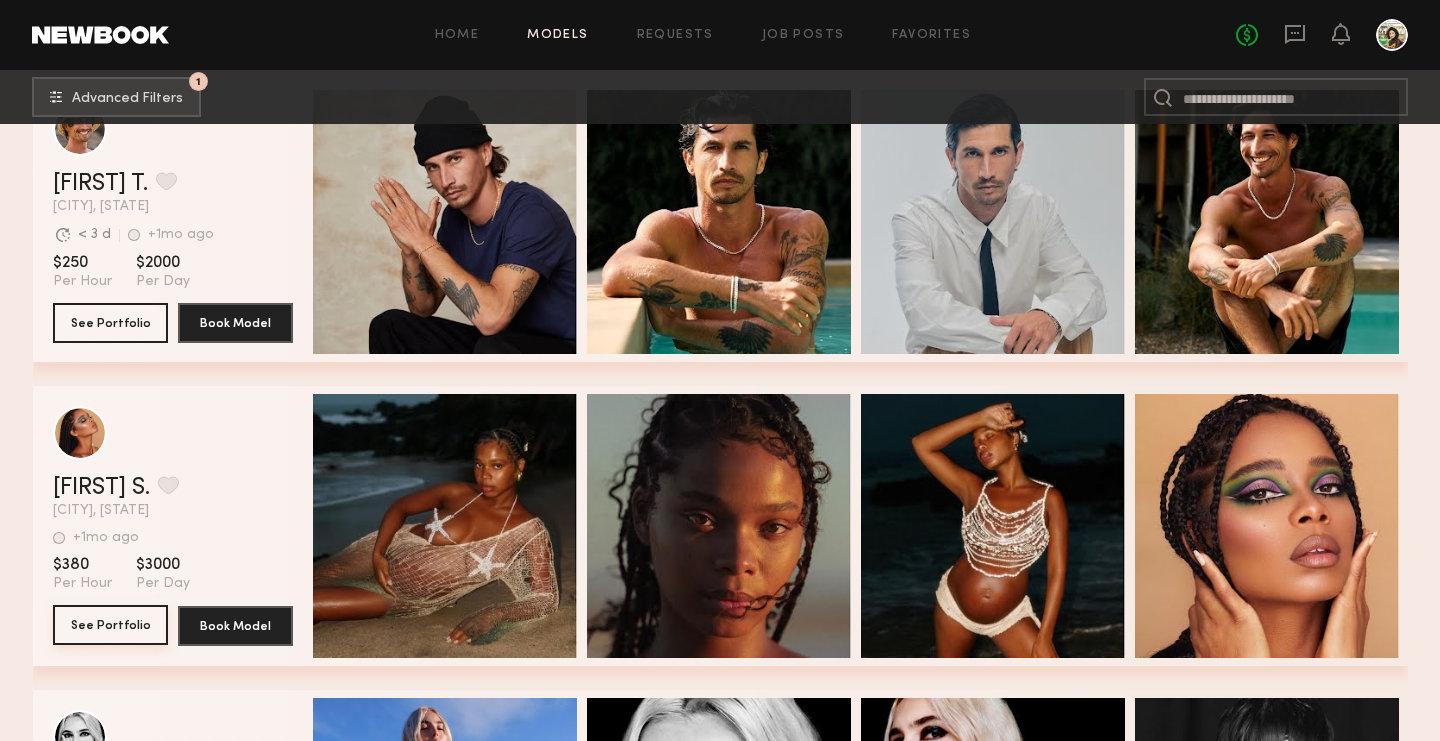 click on "See Portfolio" 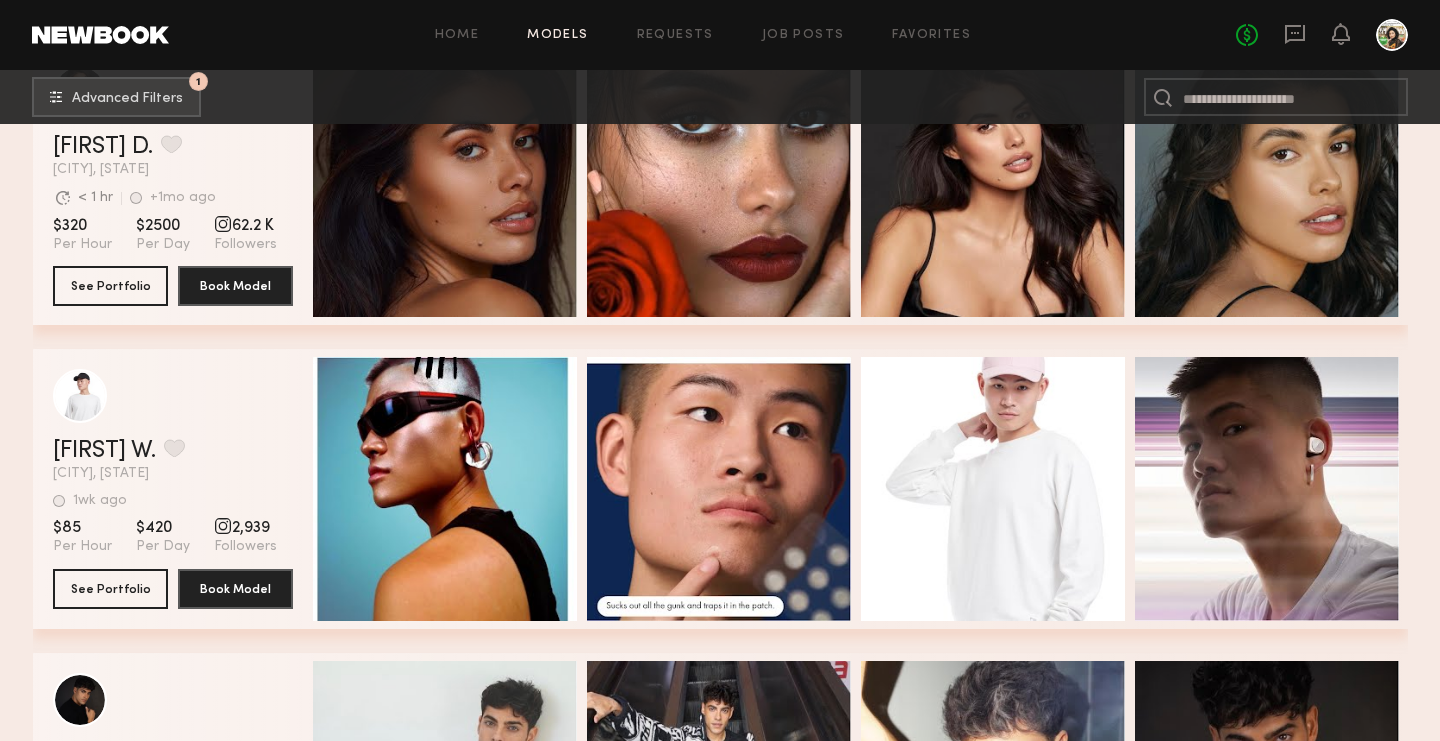 scroll, scrollTop: 37598, scrollLeft: 0, axis: vertical 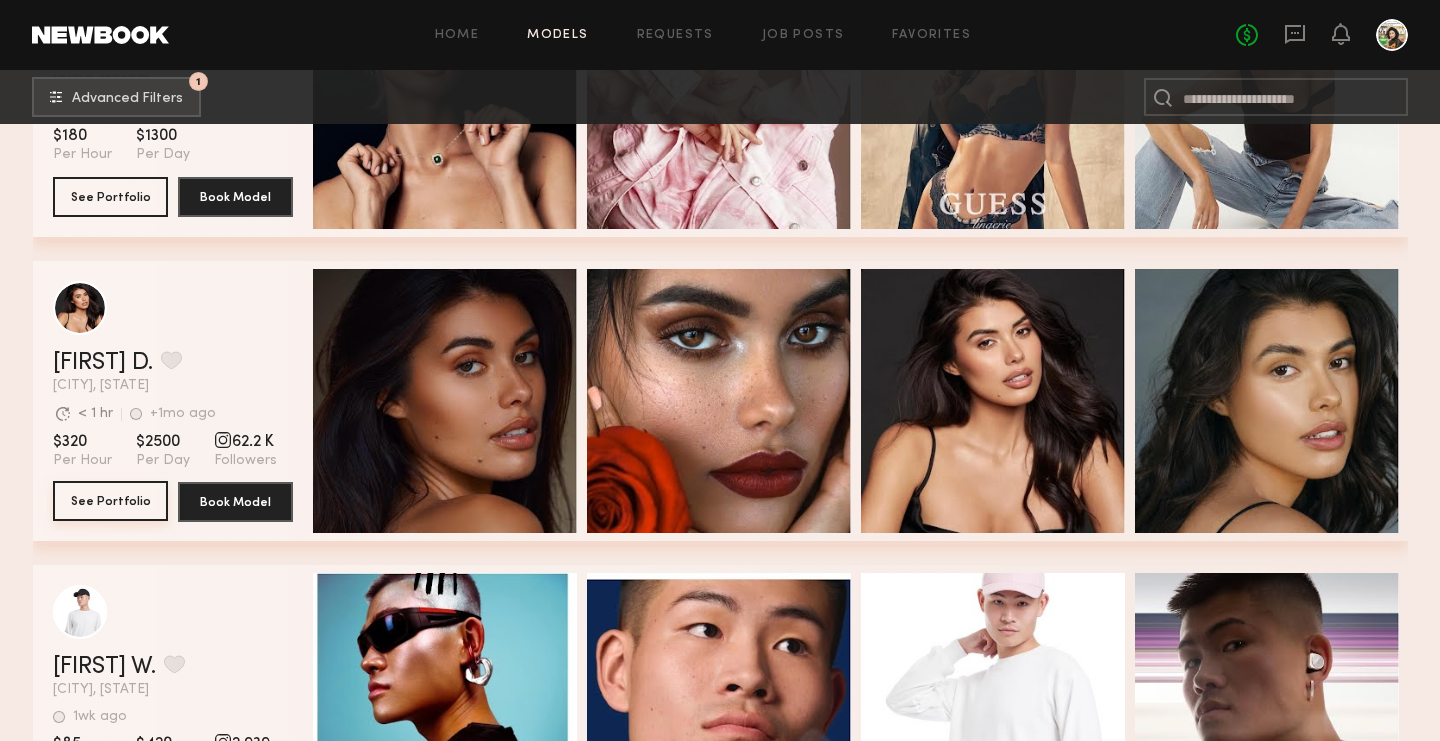 click on "See Portfolio" 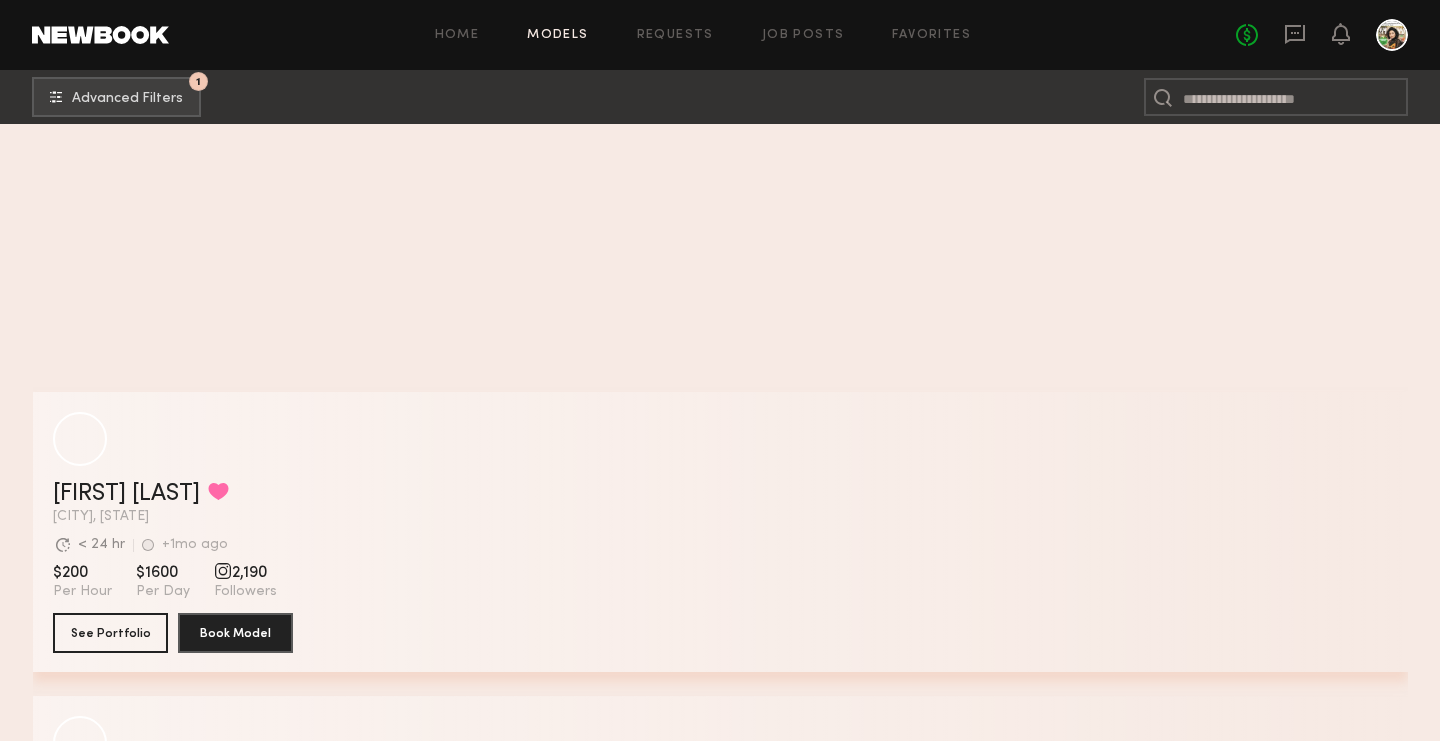 scroll, scrollTop: 41355, scrollLeft: 0, axis: vertical 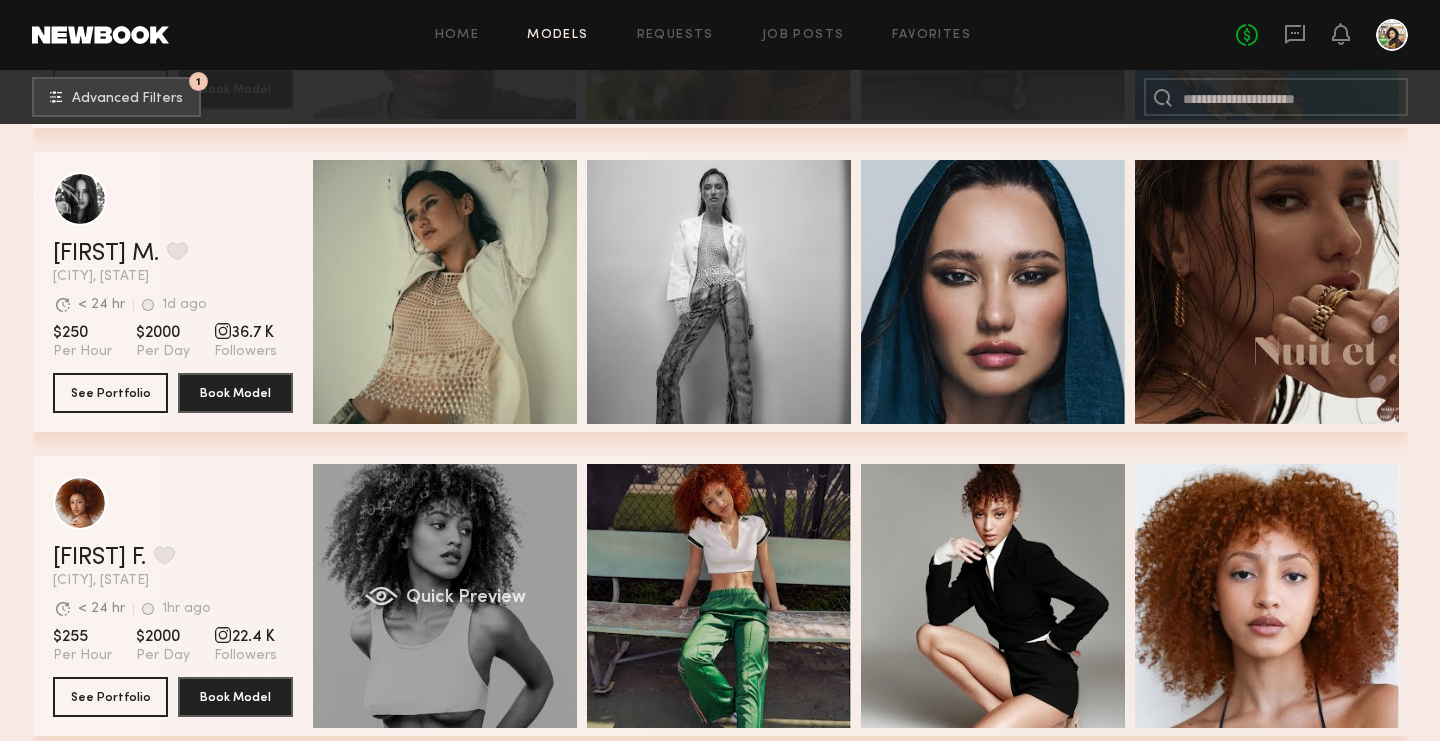 click on "Quick Preview" 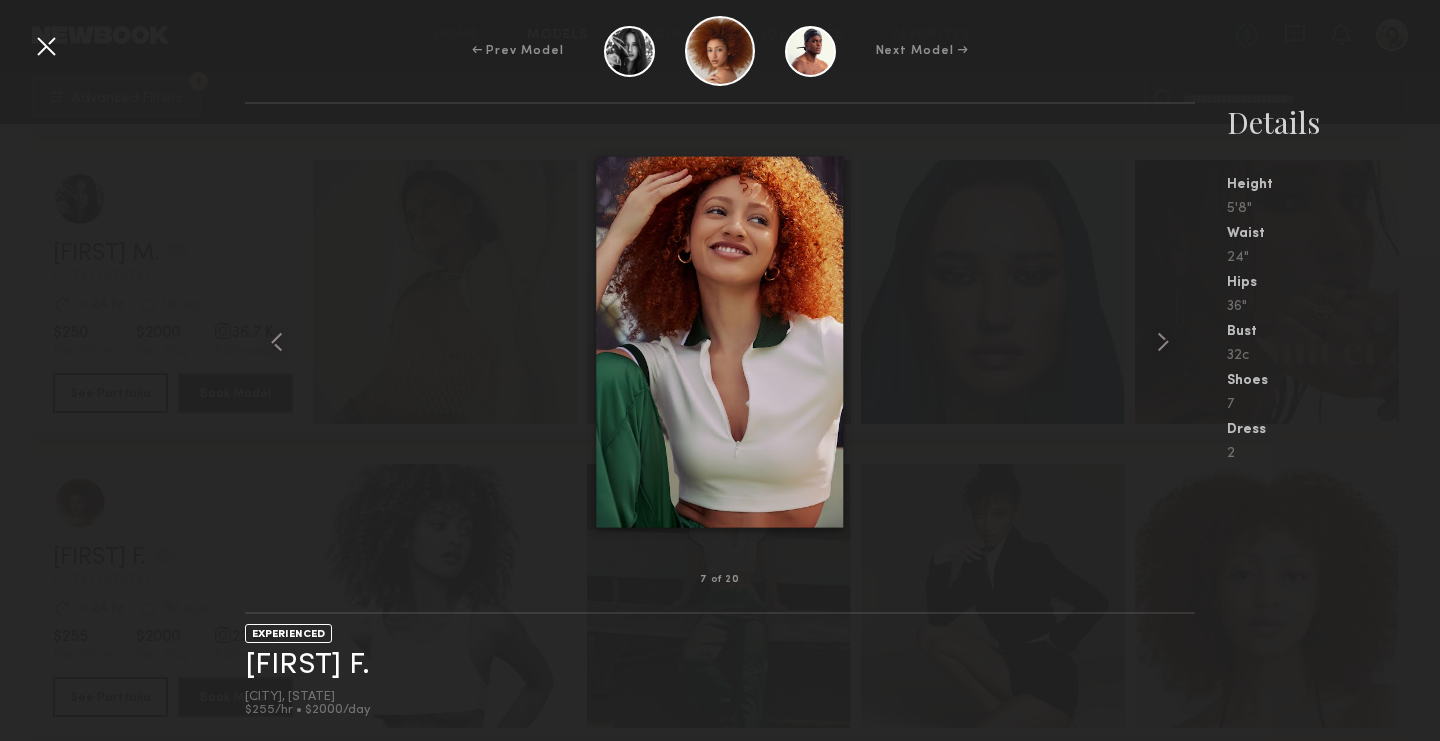 click at bounding box center [46, 46] 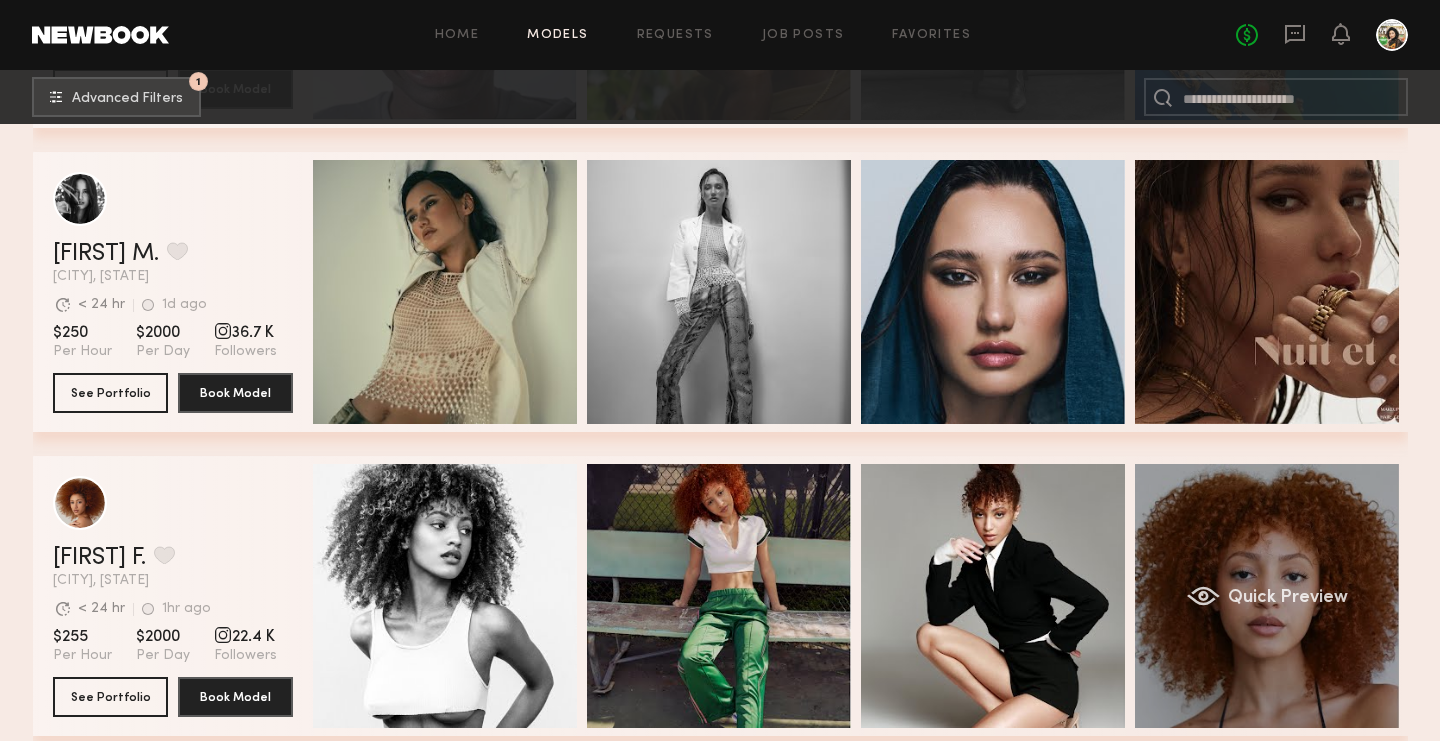 click on "Quick Preview" 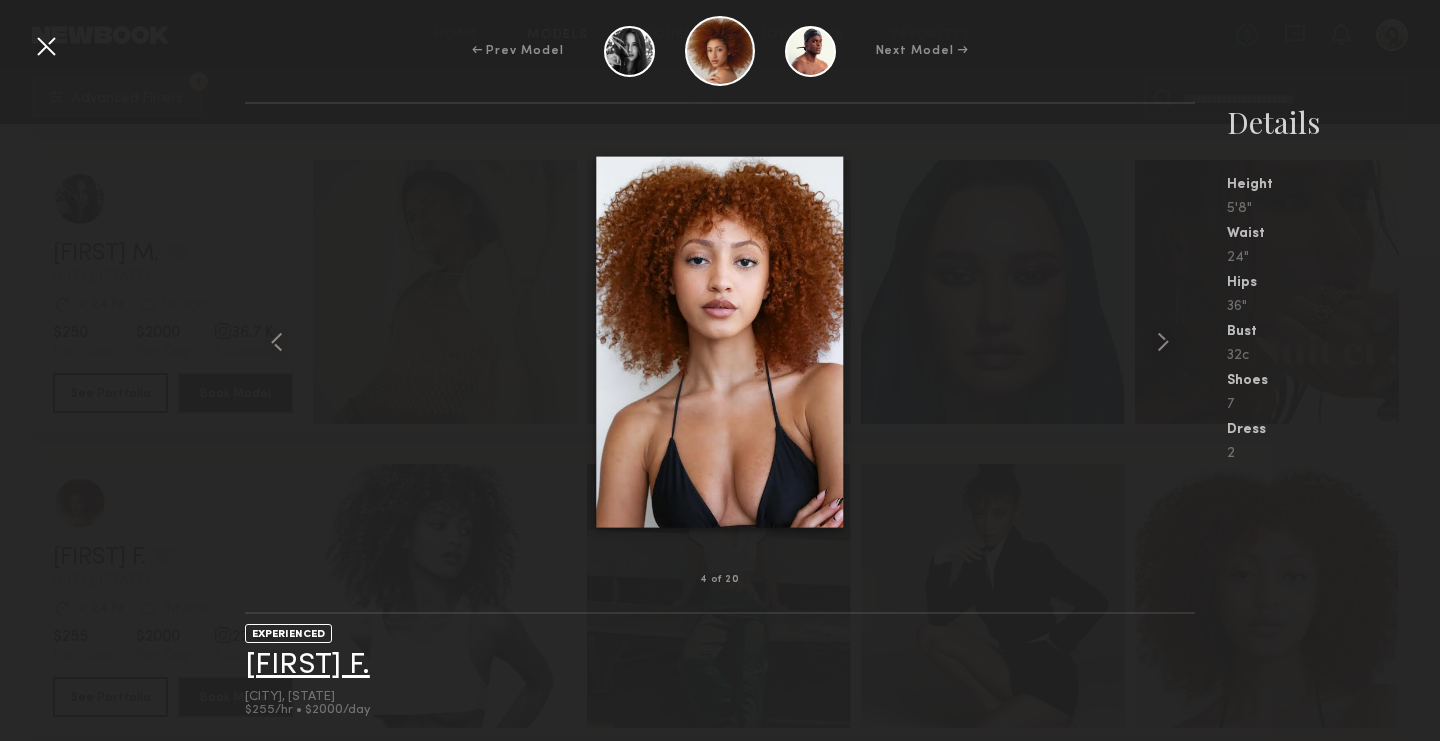 click on "Janelle F." 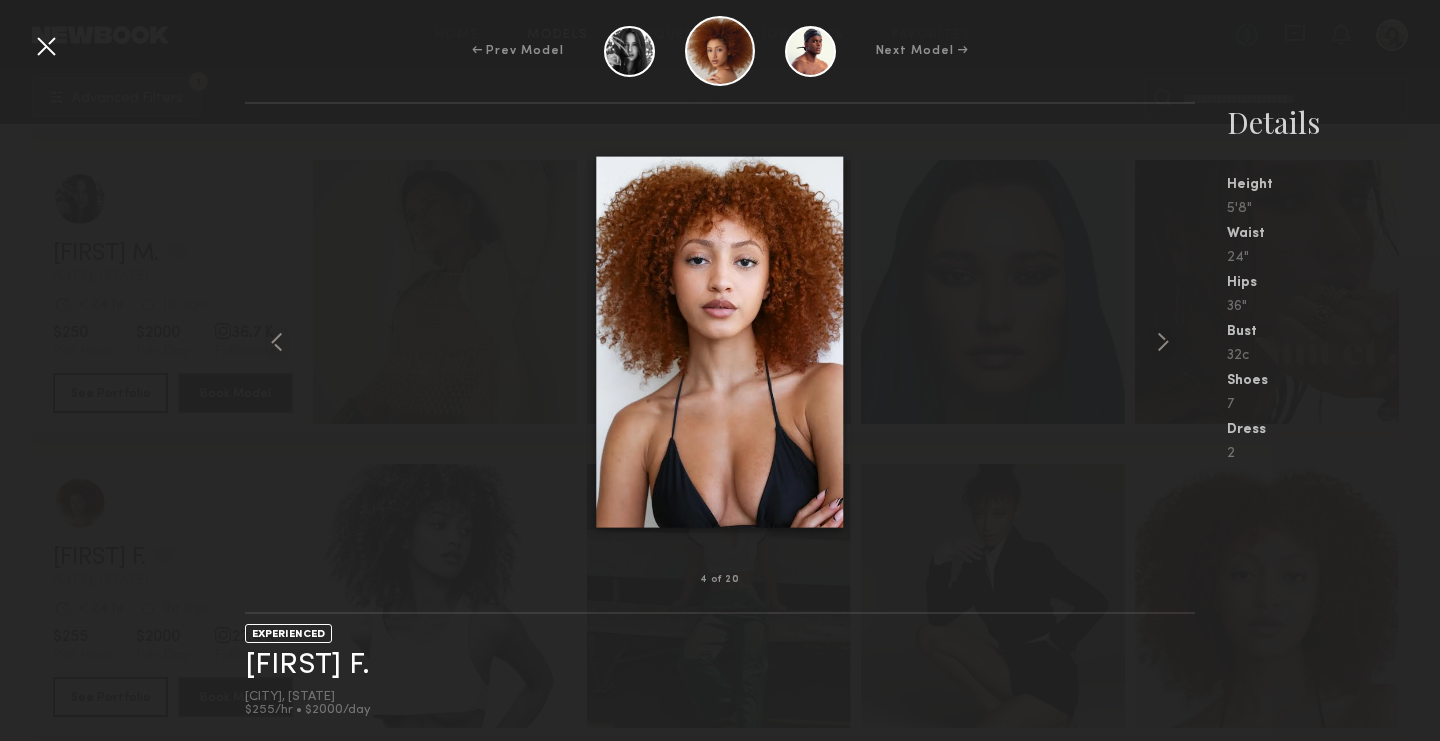 click at bounding box center (46, 46) 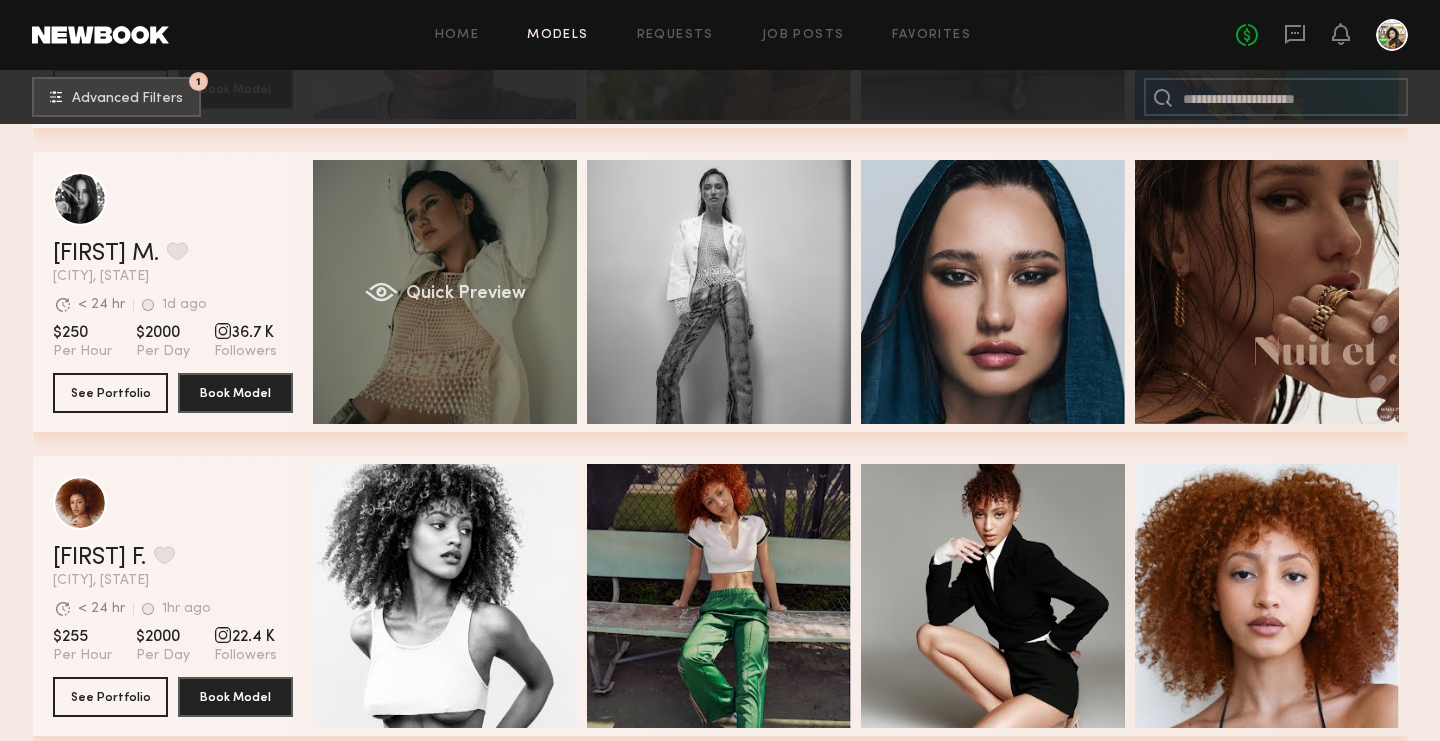 click on "Quick Preview" 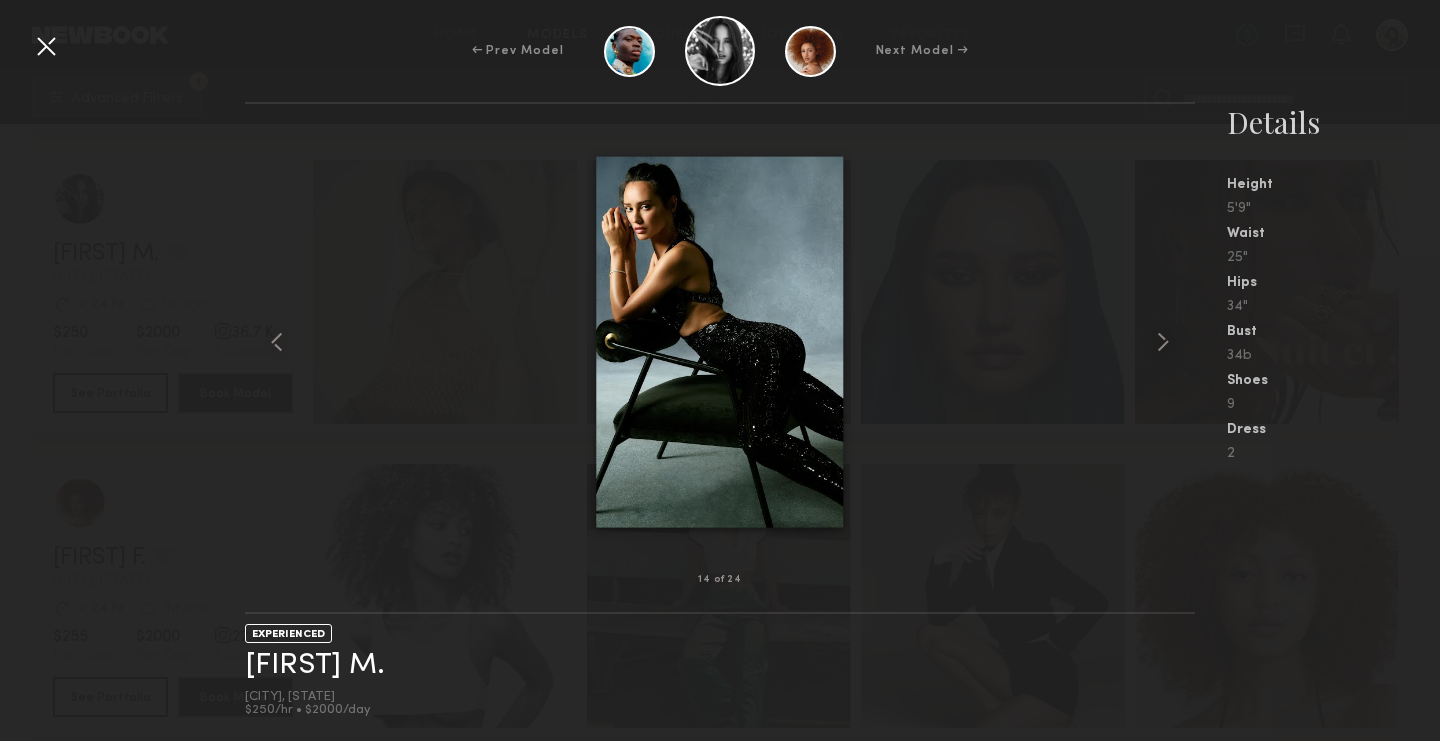 click at bounding box center [46, 46] 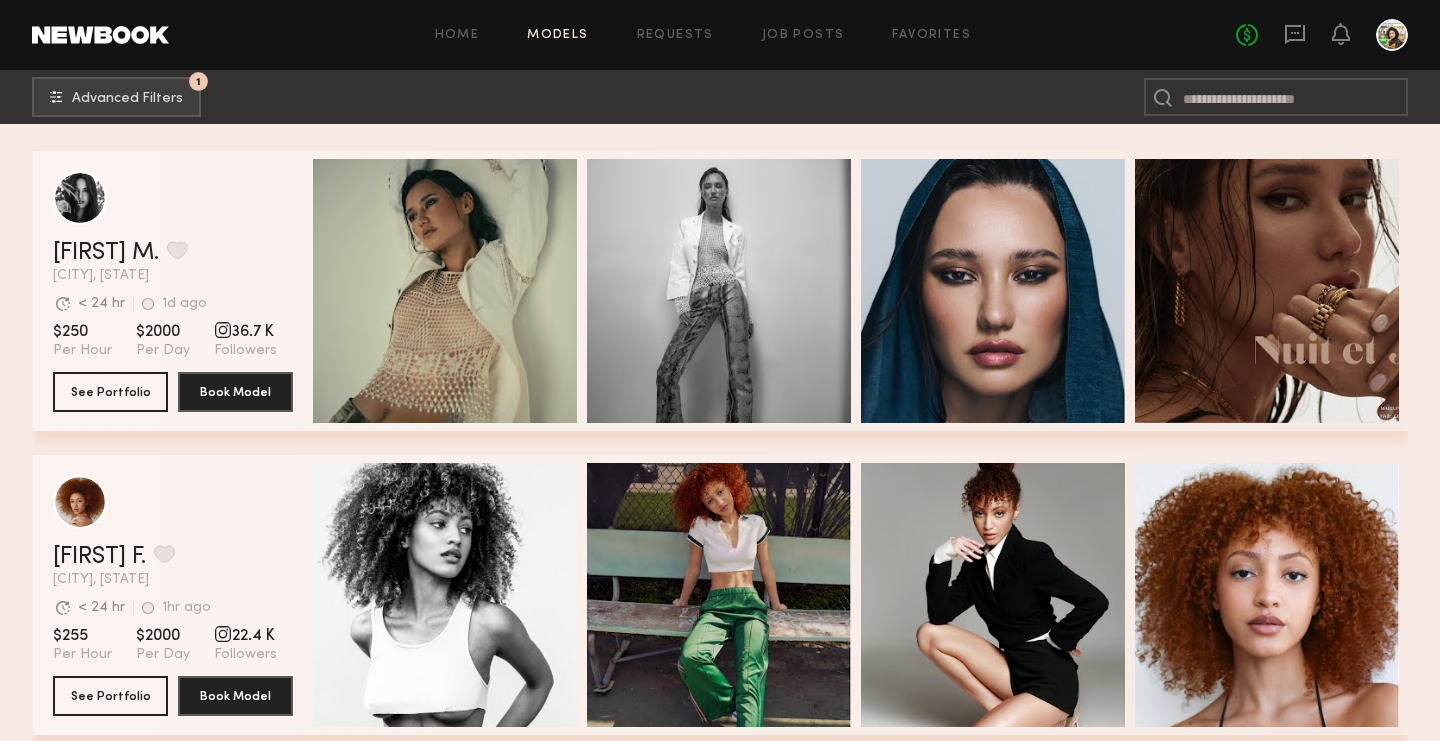scroll, scrollTop: 41976, scrollLeft: 0, axis: vertical 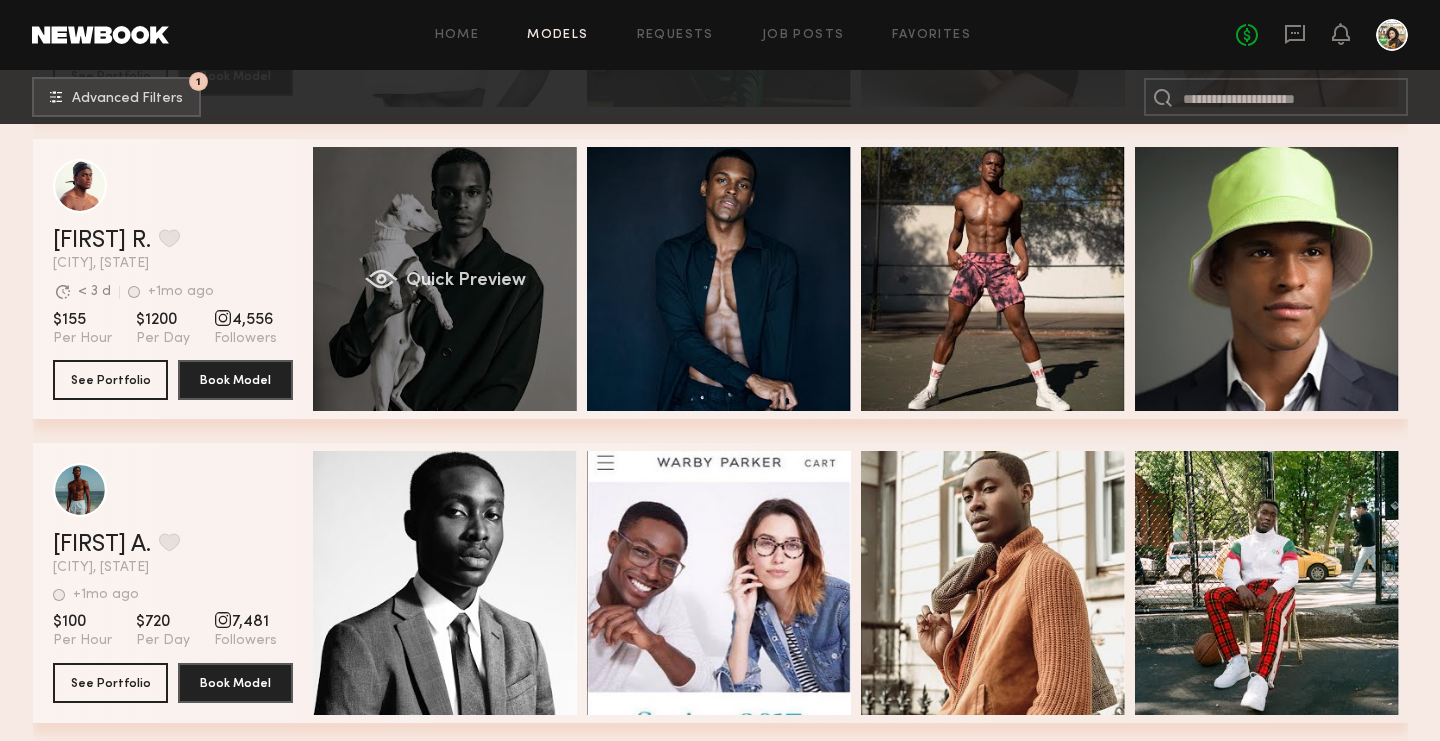 click on "Quick Preview" 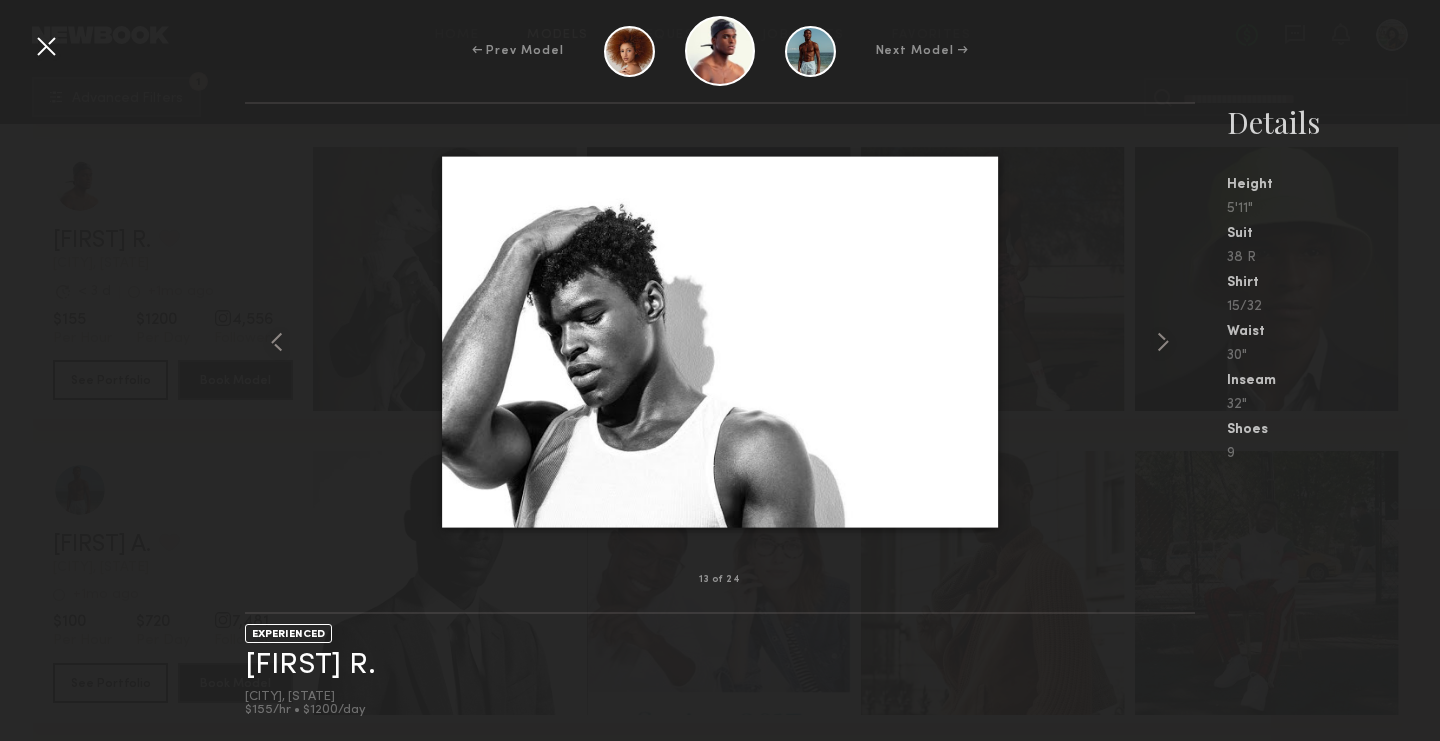click at bounding box center (46, 46) 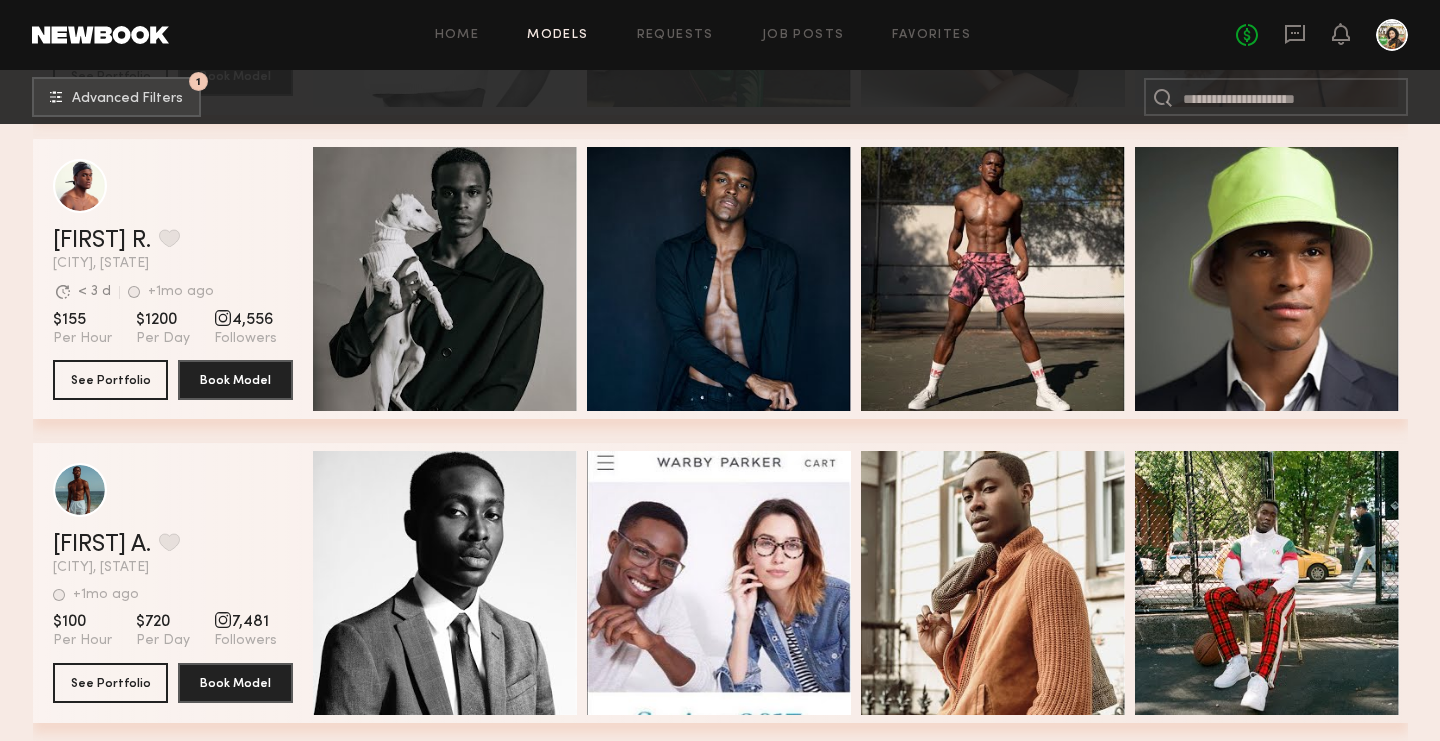 click on "13 of 24  EXPERIENCED Joel R.  New York City, NY   $155/hr • $1200/day  Details Height  5'11"  Suit  38 R  Shirt  15/32  Waist  30"  Inseam  32"  Shoes  9" at bounding box center (720, -468) 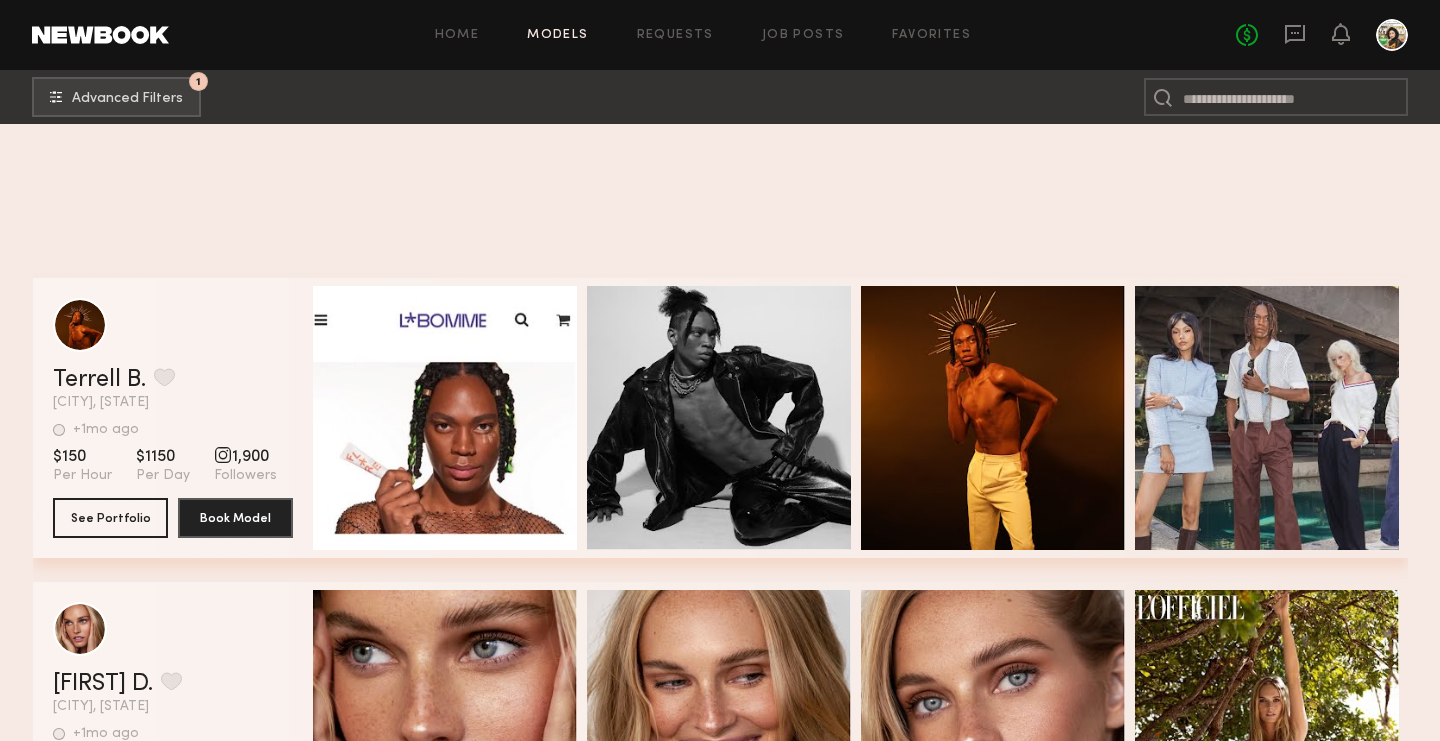 scroll, scrollTop: 43147, scrollLeft: 0, axis: vertical 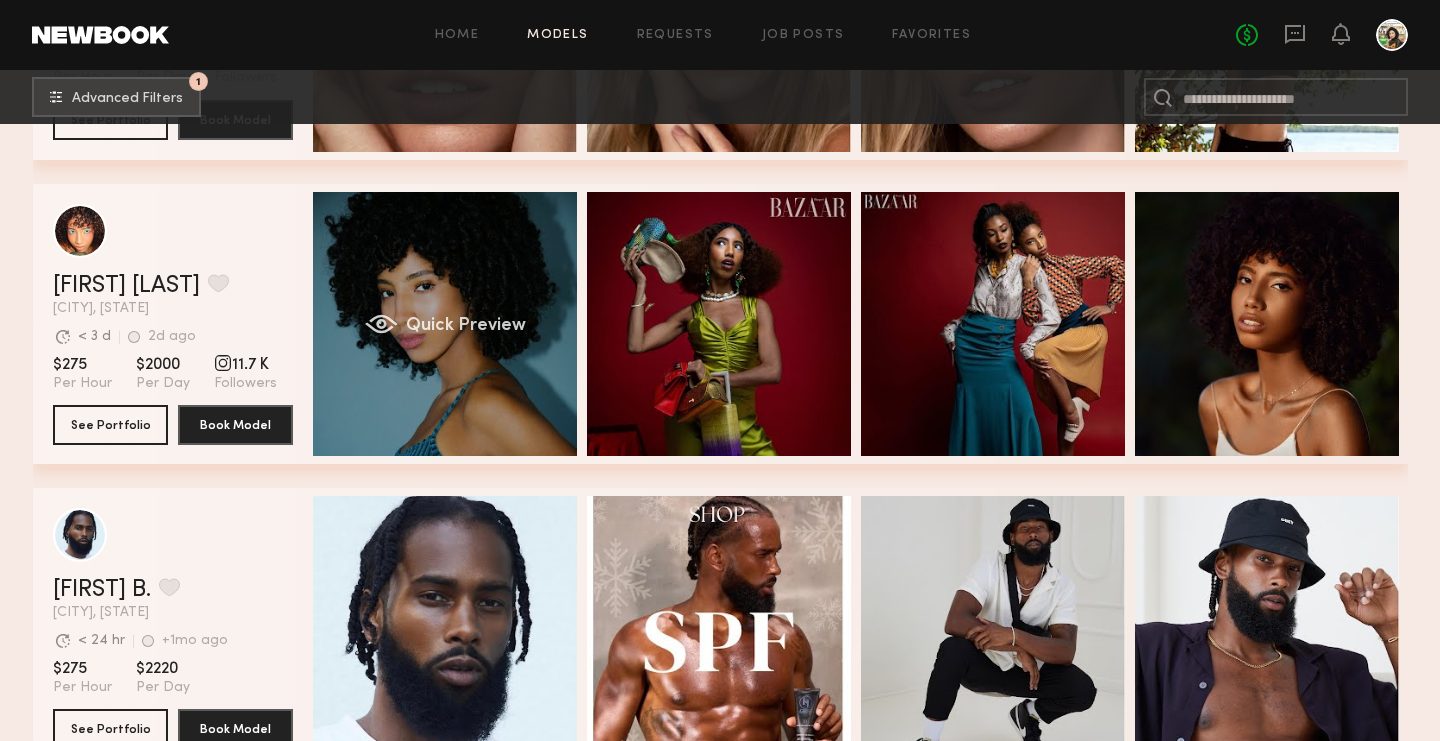 click on "Quick Preview" 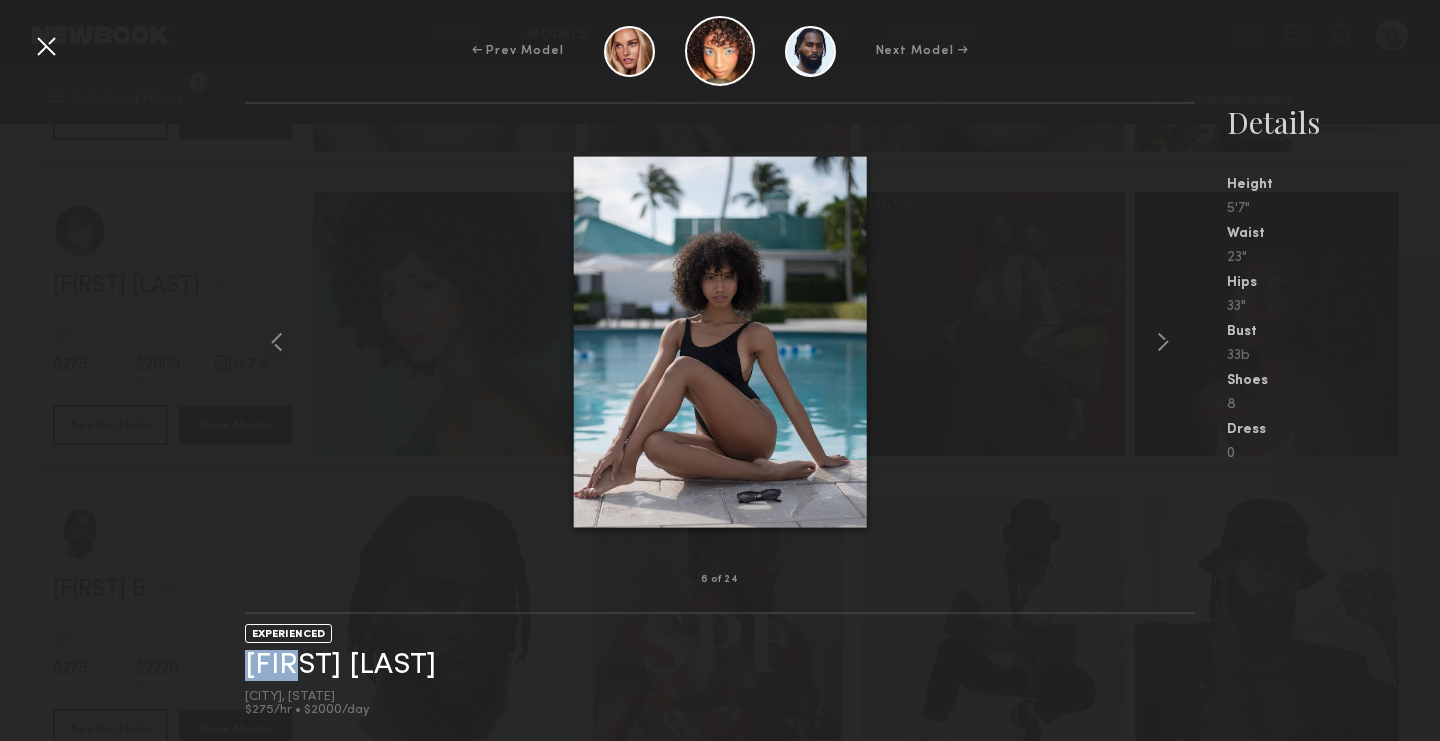 click at bounding box center (46, 46) 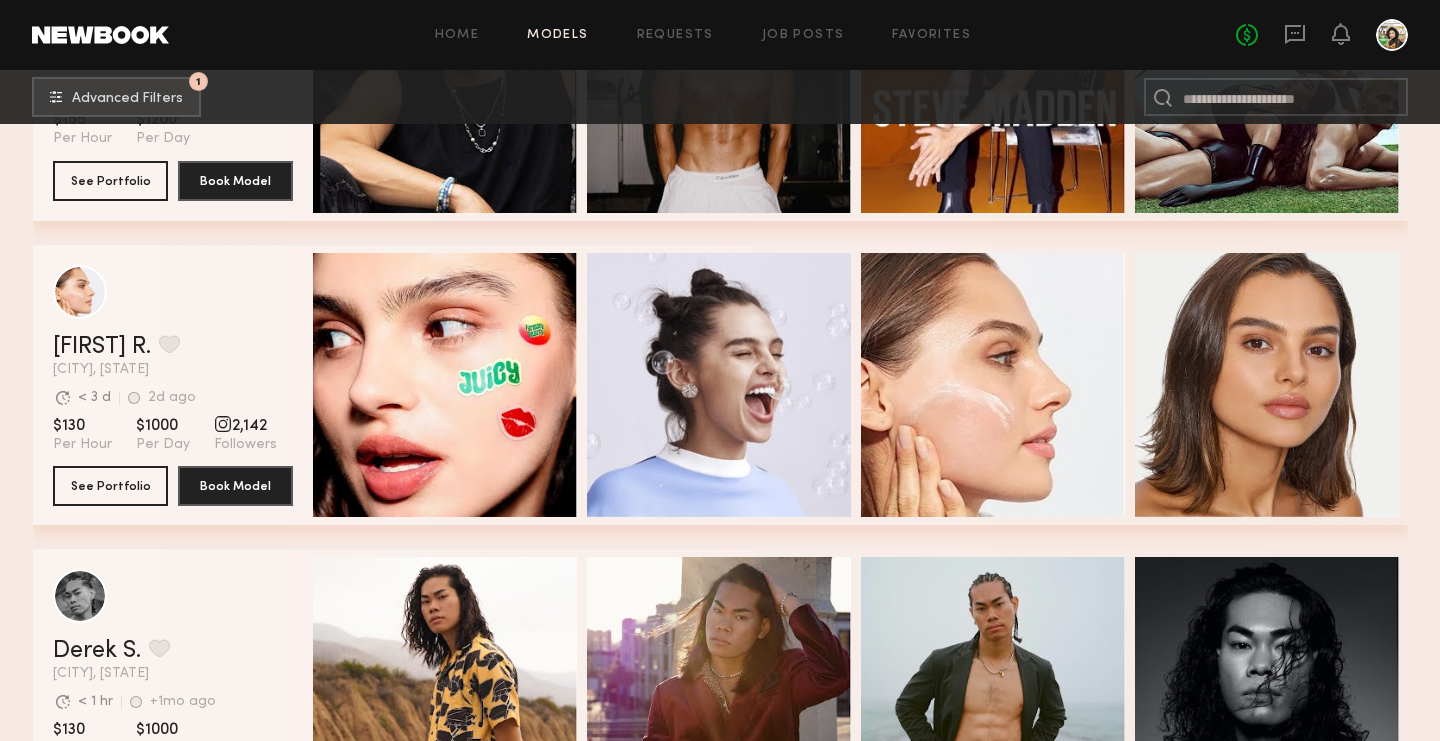 scroll, scrollTop: 44570, scrollLeft: 0, axis: vertical 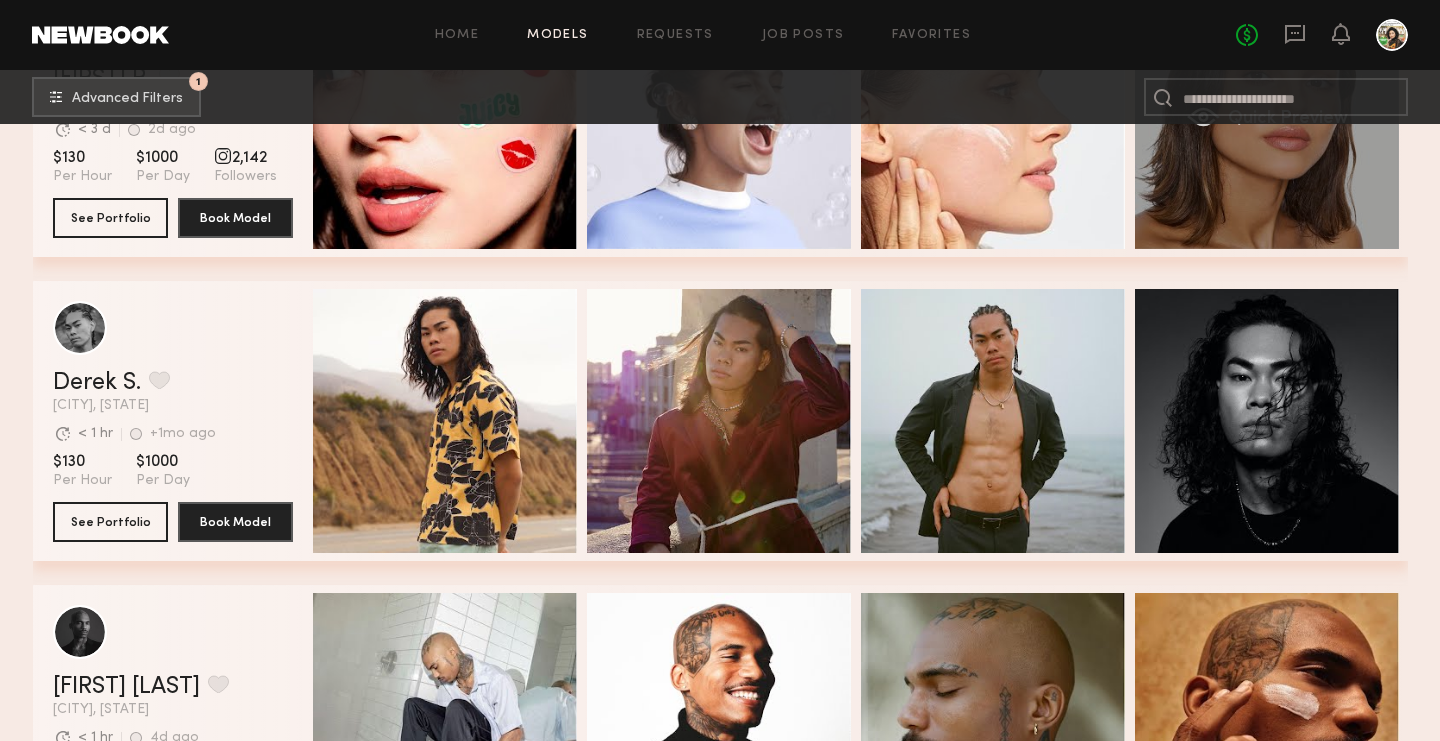 click on "Quick Preview" 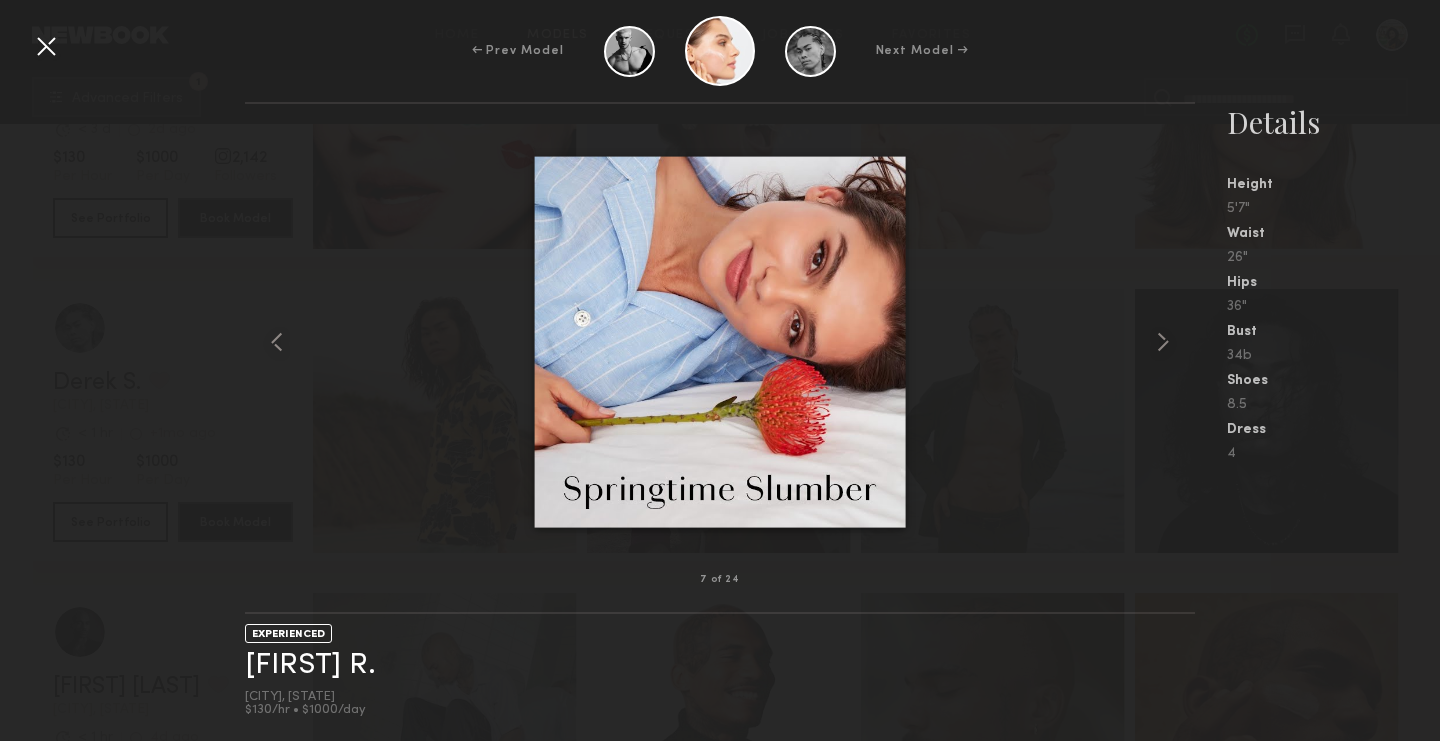 click at bounding box center [46, 46] 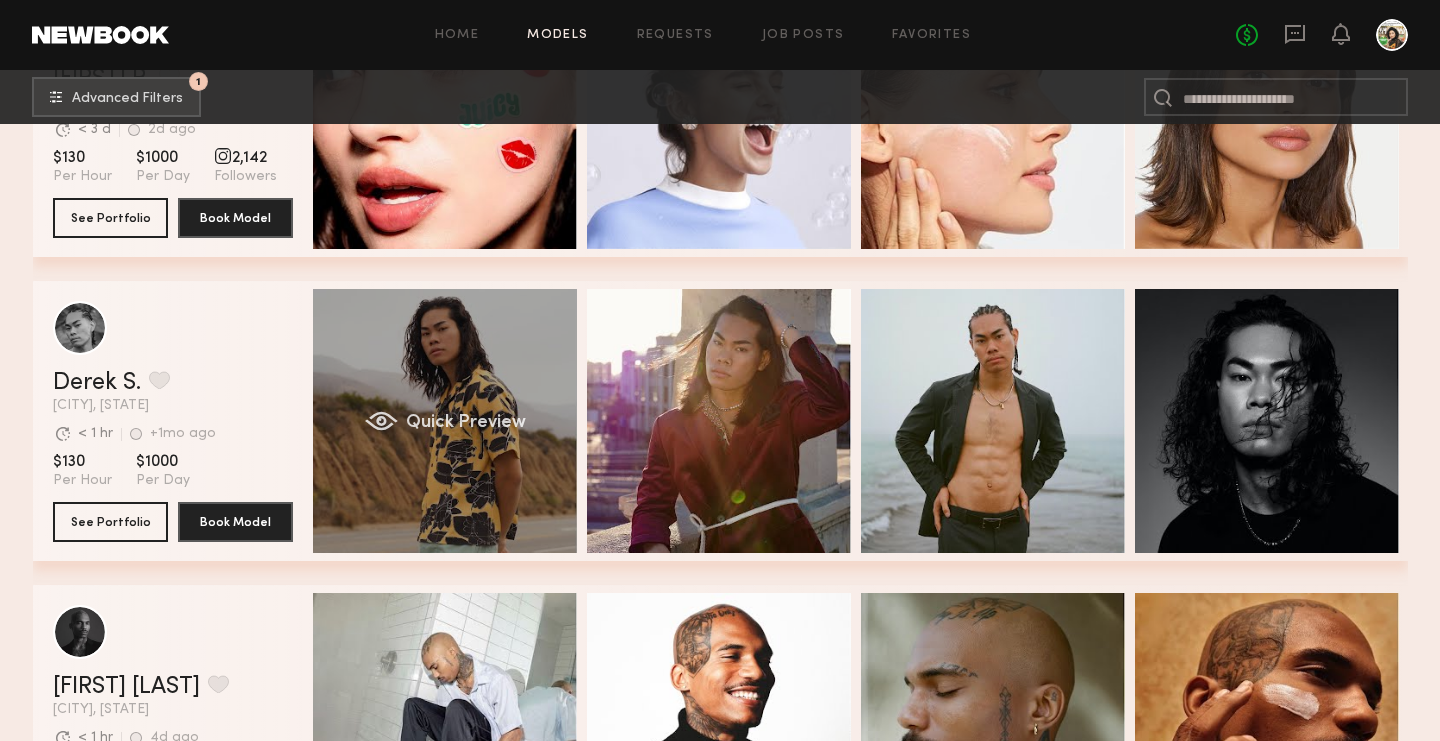scroll, scrollTop: 44902, scrollLeft: 0, axis: vertical 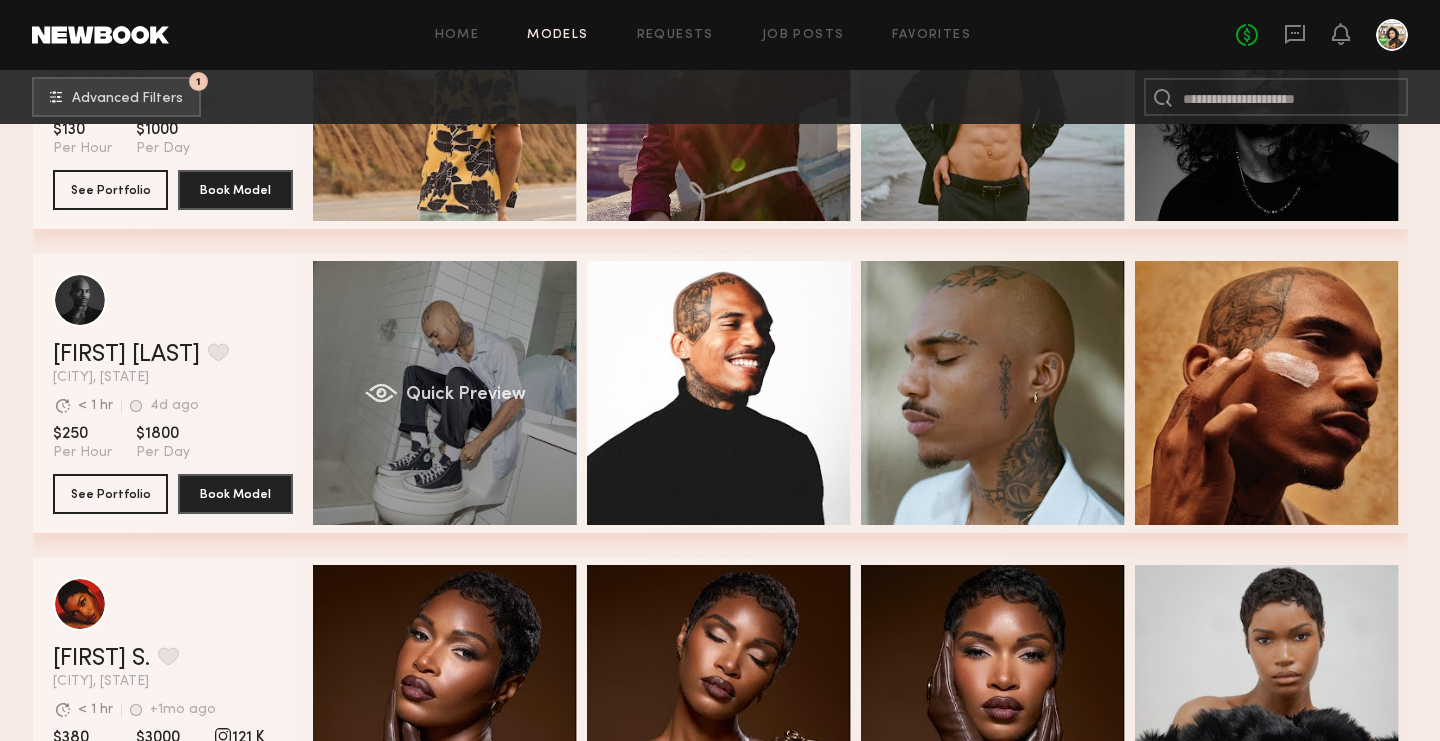 click on "Quick Preview" 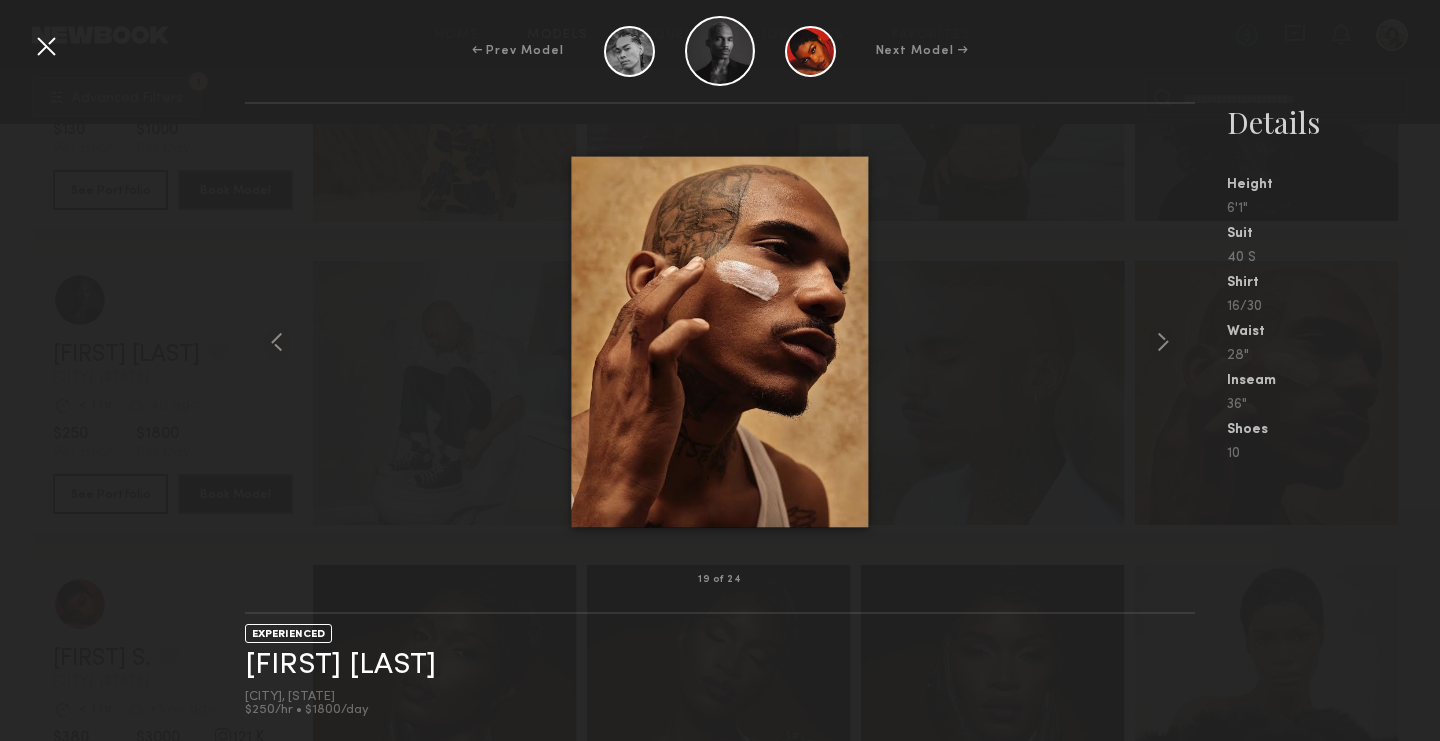 click at bounding box center (46, 46) 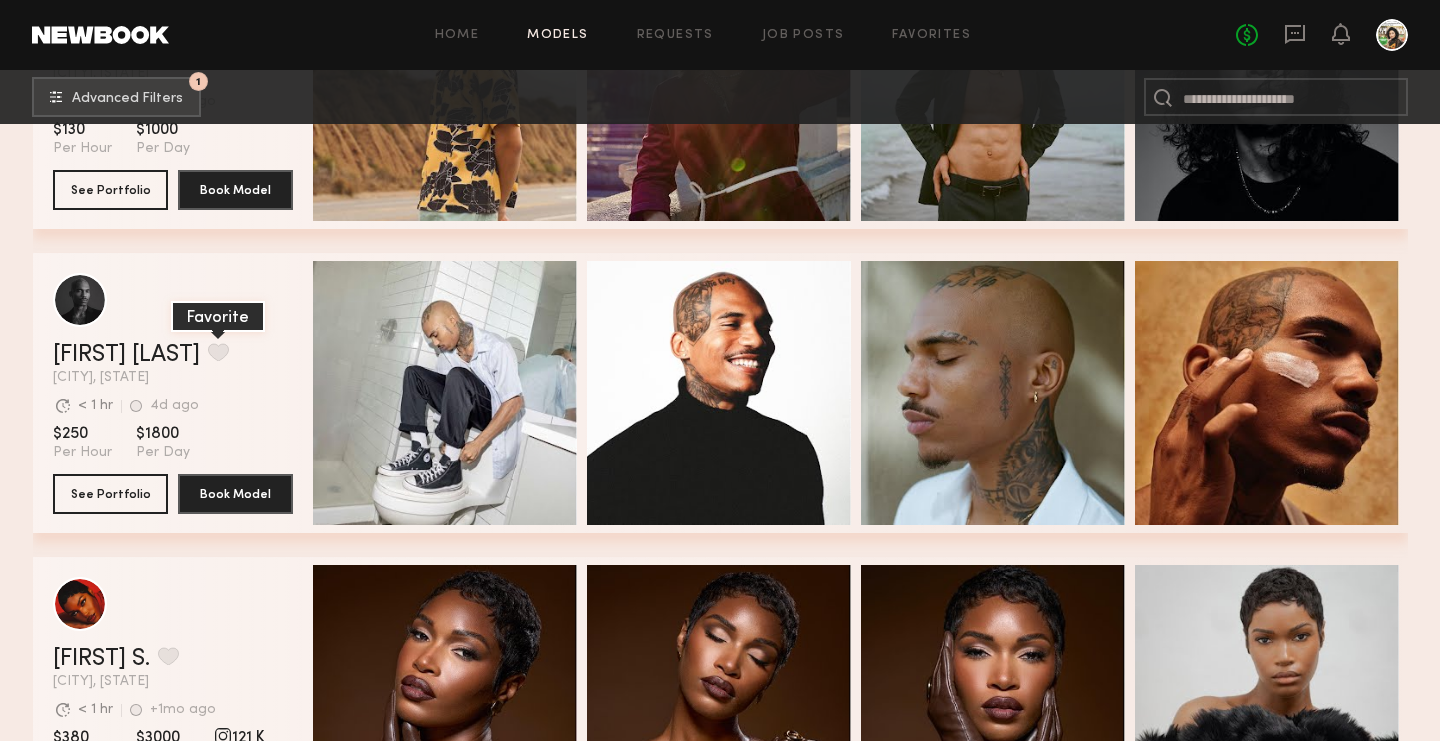 click 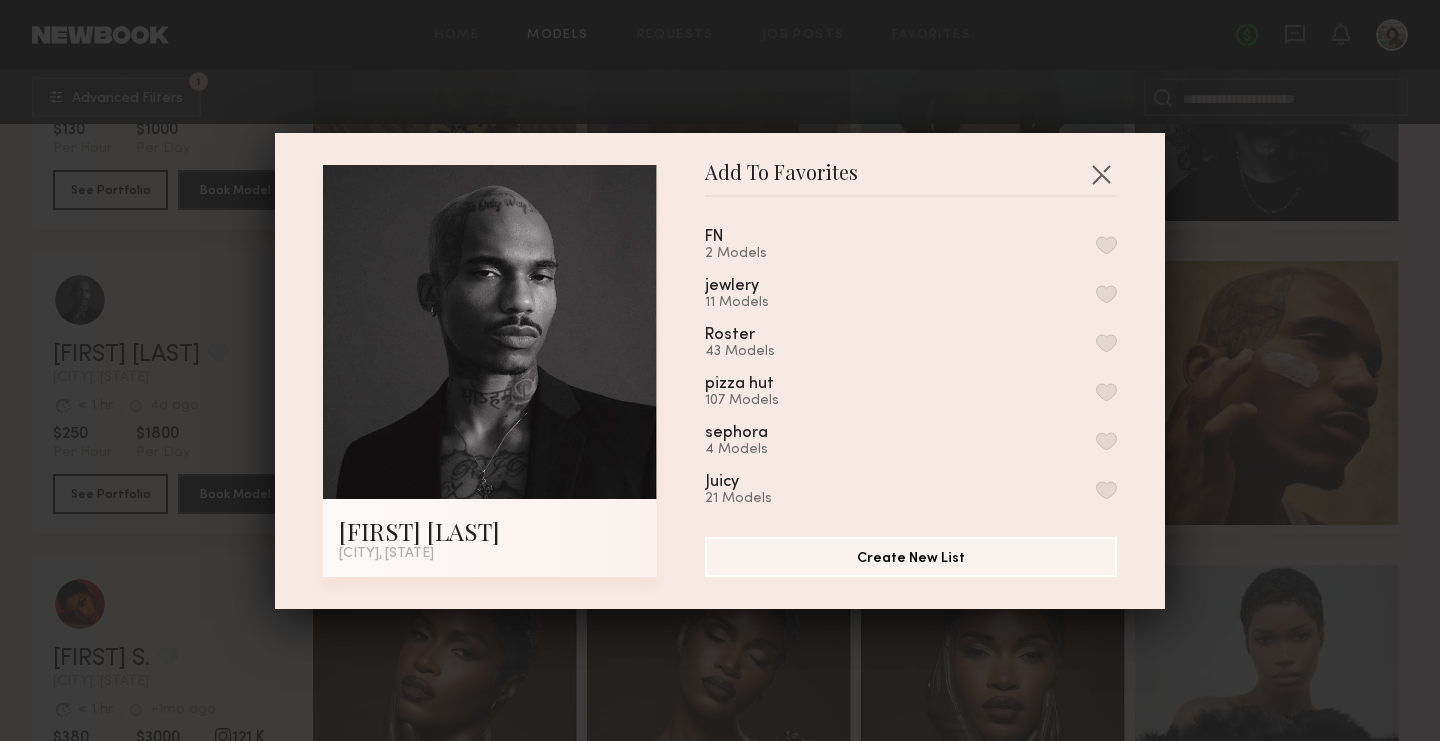 click on "FN 2   Models" at bounding box center [911, 245] 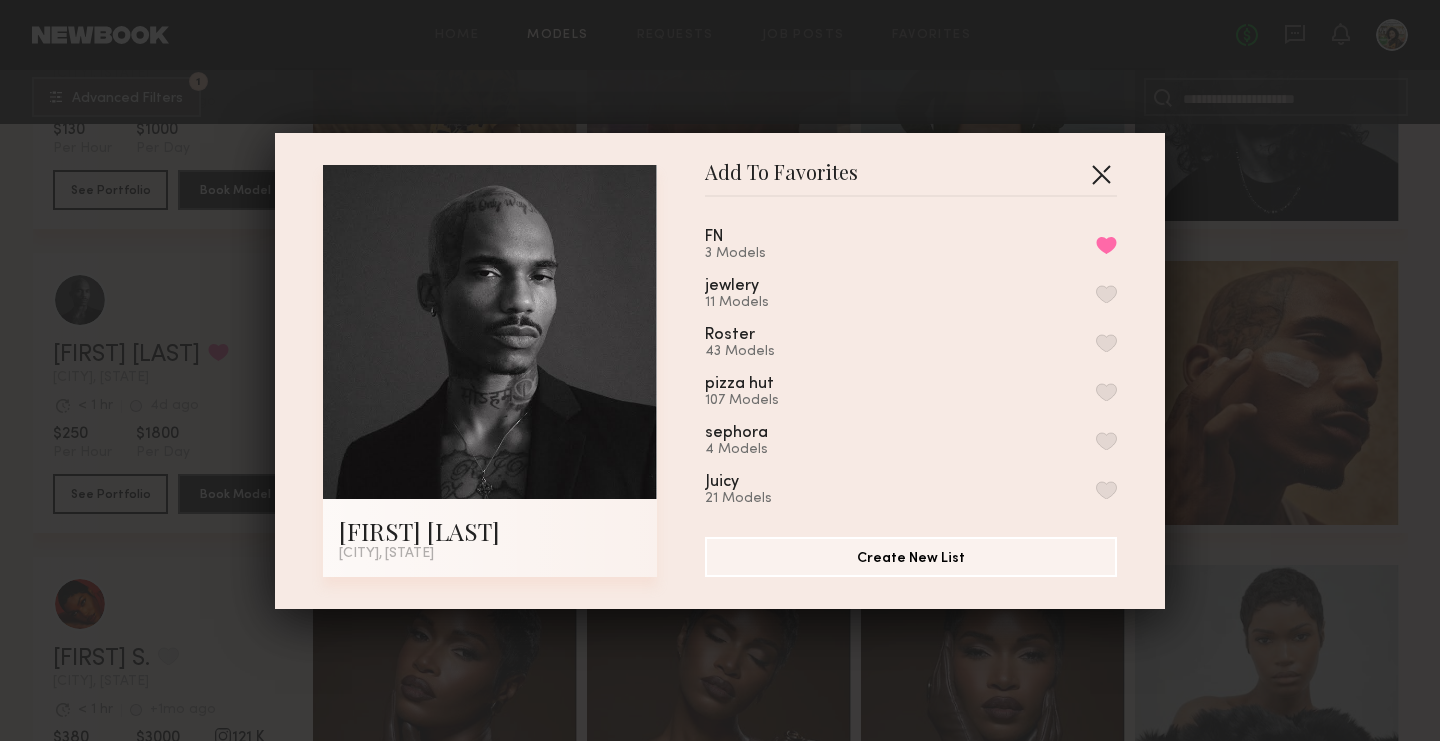 click at bounding box center (1101, 174) 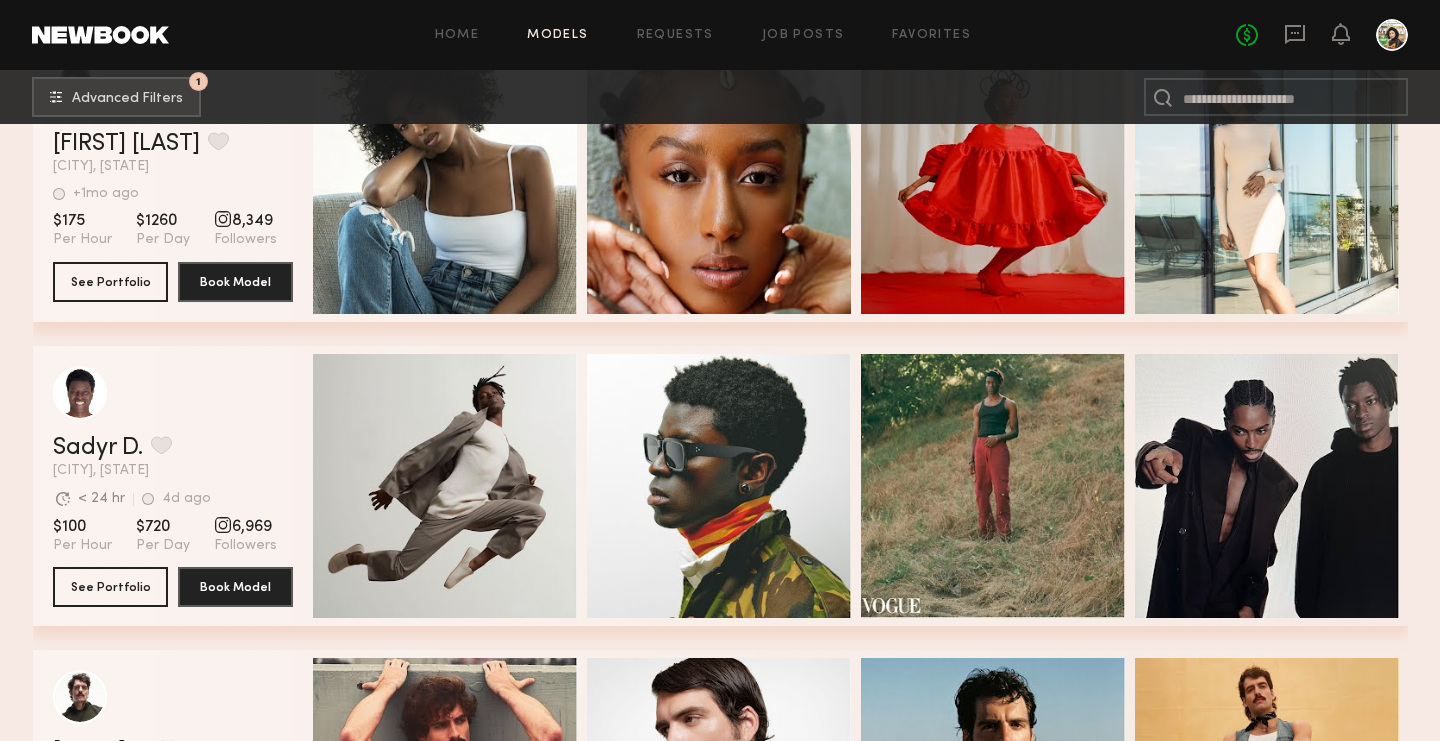 scroll, scrollTop: 47843, scrollLeft: 0, axis: vertical 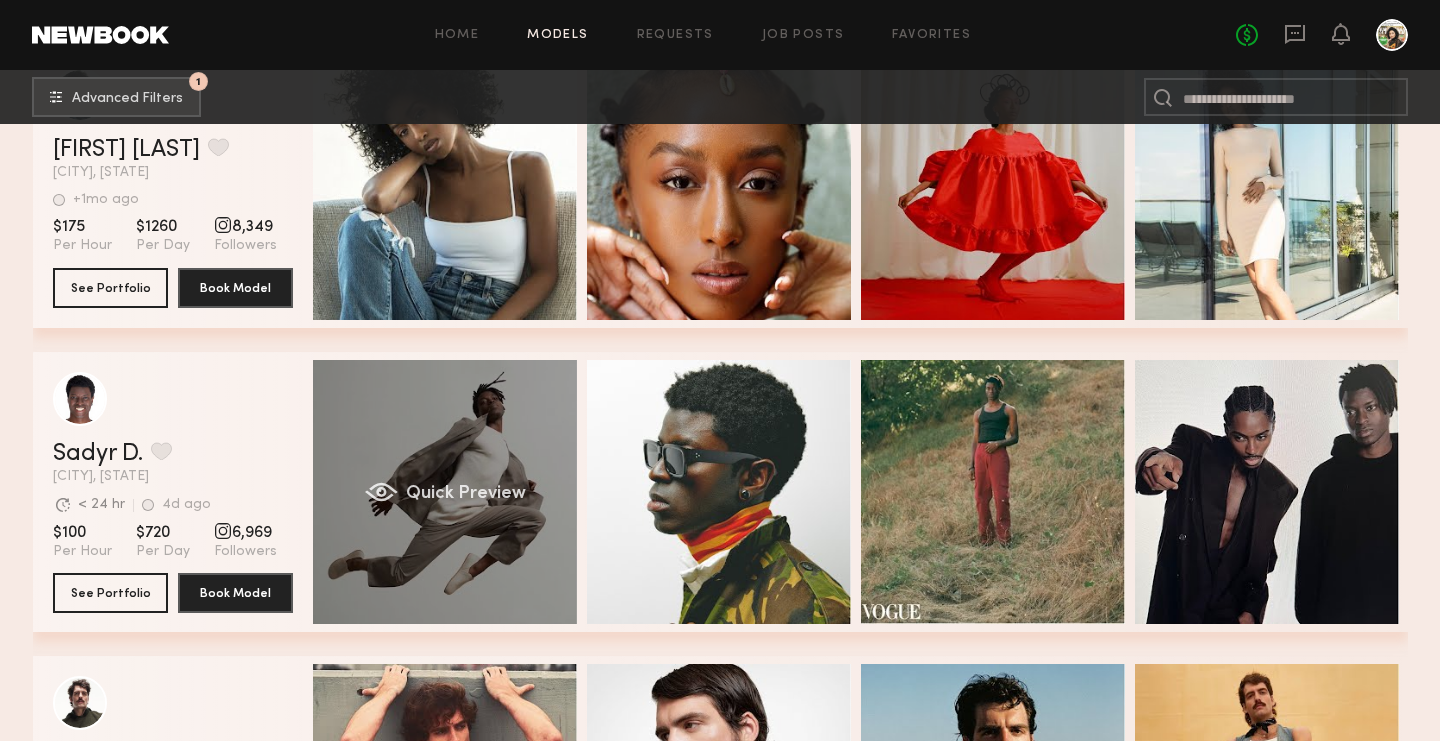 click on "Quick Preview" 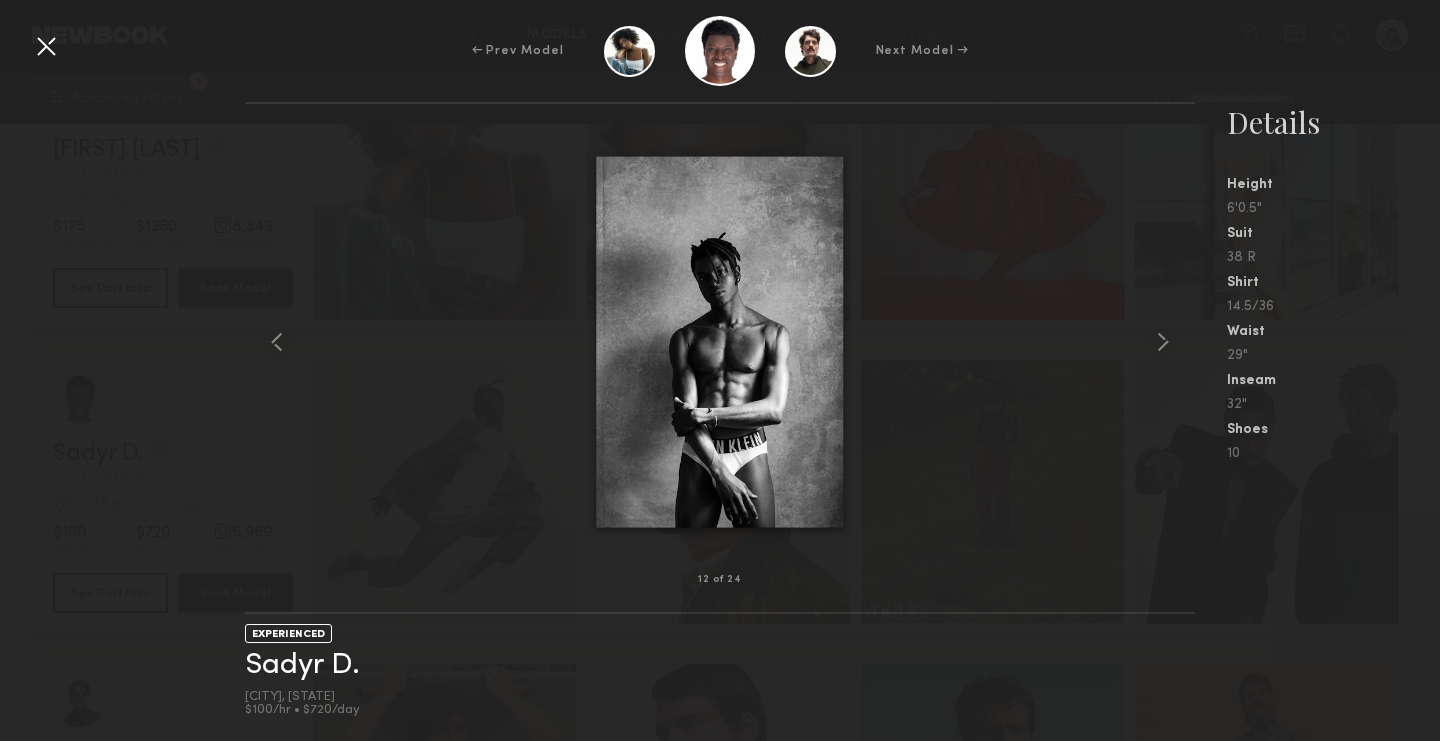 click at bounding box center (46, 46) 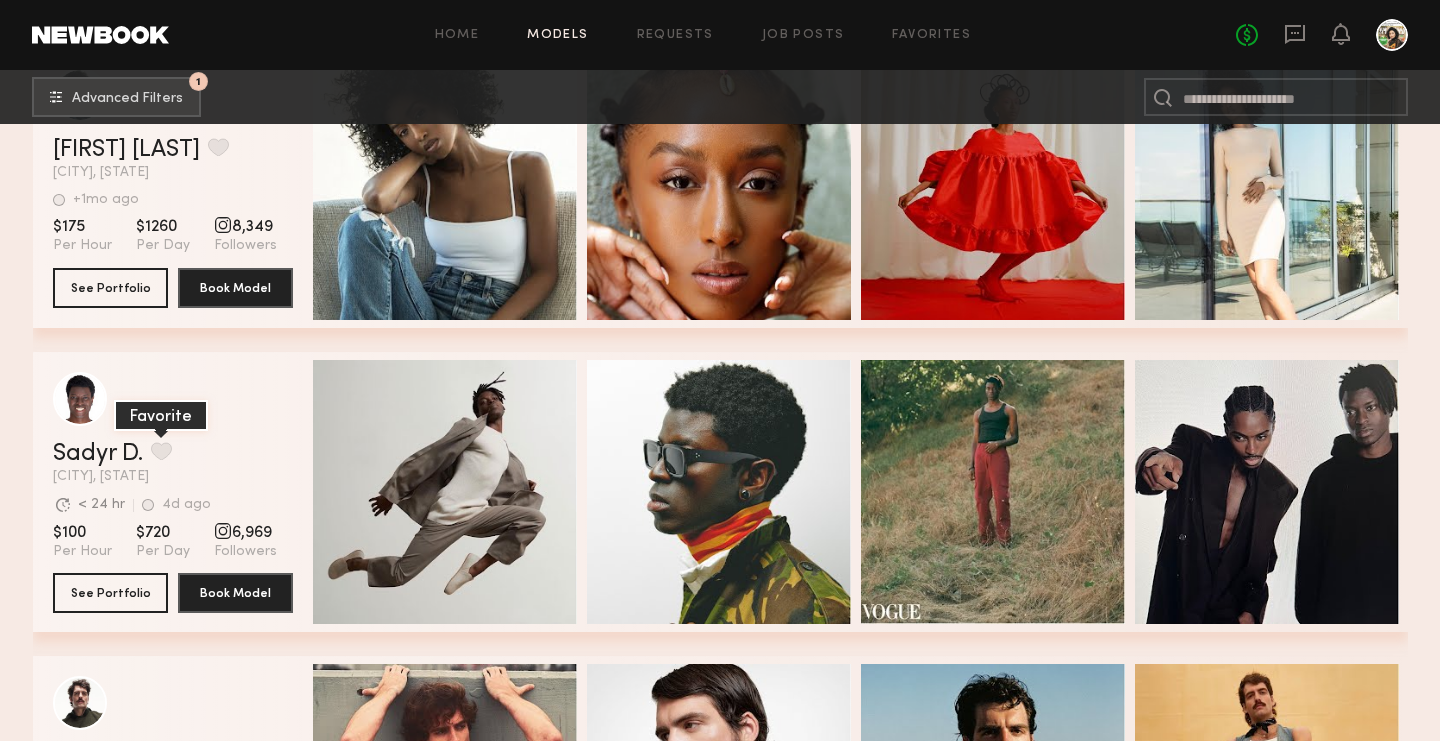 click 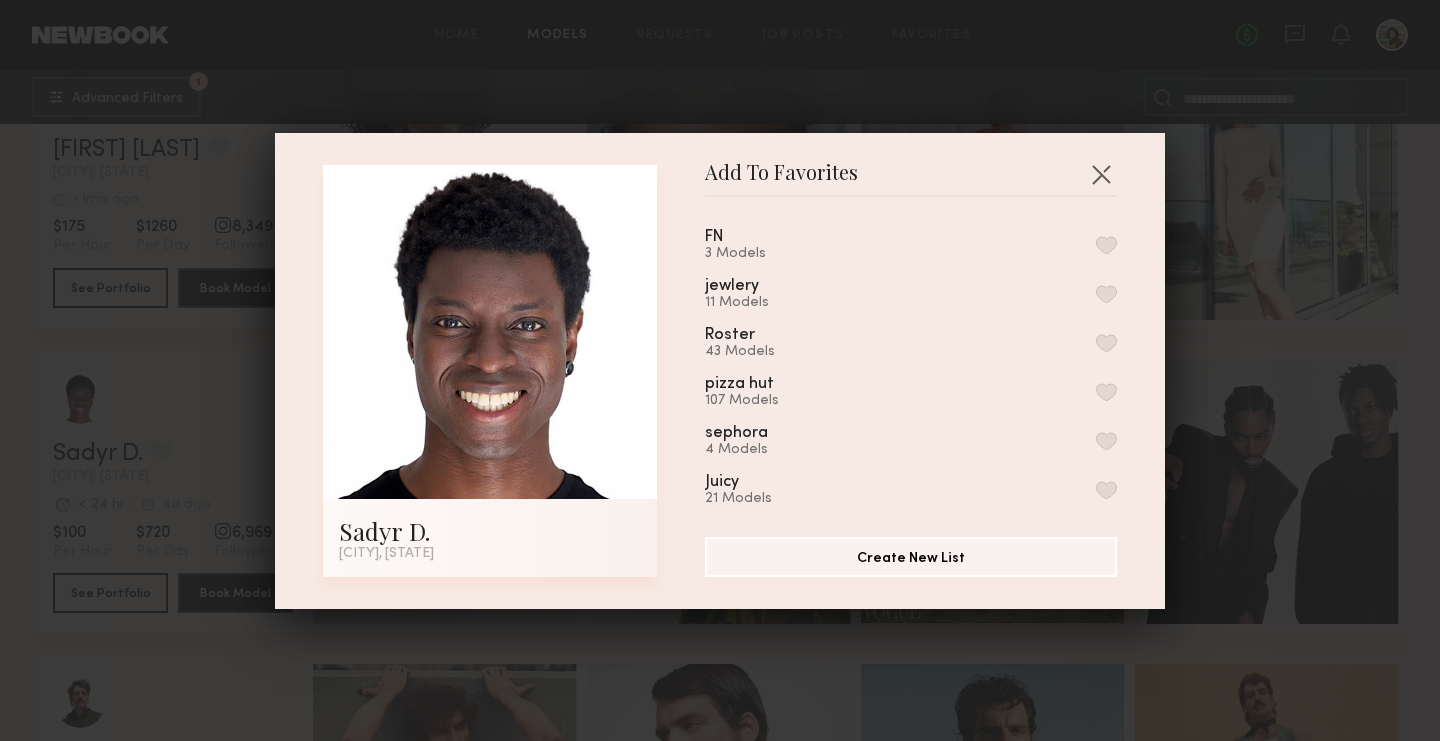 click at bounding box center (1106, 245) 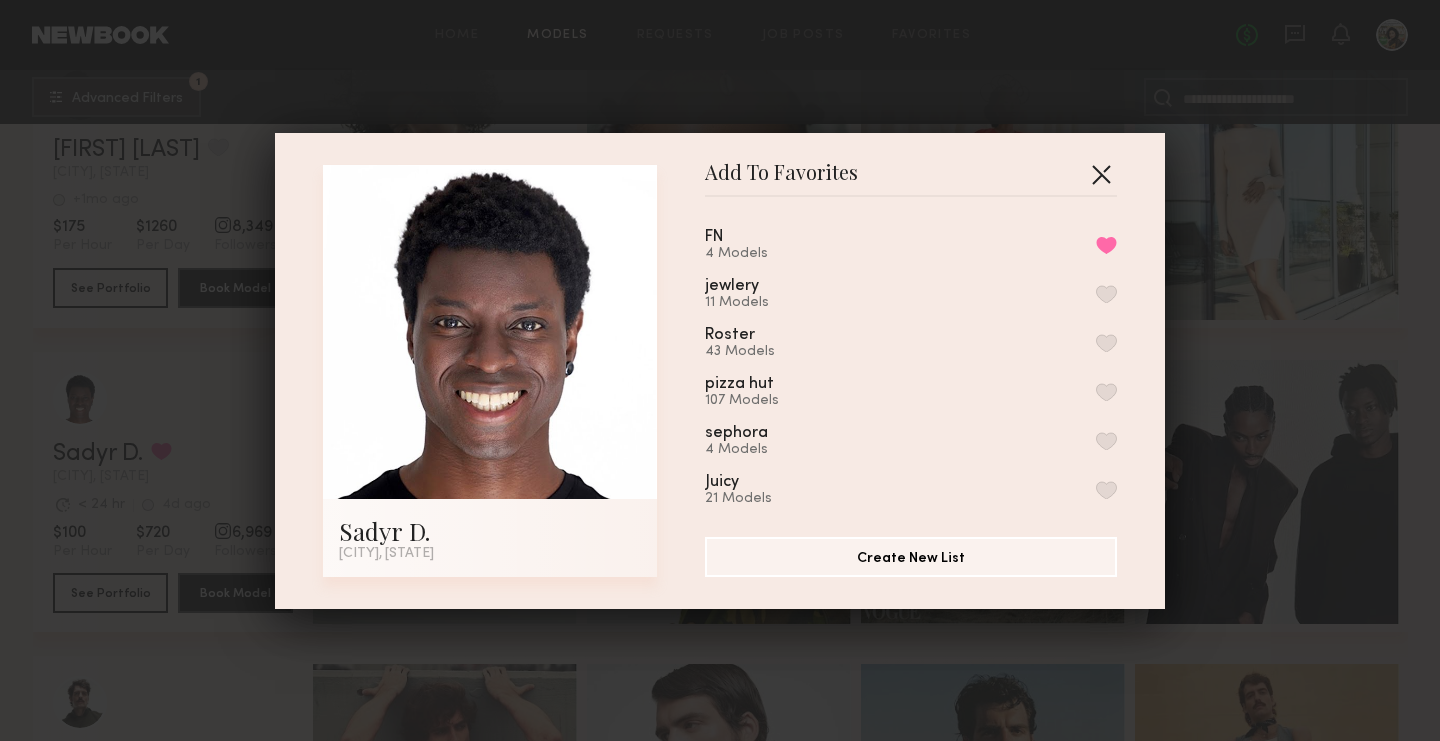 click at bounding box center (1101, 174) 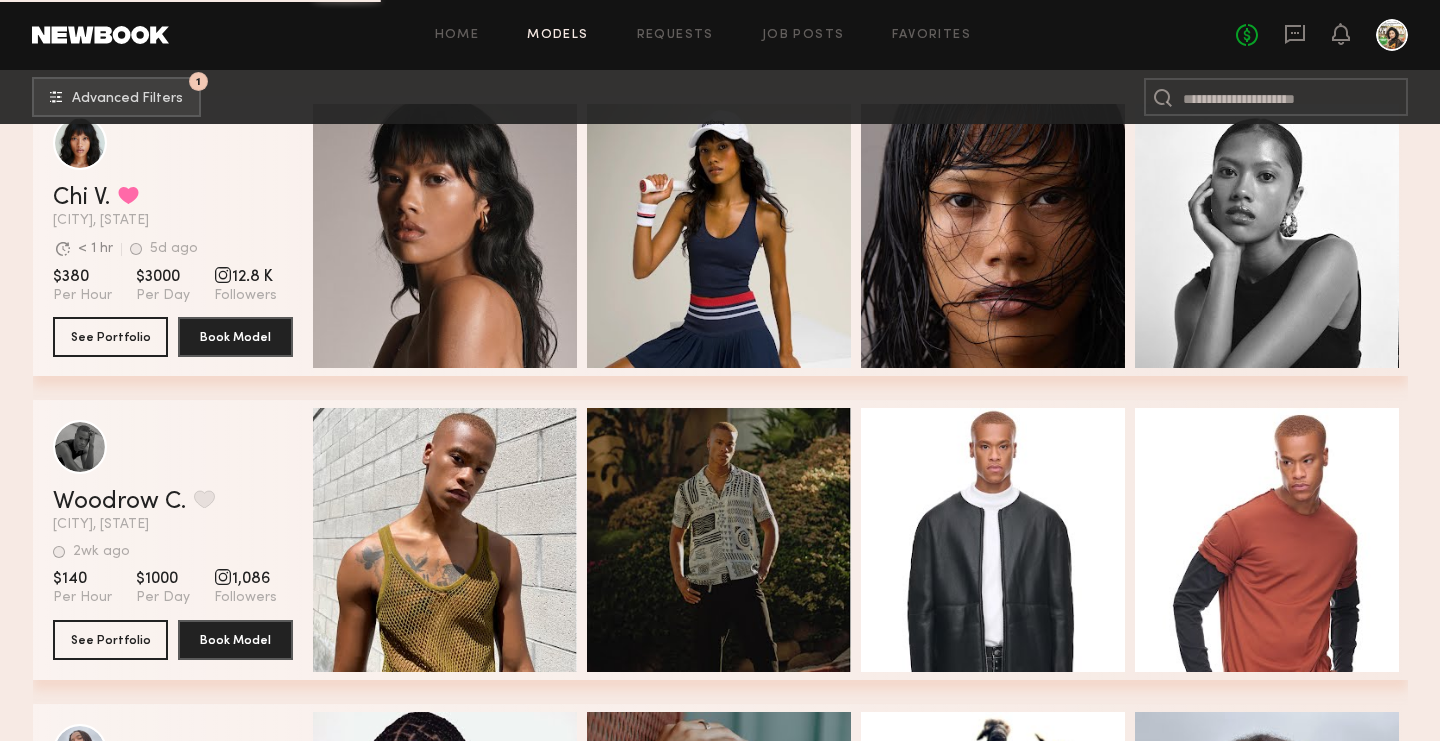 scroll, scrollTop: 54043, scrollLeft: 0, axis: vertical 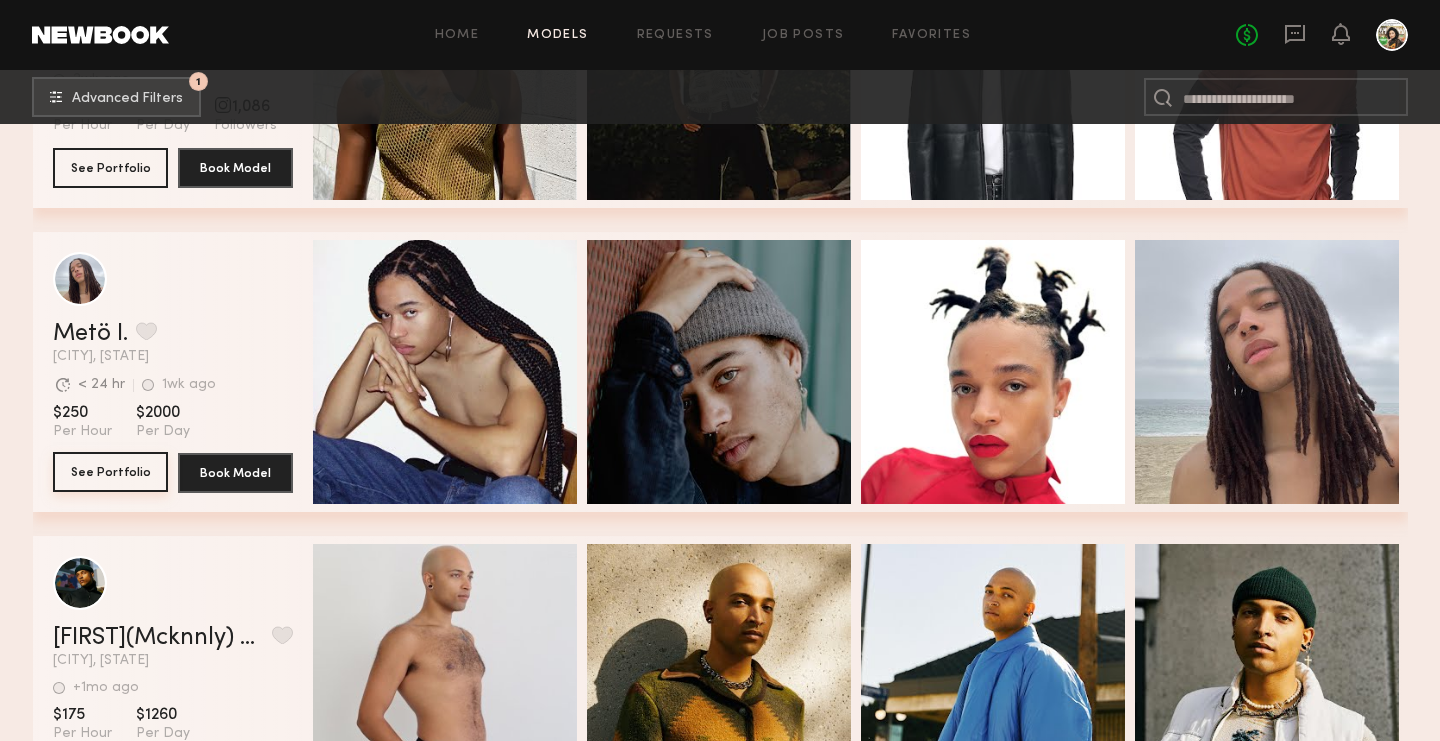click on "See Portfolio" 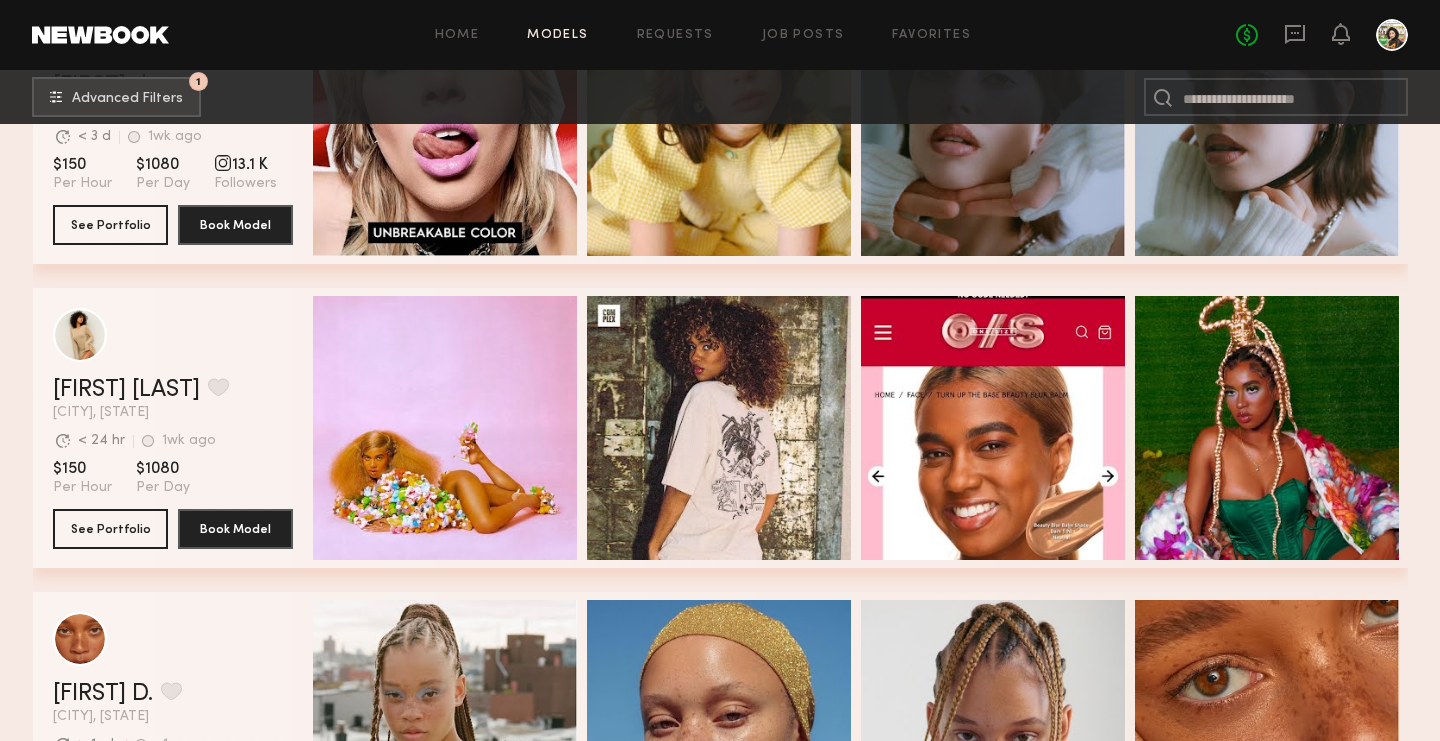 scroll, scrollTop: 57020, scrollLeft: 0, axis: vertical 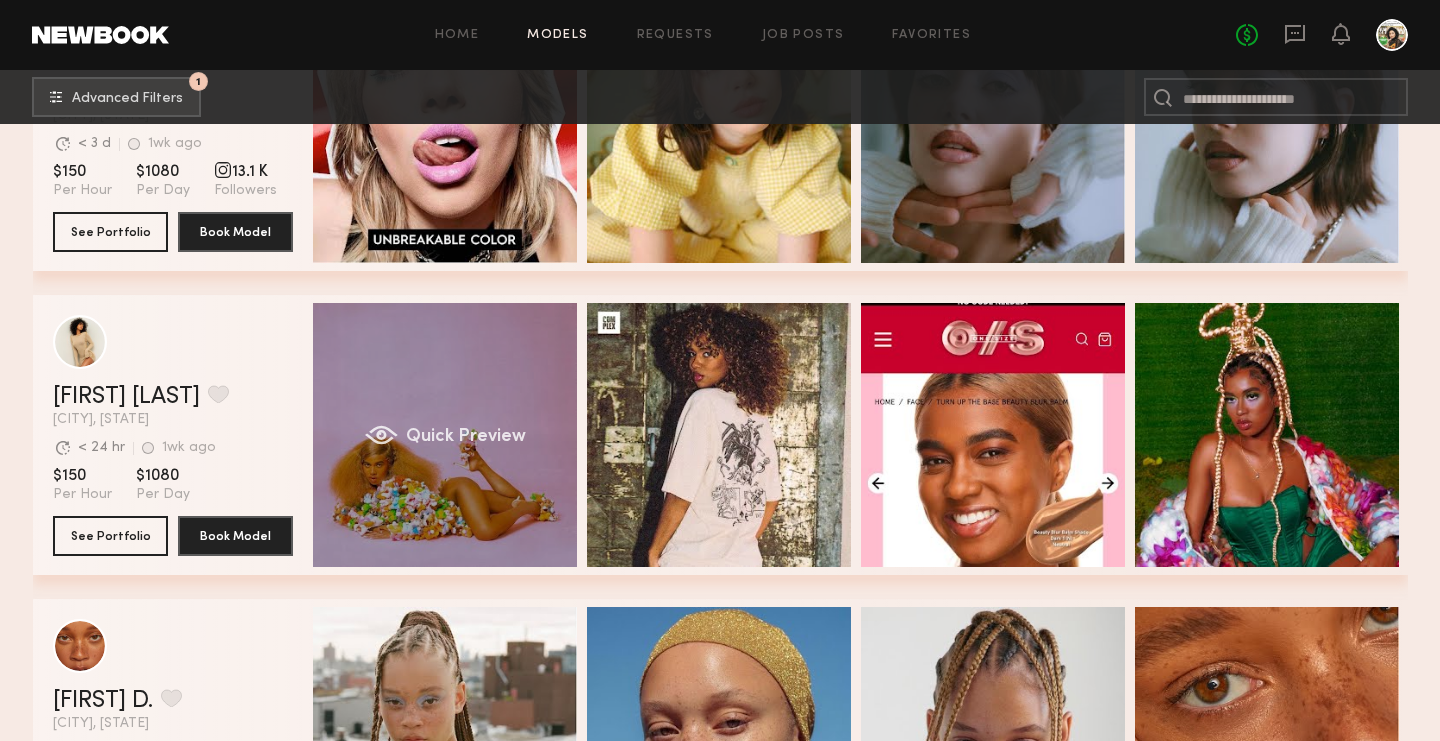 click on "Quick Preview" 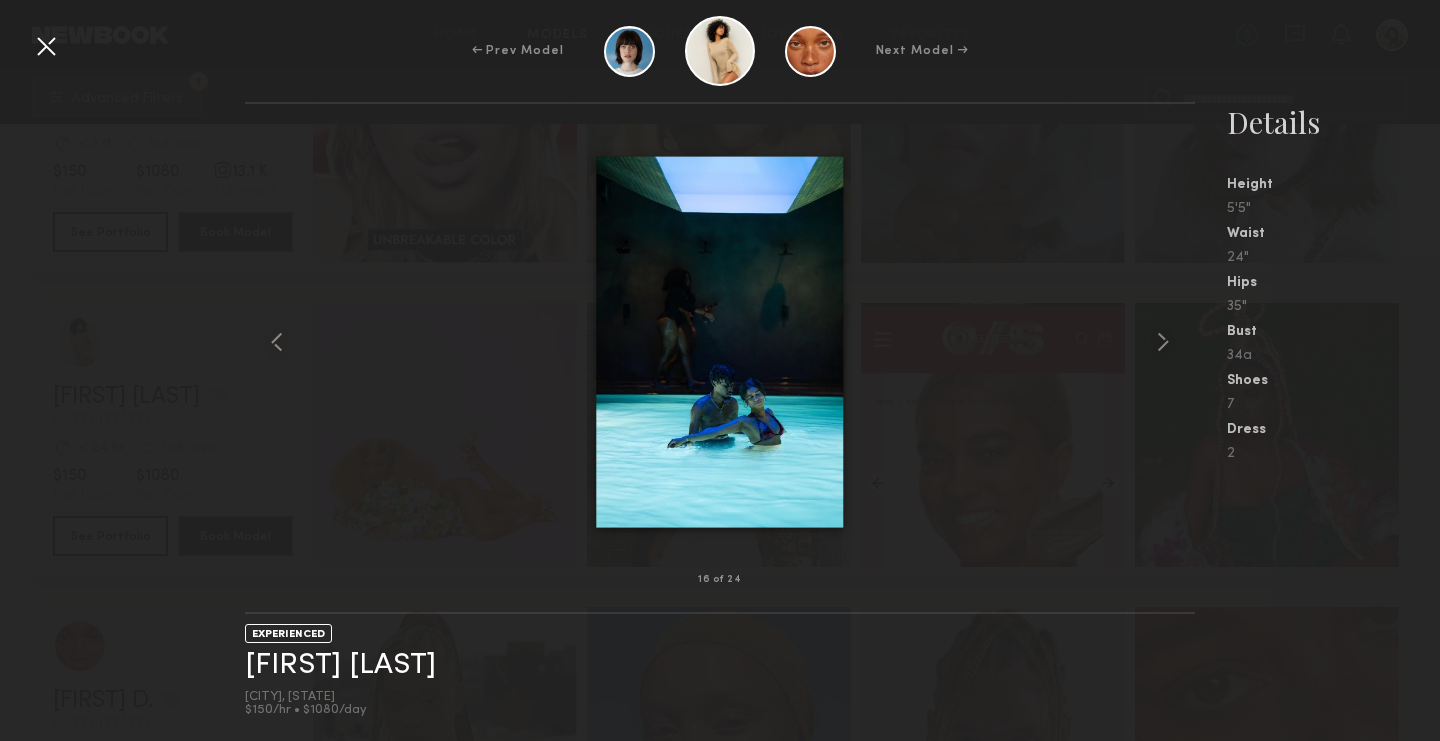 click at bounding box center (46, 46) 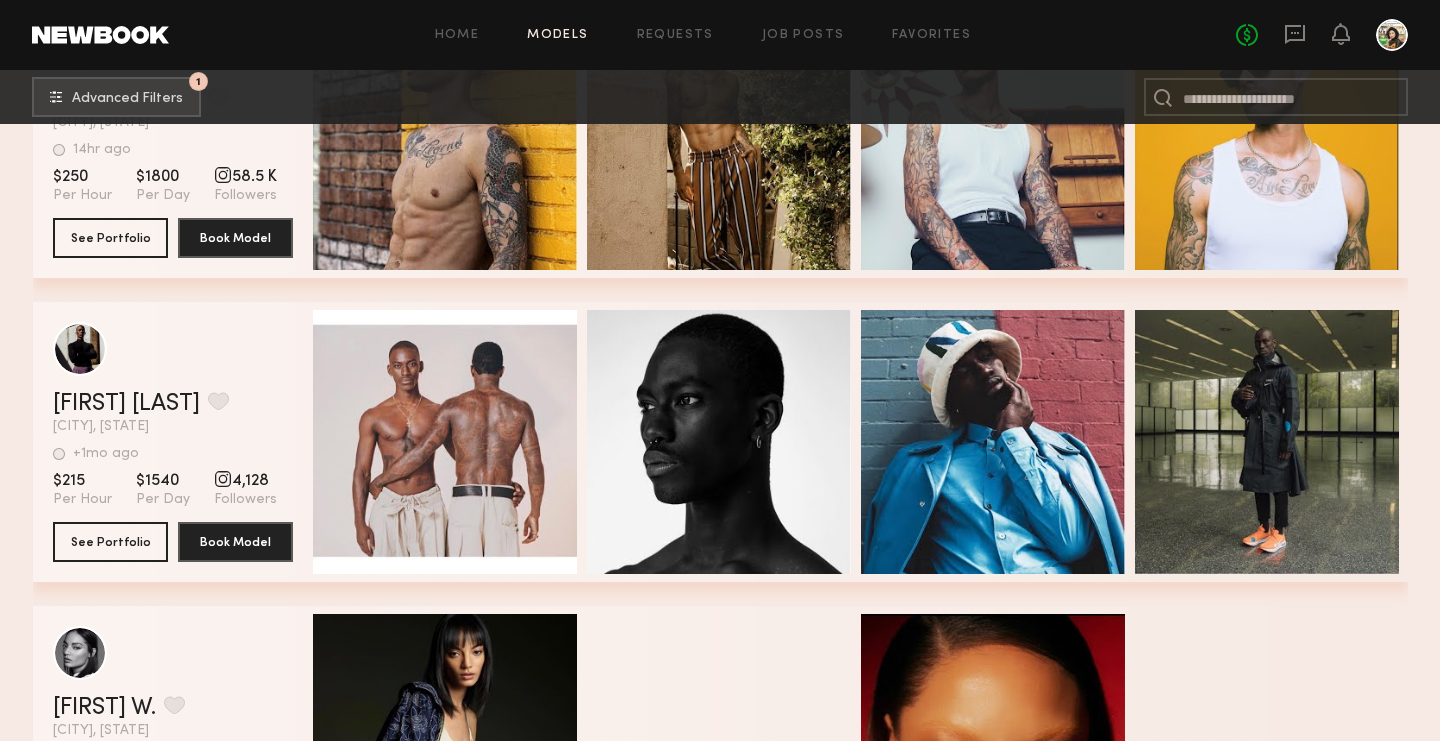 scroll, scrollTop: 59139, scrollLeft: 0, axis: vertical 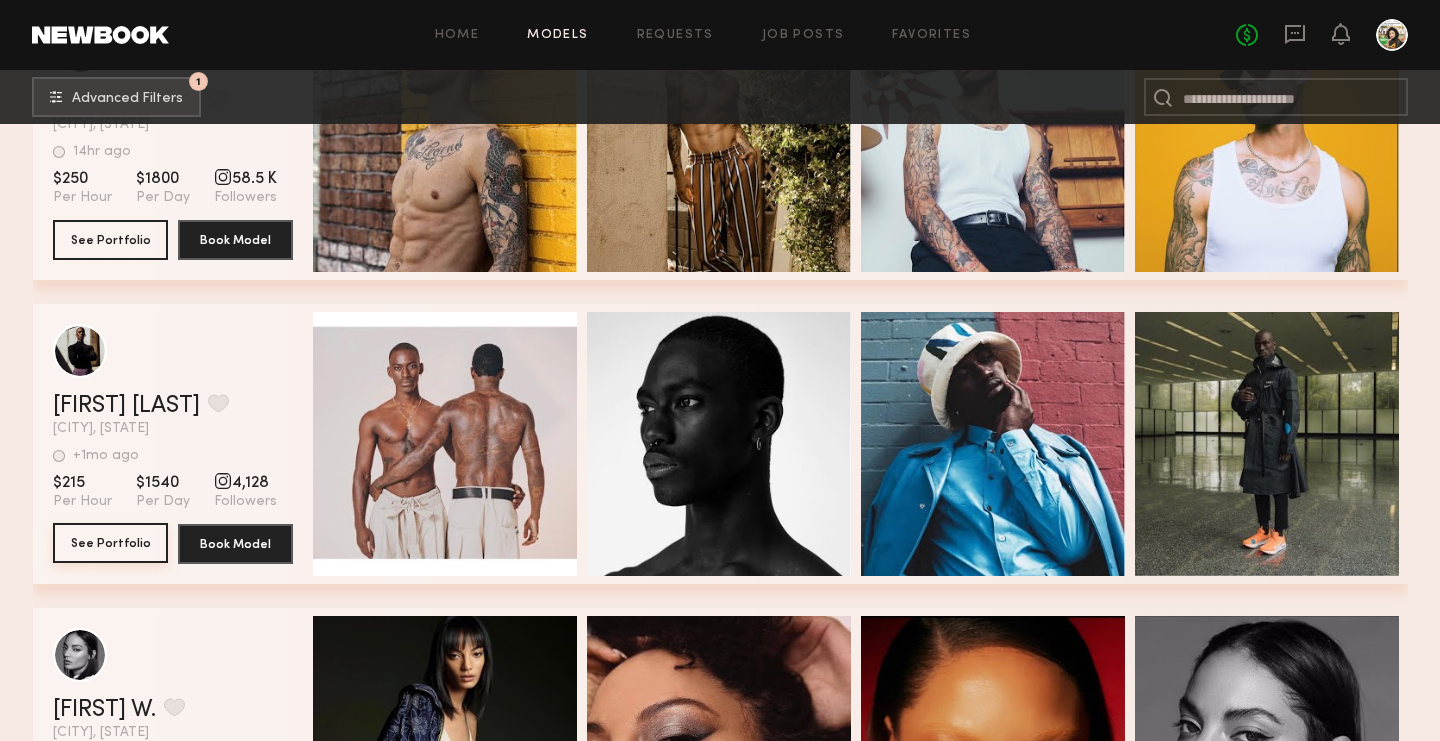 click on "See Portfolio" 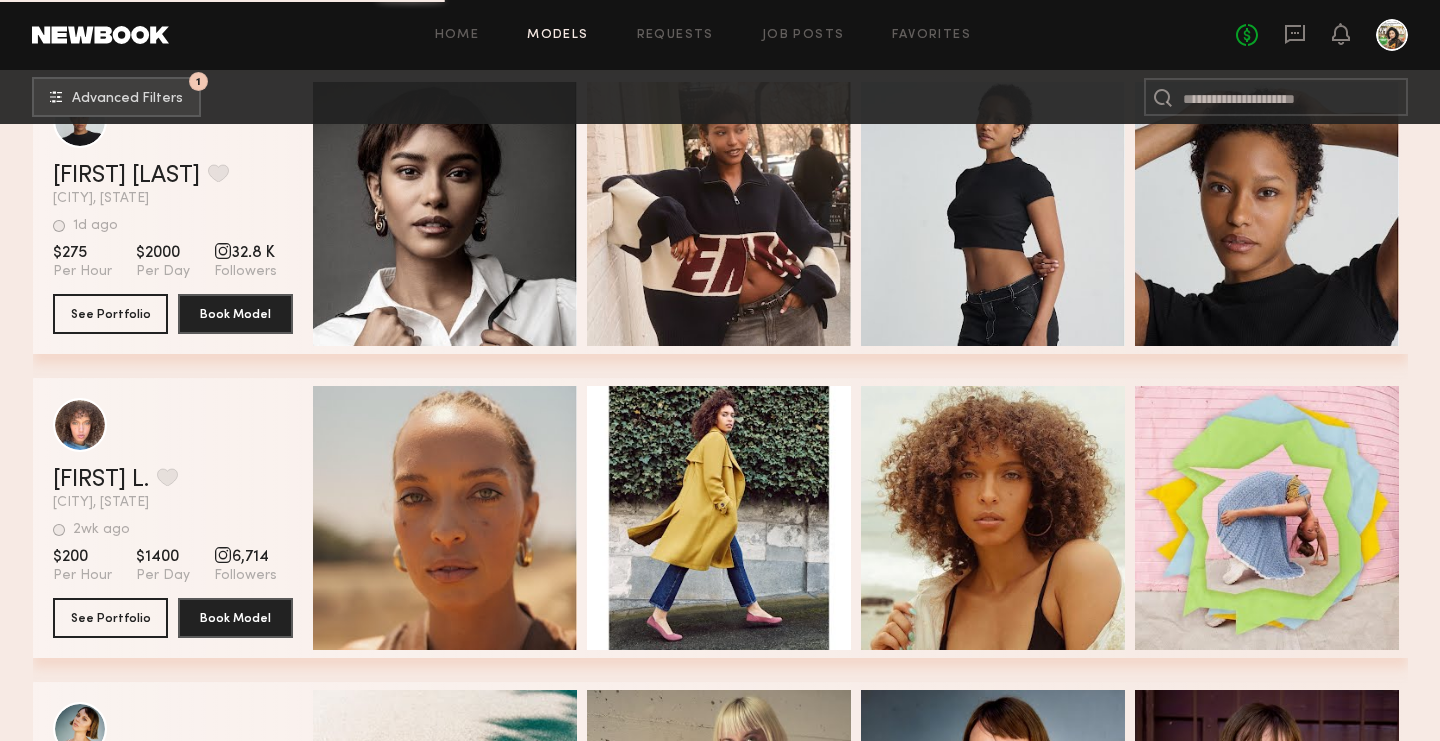 scroll, scrollTop: 76385, scrollLeft: 0, axis: vertical 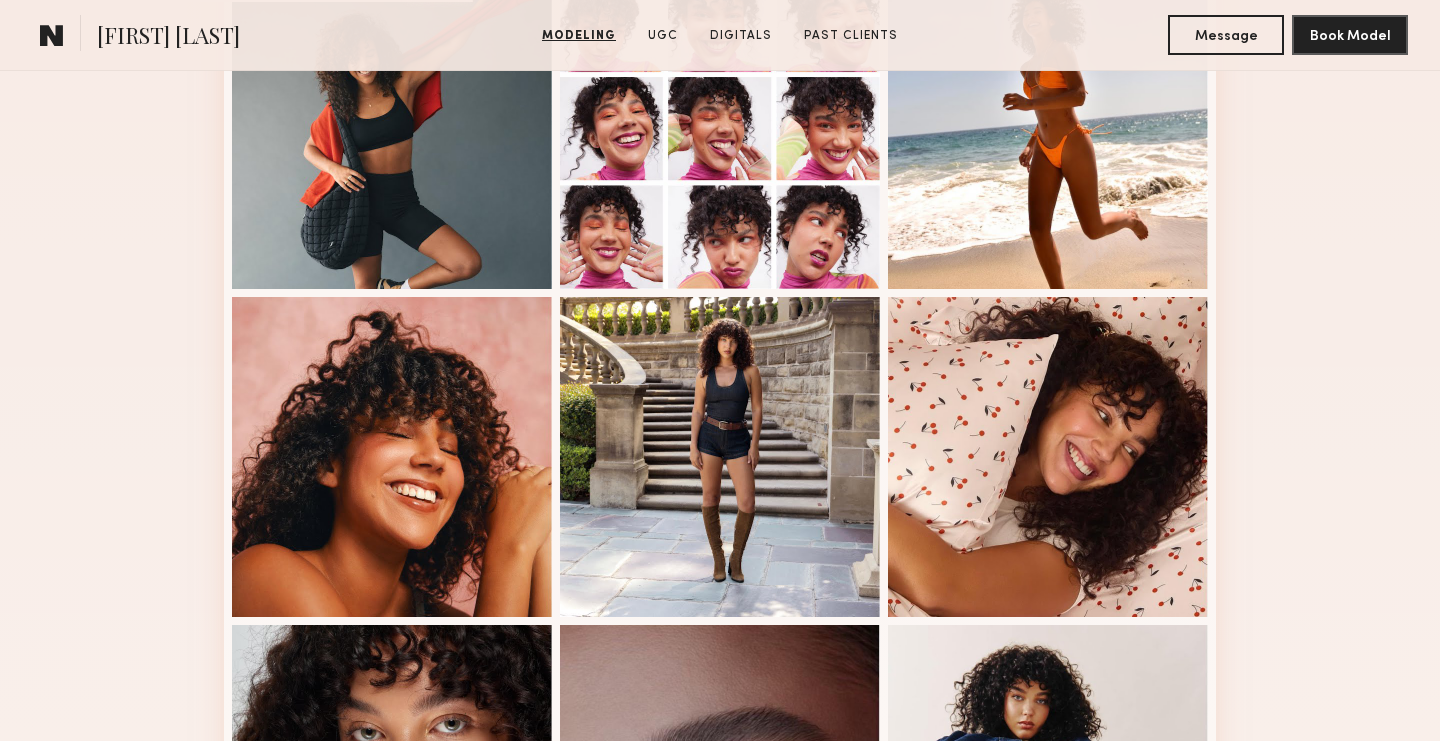click at bounding box center (720, 457) 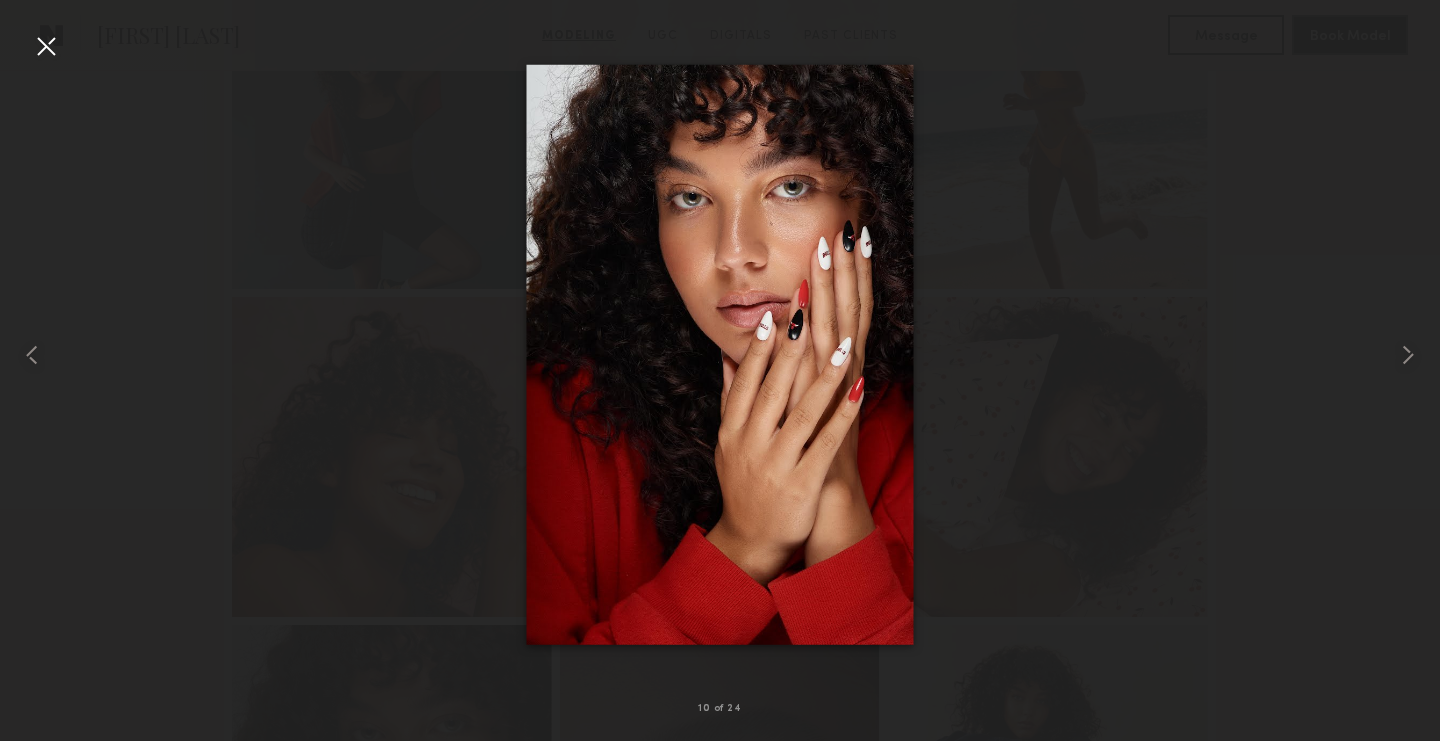 click at bounding box center (46, 46) 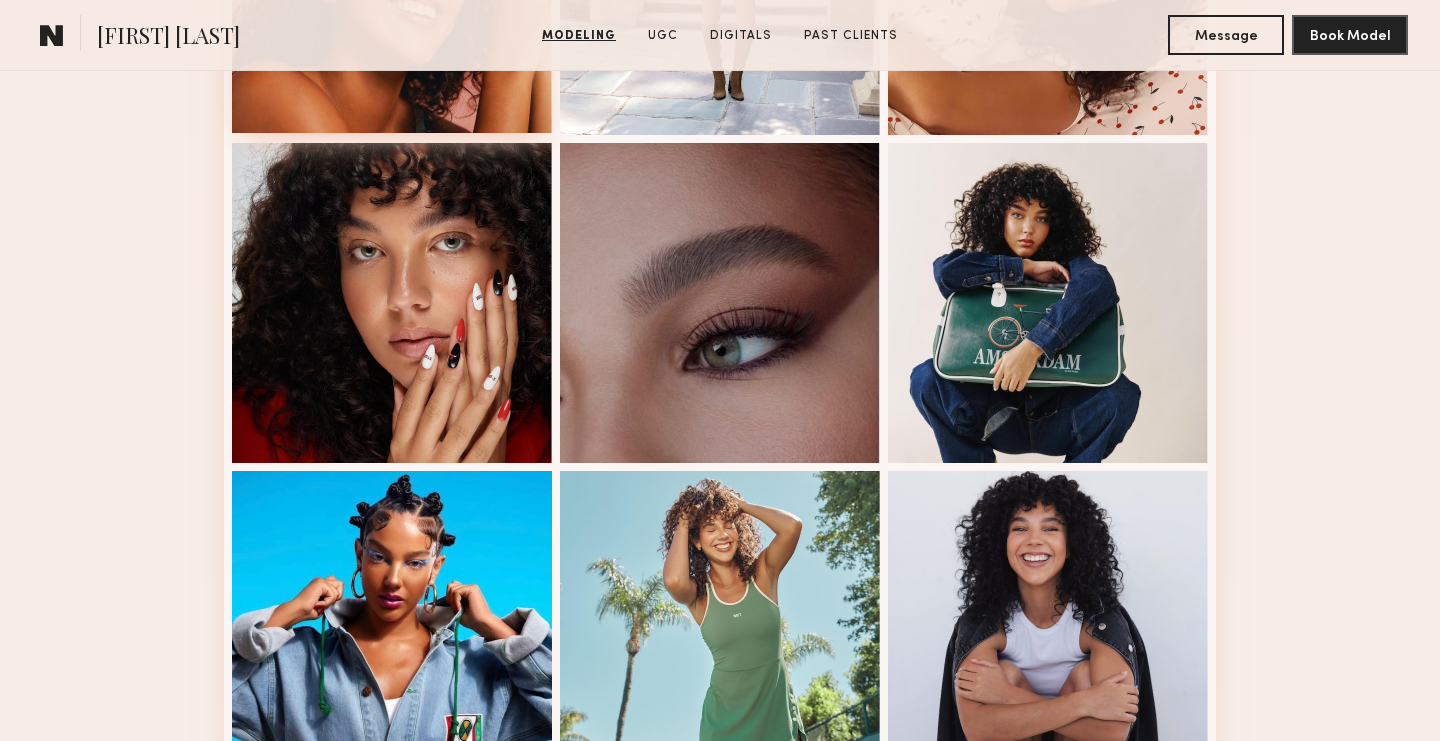 scroll, scrollTop: 1431, scrollLeft: 0, axis: vertical 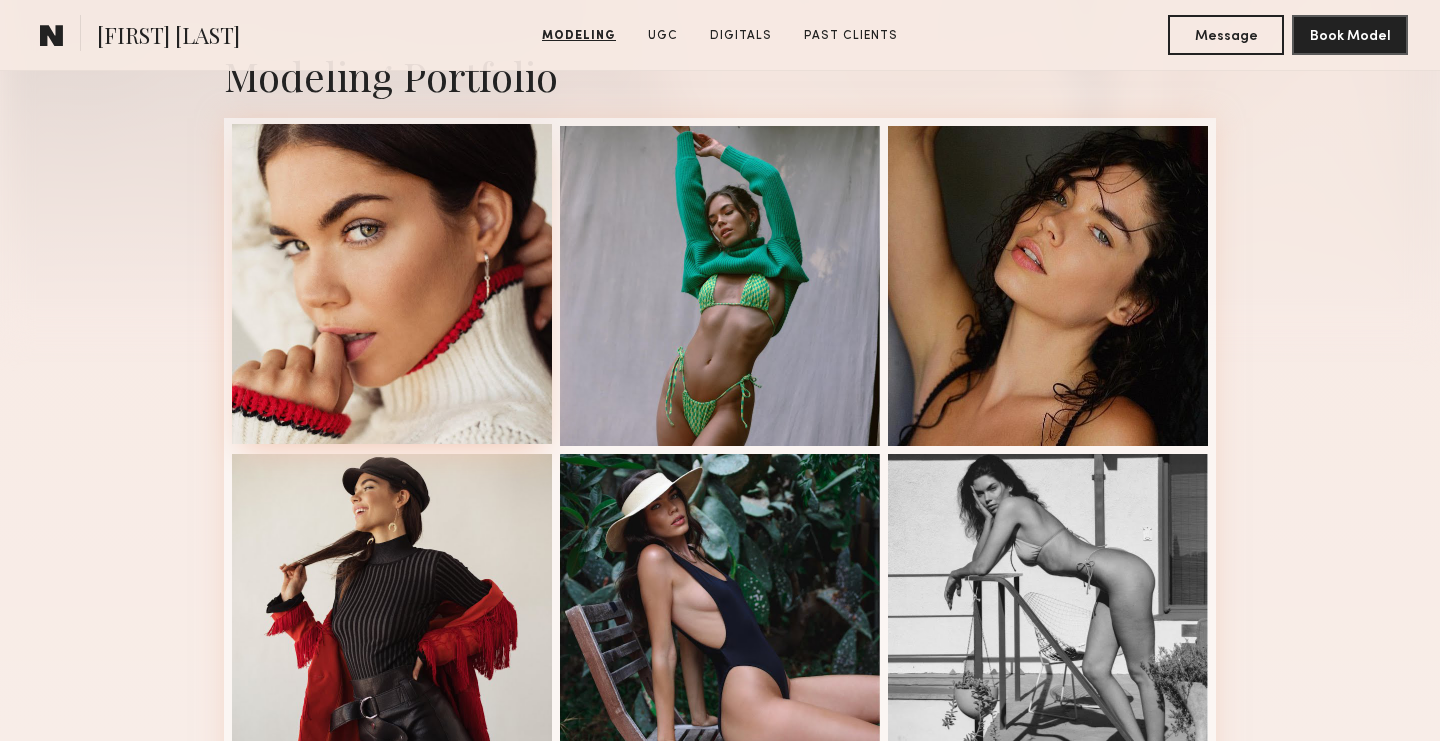 click at bounding box center [392, 284] 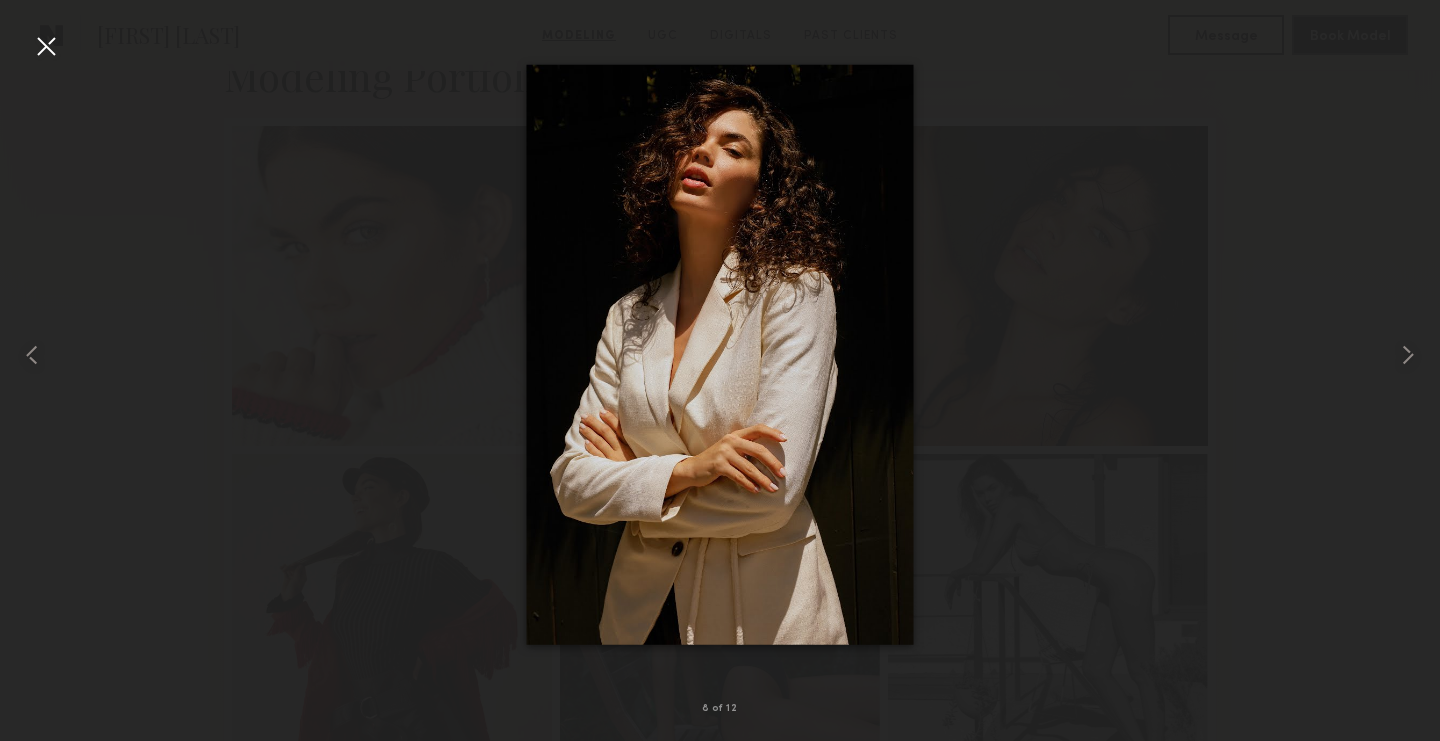 click at bounding box center (46, 46) 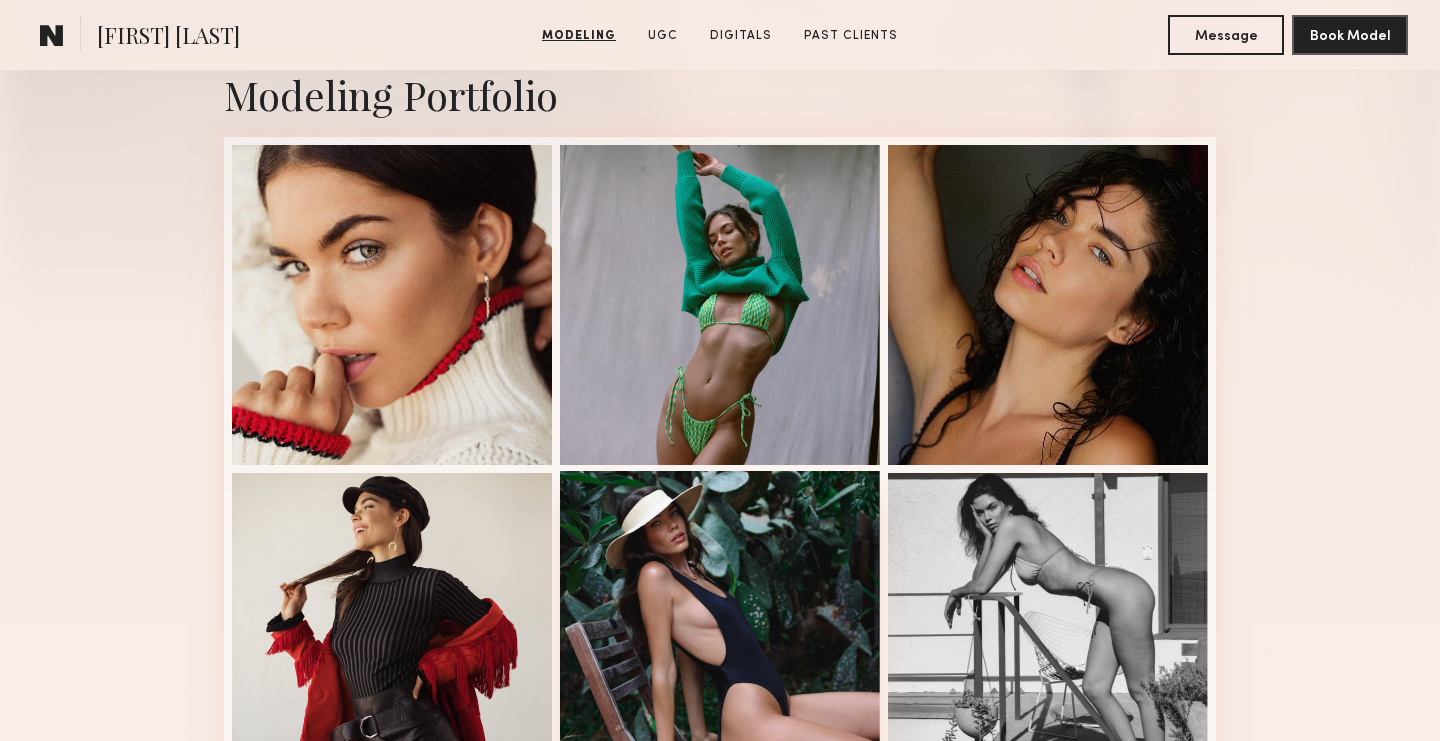 scroll, scrollTop: 0, scrollLeft: 0, axis: both 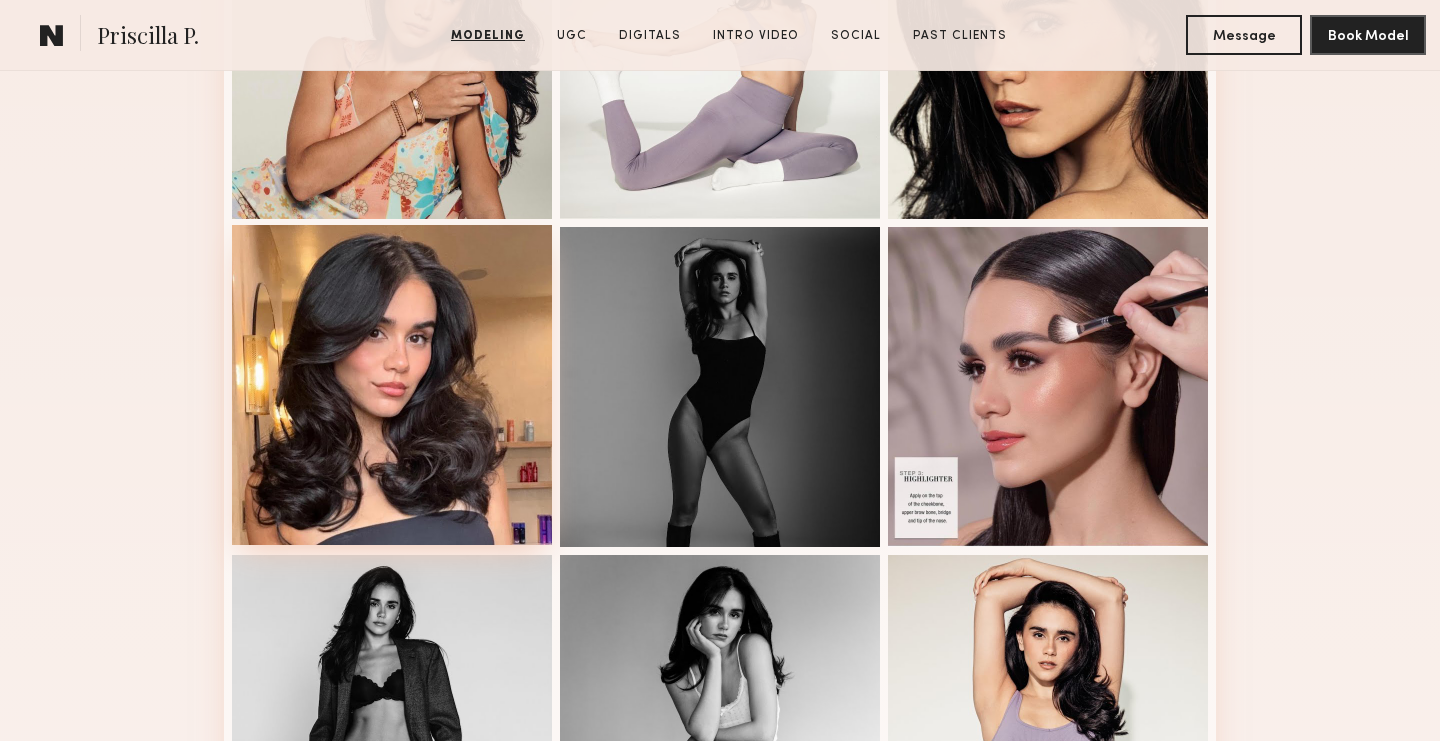 click at bounding box center [392, 385] 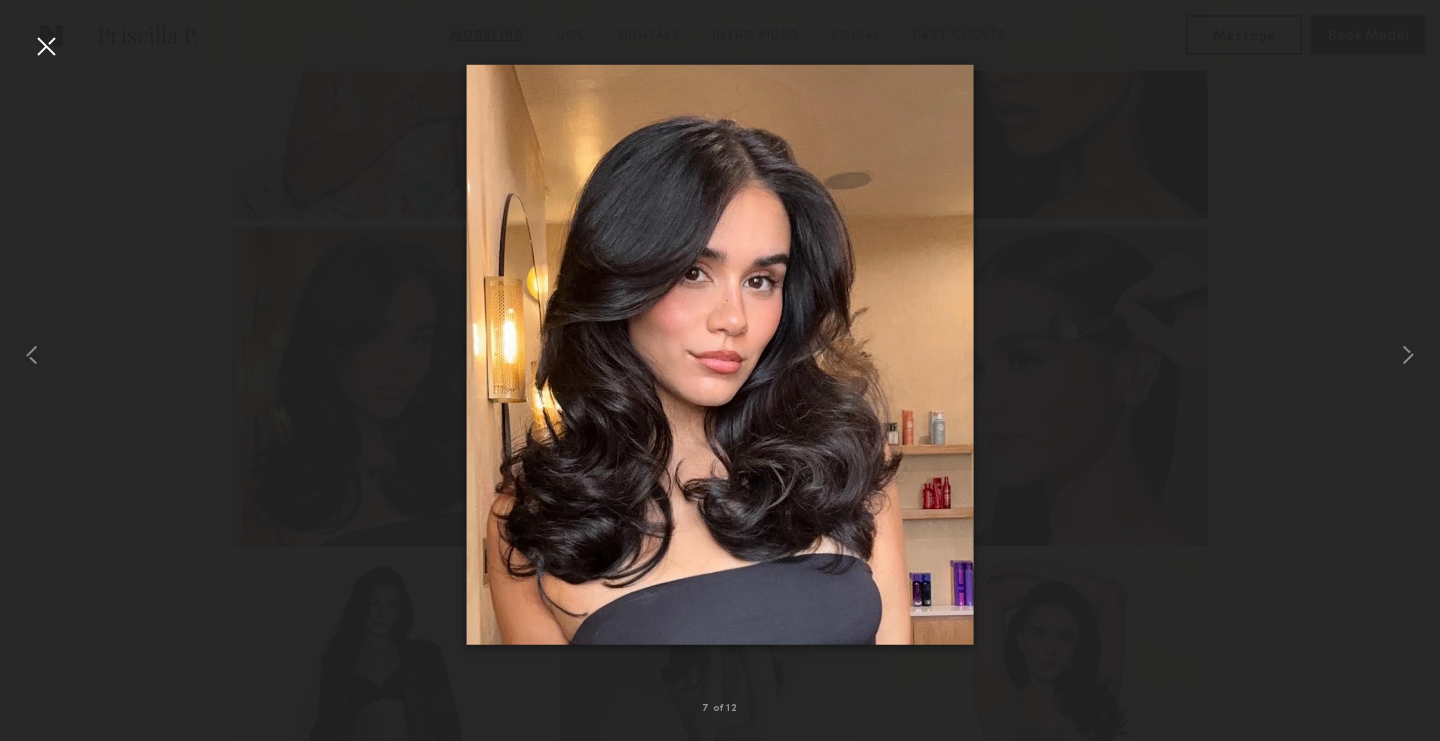 scroll, scrollTop: 1060, scrollLeft: 0, axis: vertical 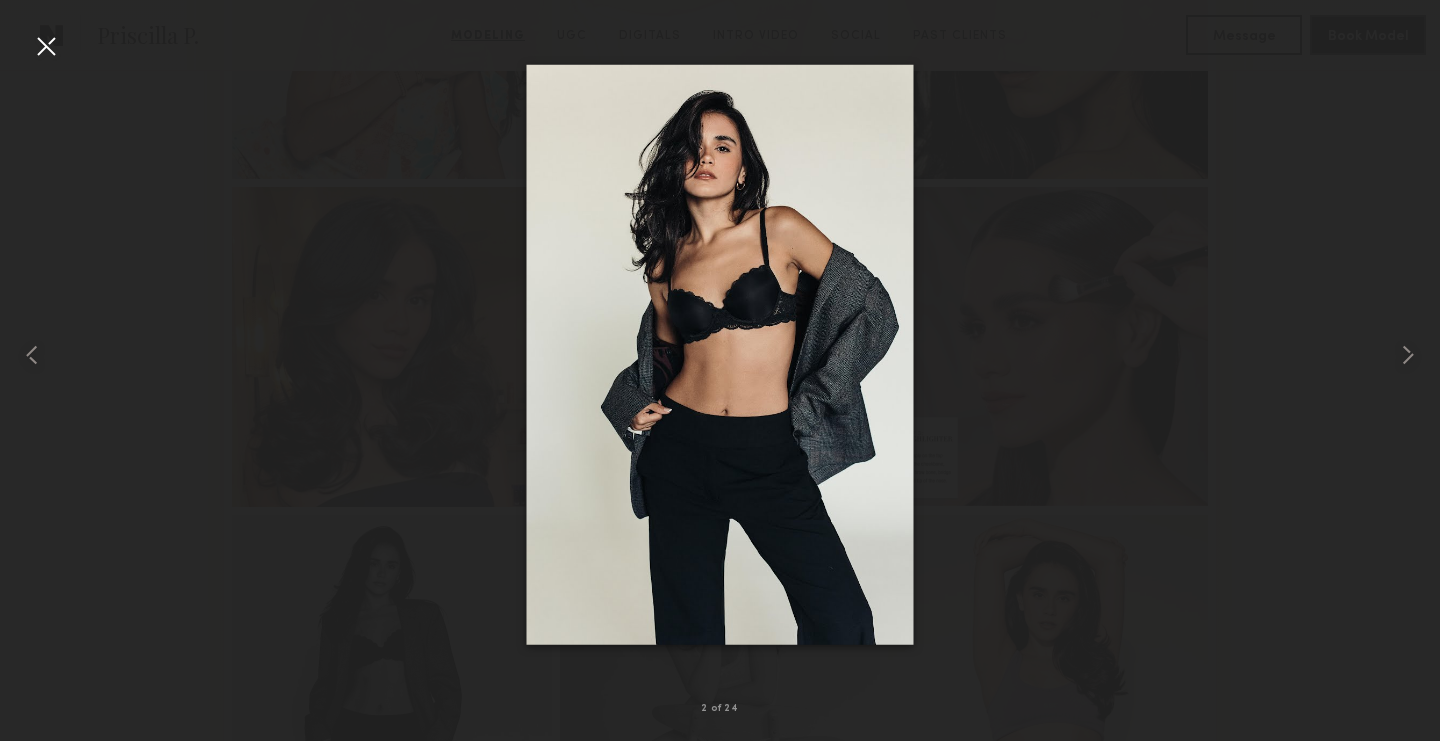 click at bounding box center [720, 354] 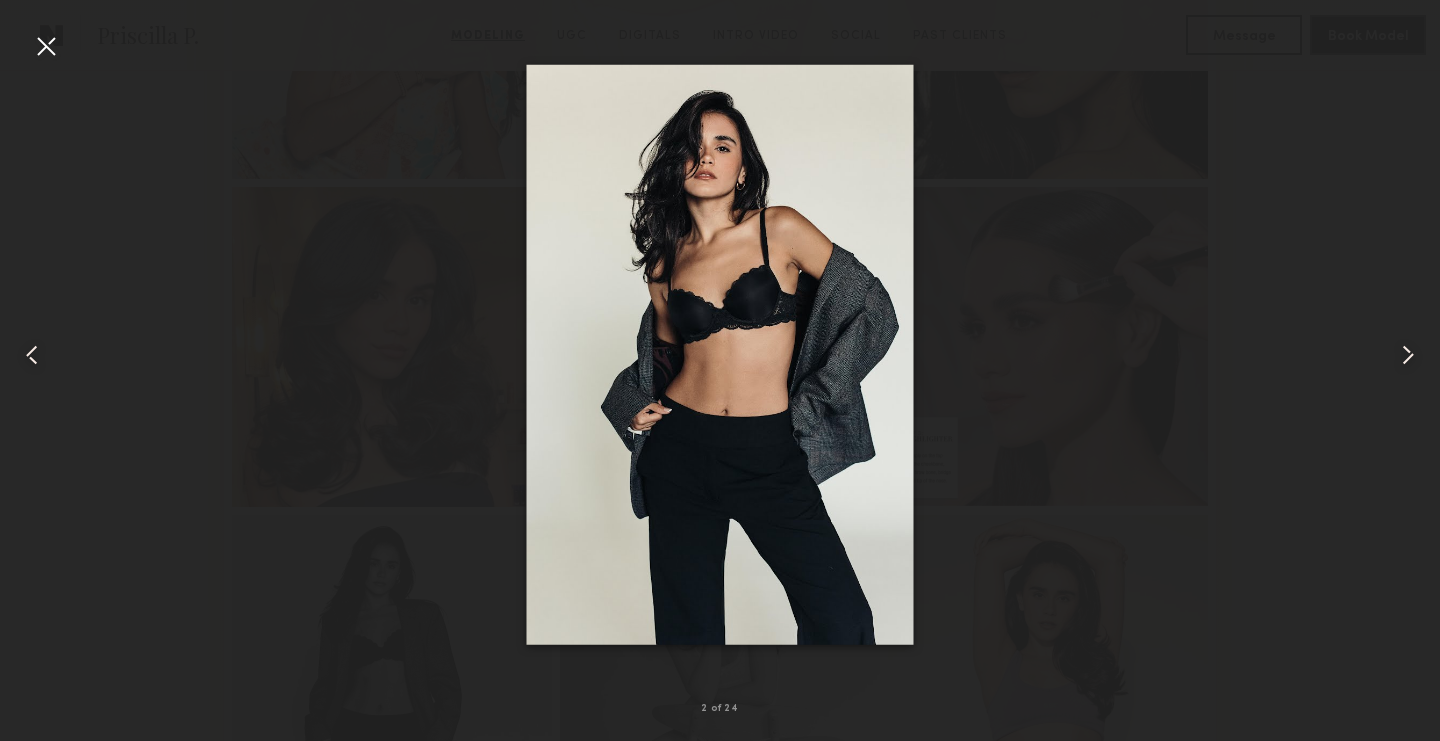 click at bounding box center (46, 46) 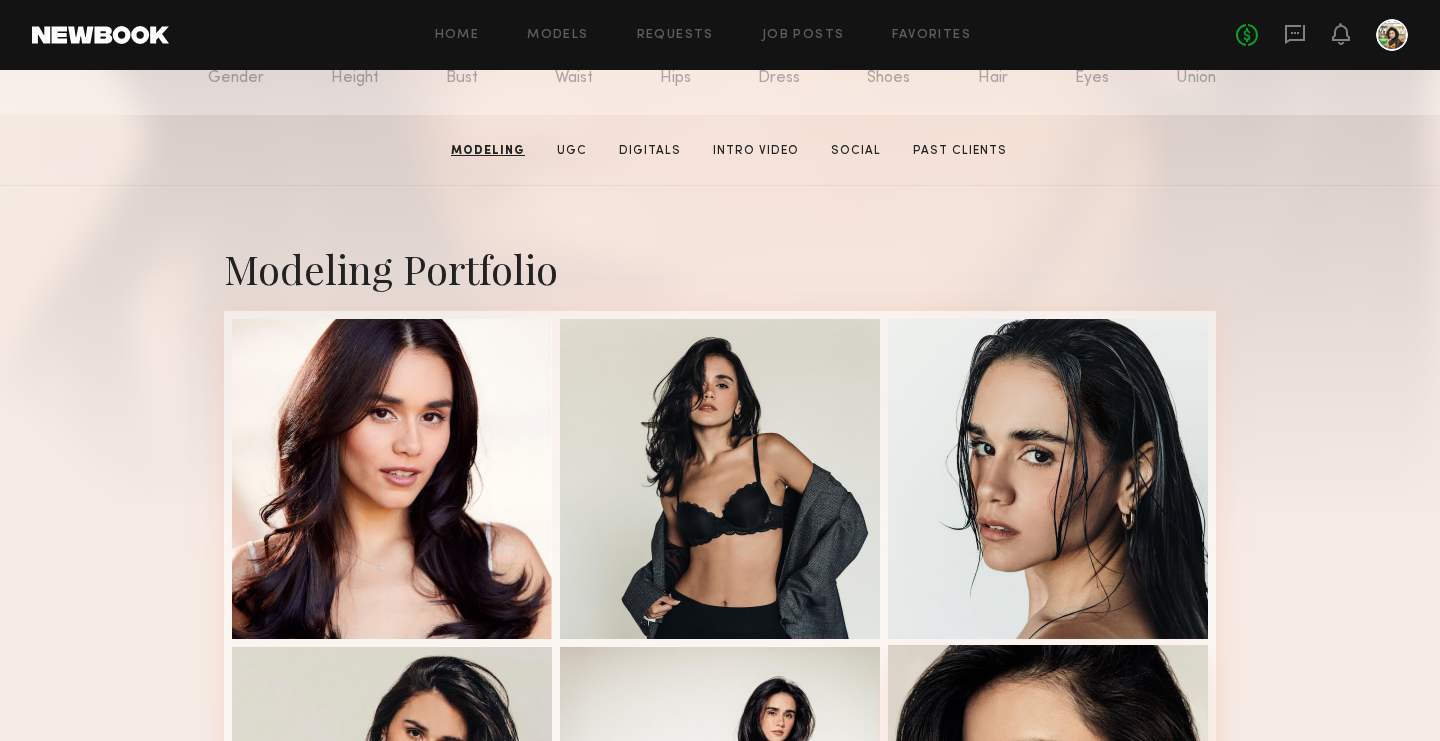 scroll, scrollTop: 0, scrollLeft: 0, axis: both 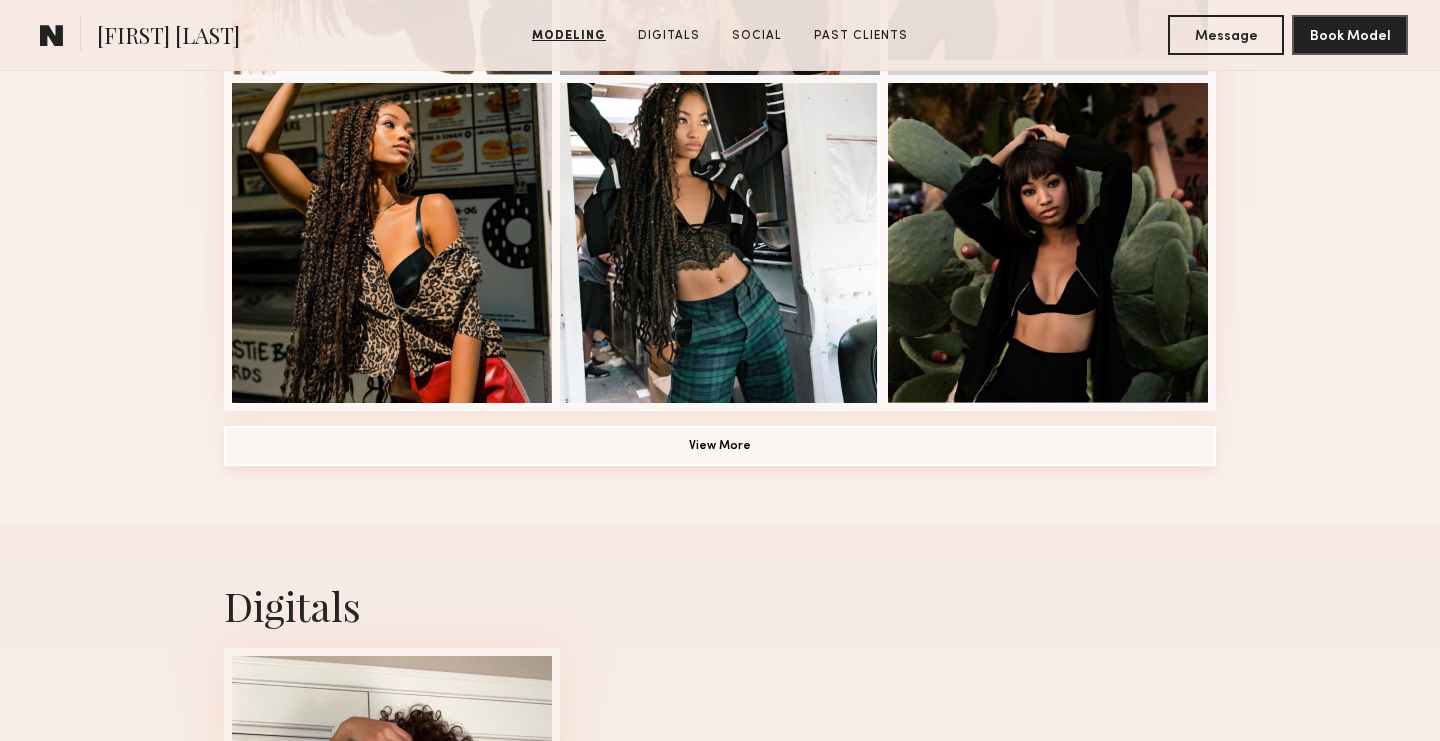 click on "View More" 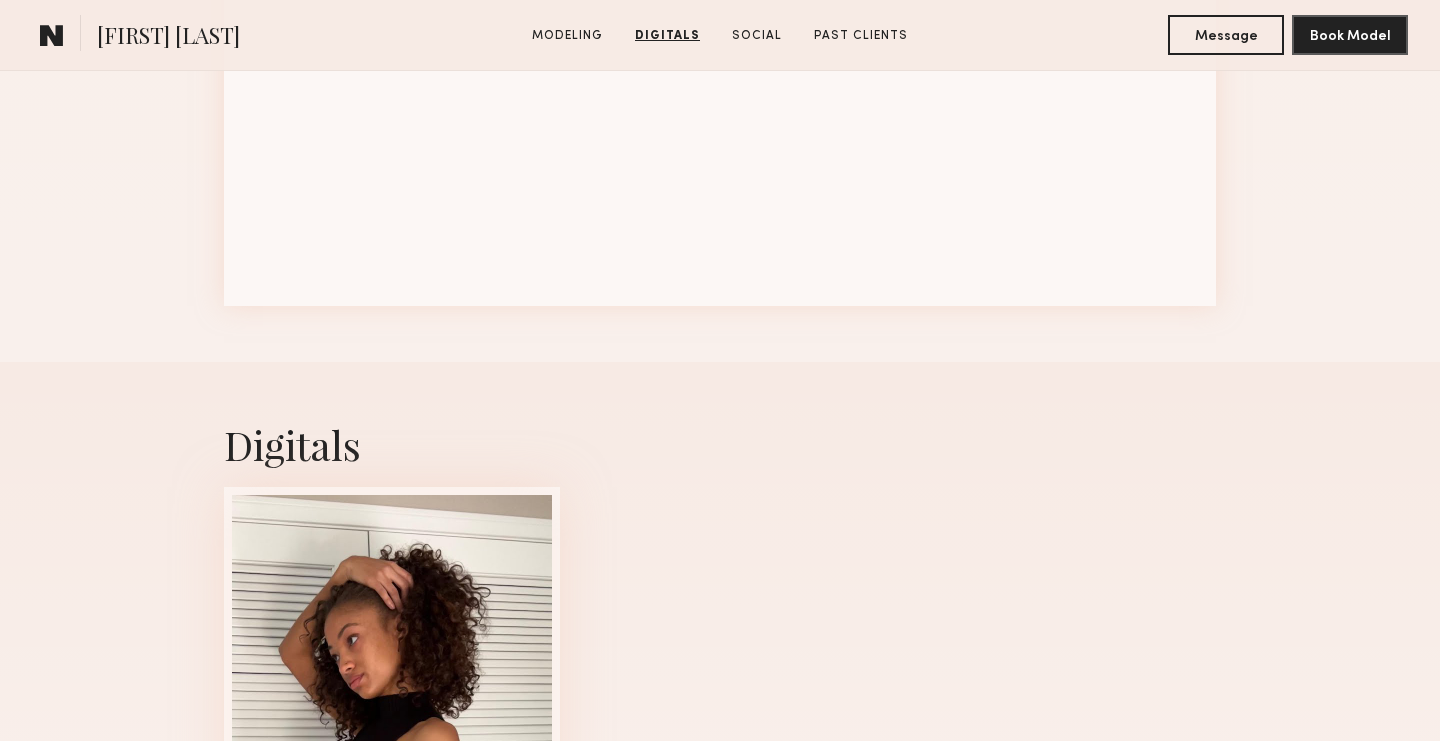 scroll, scrollTop: 2299, scrollLeft: 0, axis: vertical 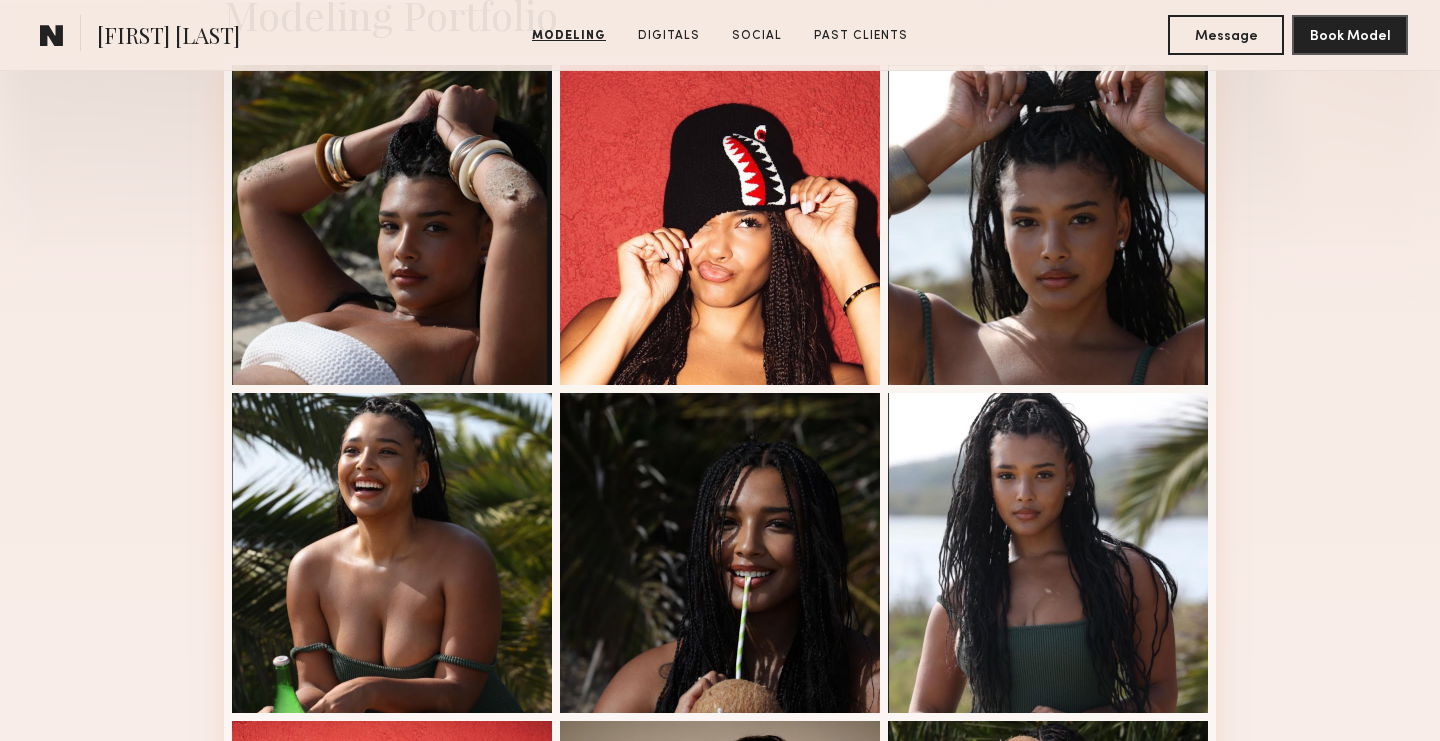click at bounding box center [392, 225] 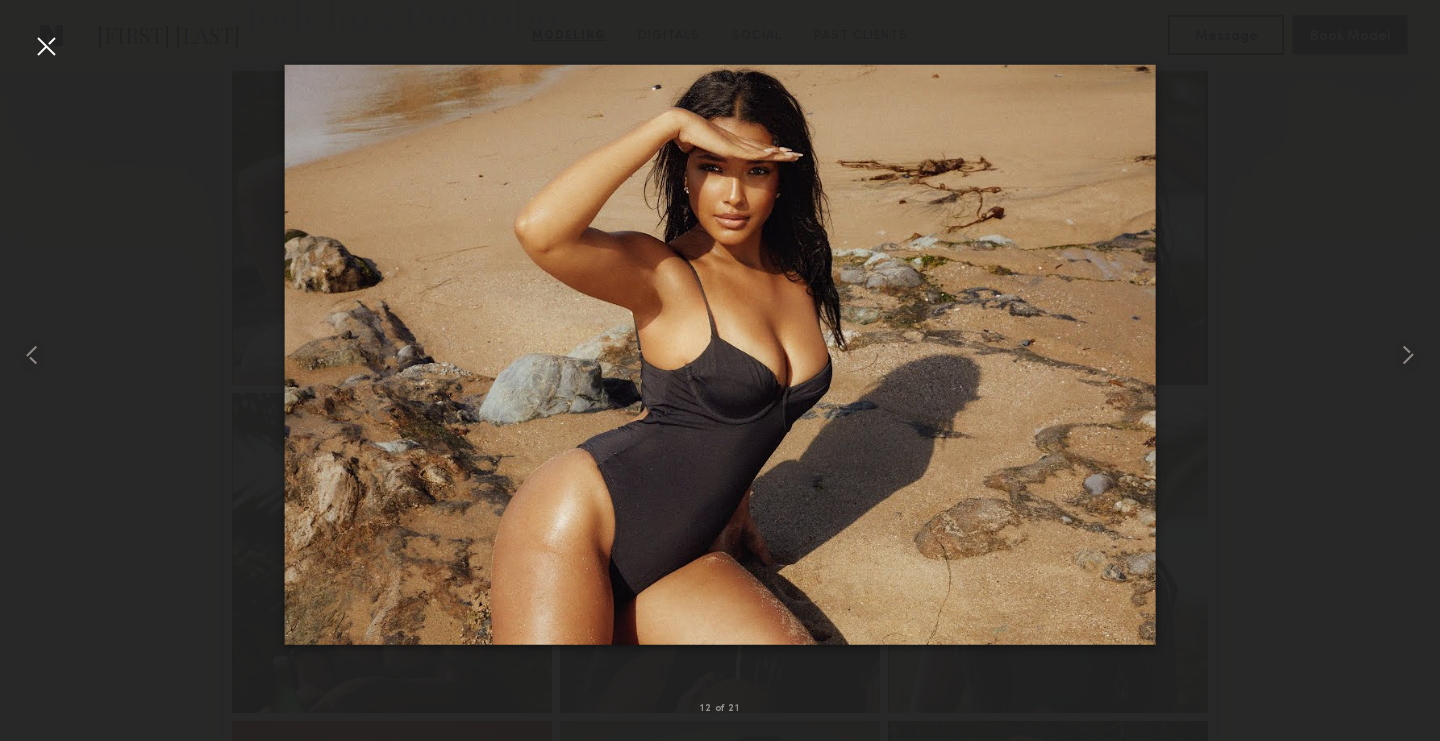 click at bounding box center [46, 46] 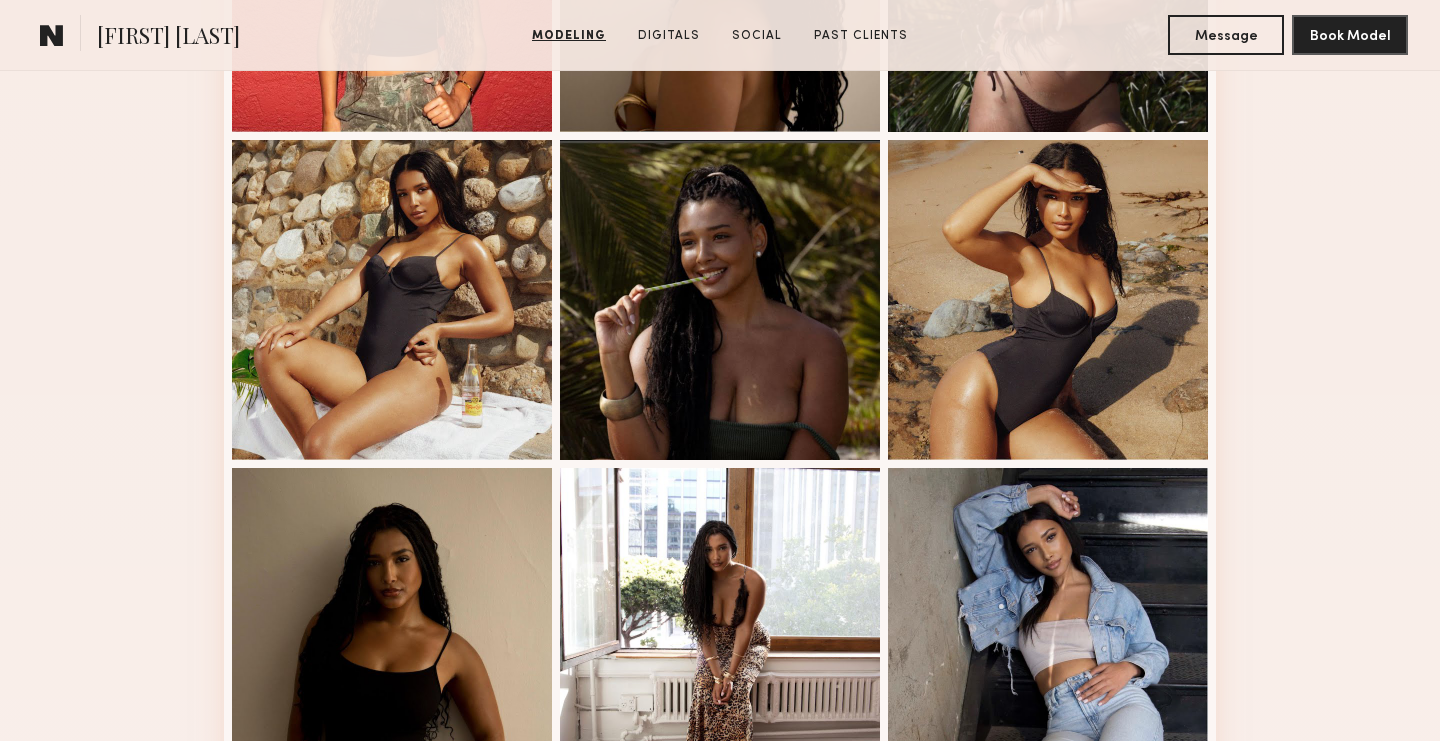 click on "Digitals" 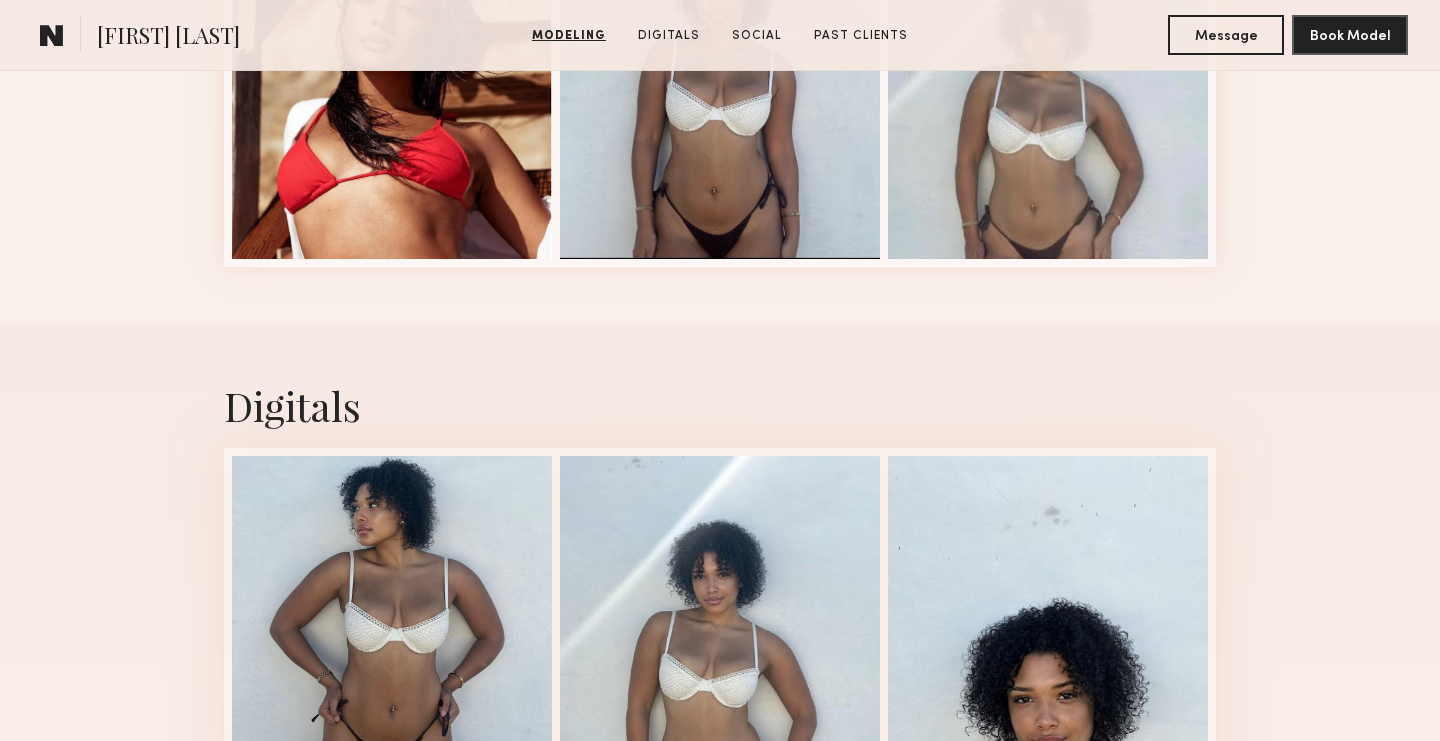 scroll, scrollTop: 2823, scrollLeft: 0, axis: vertical 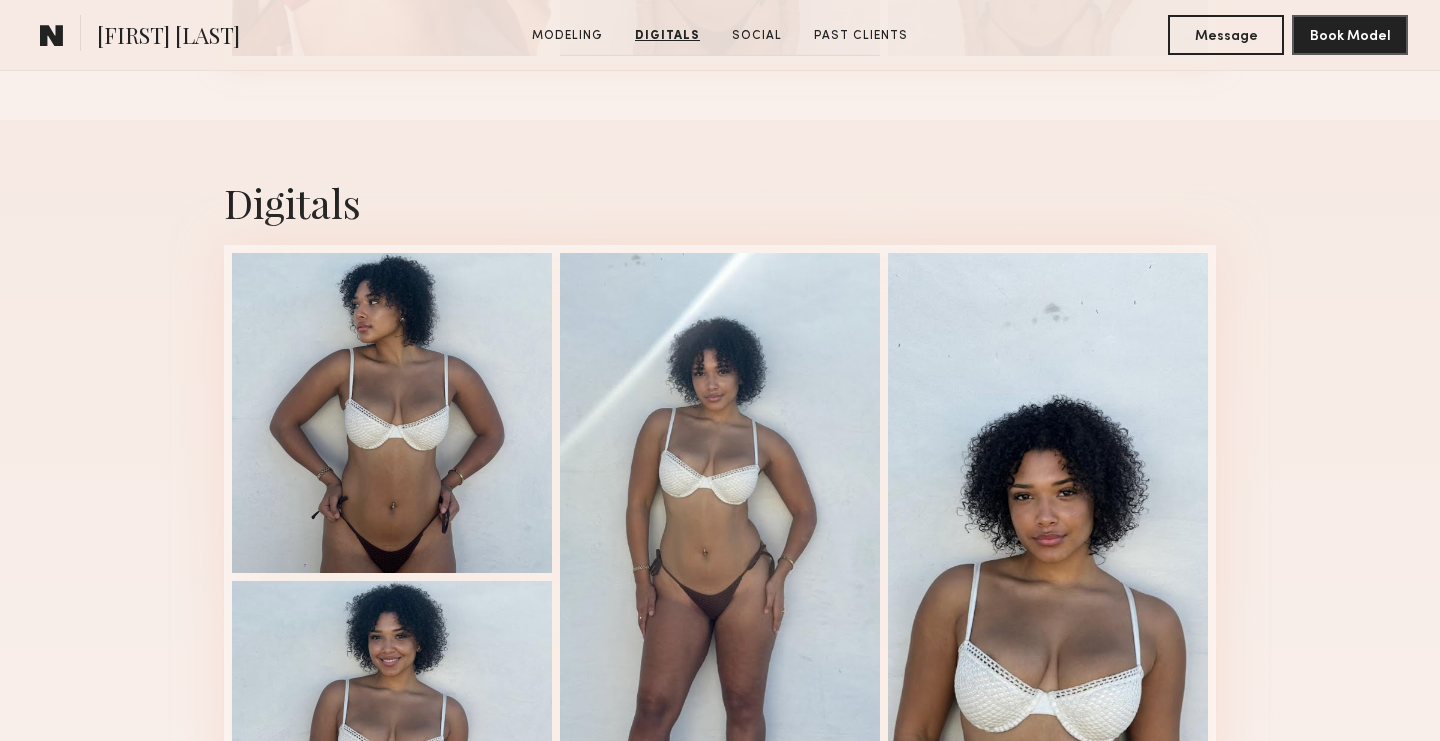 click at bounding box center (1048, 577) 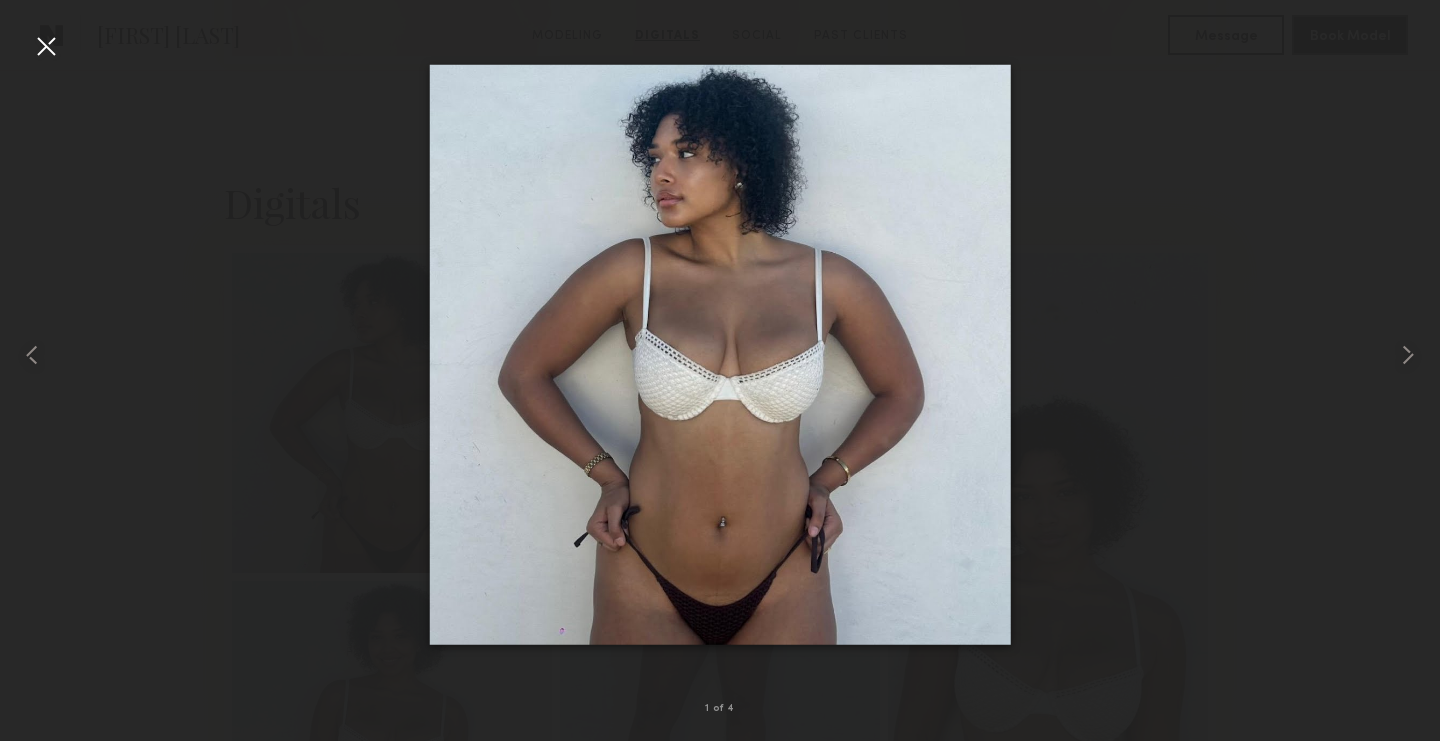 click at bounding box center (46, 46) 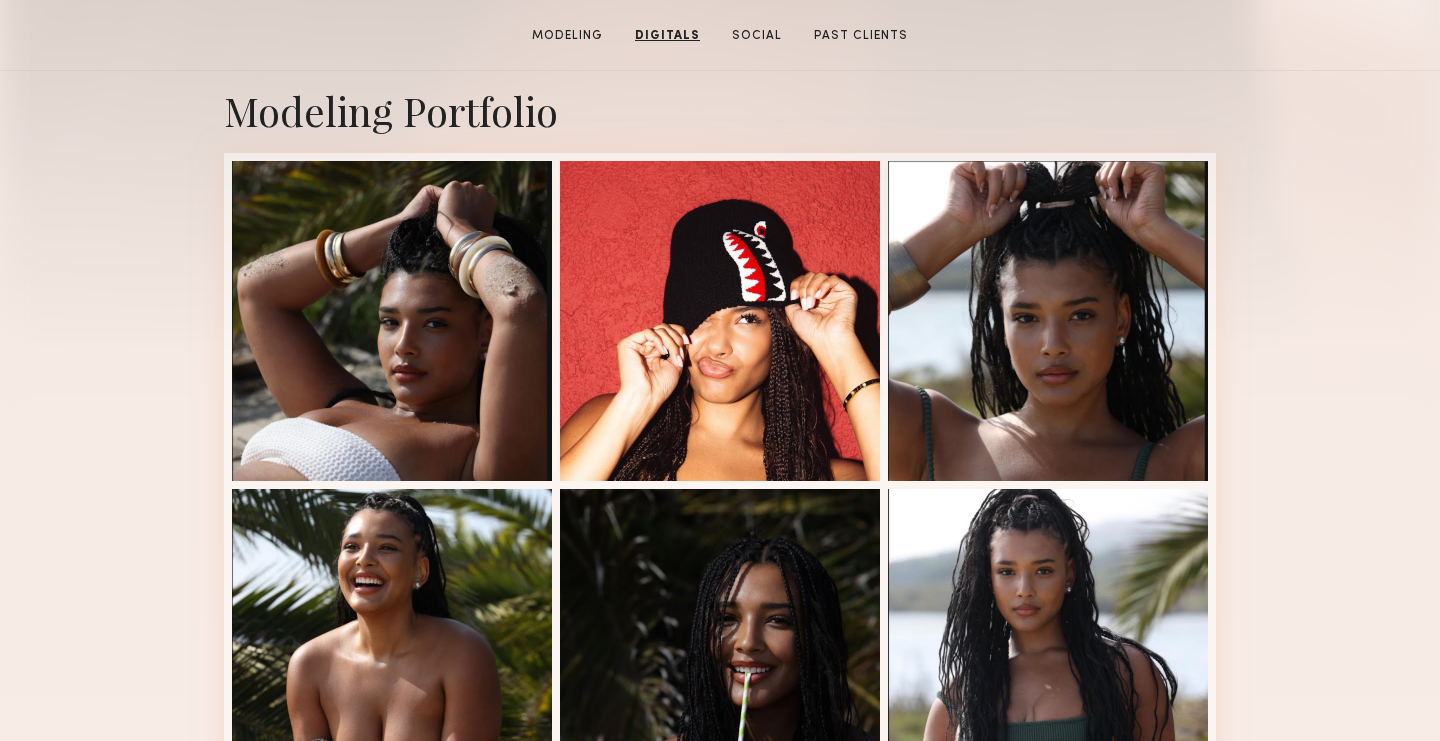 scroll, scrollTop: 0, scrollLeft: 0, axis: both 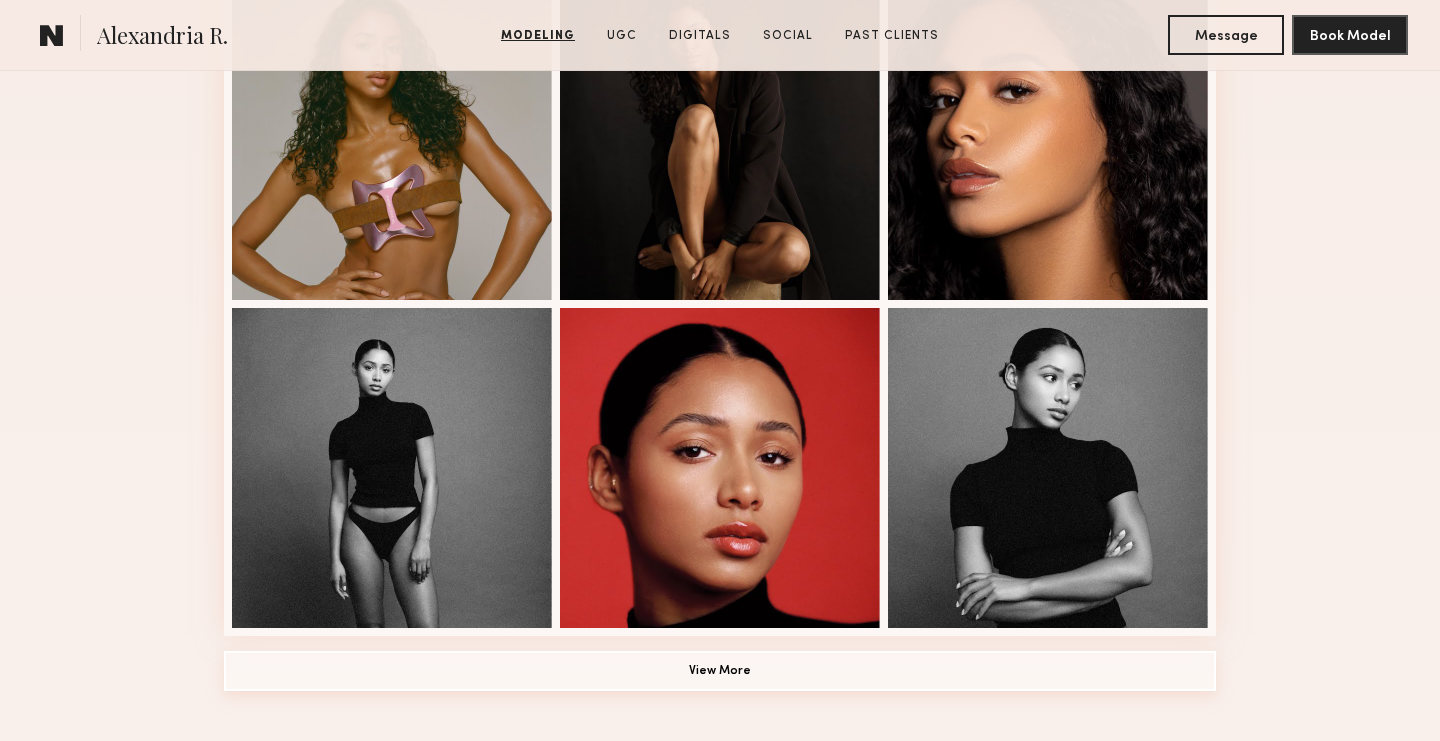 click on "View More" 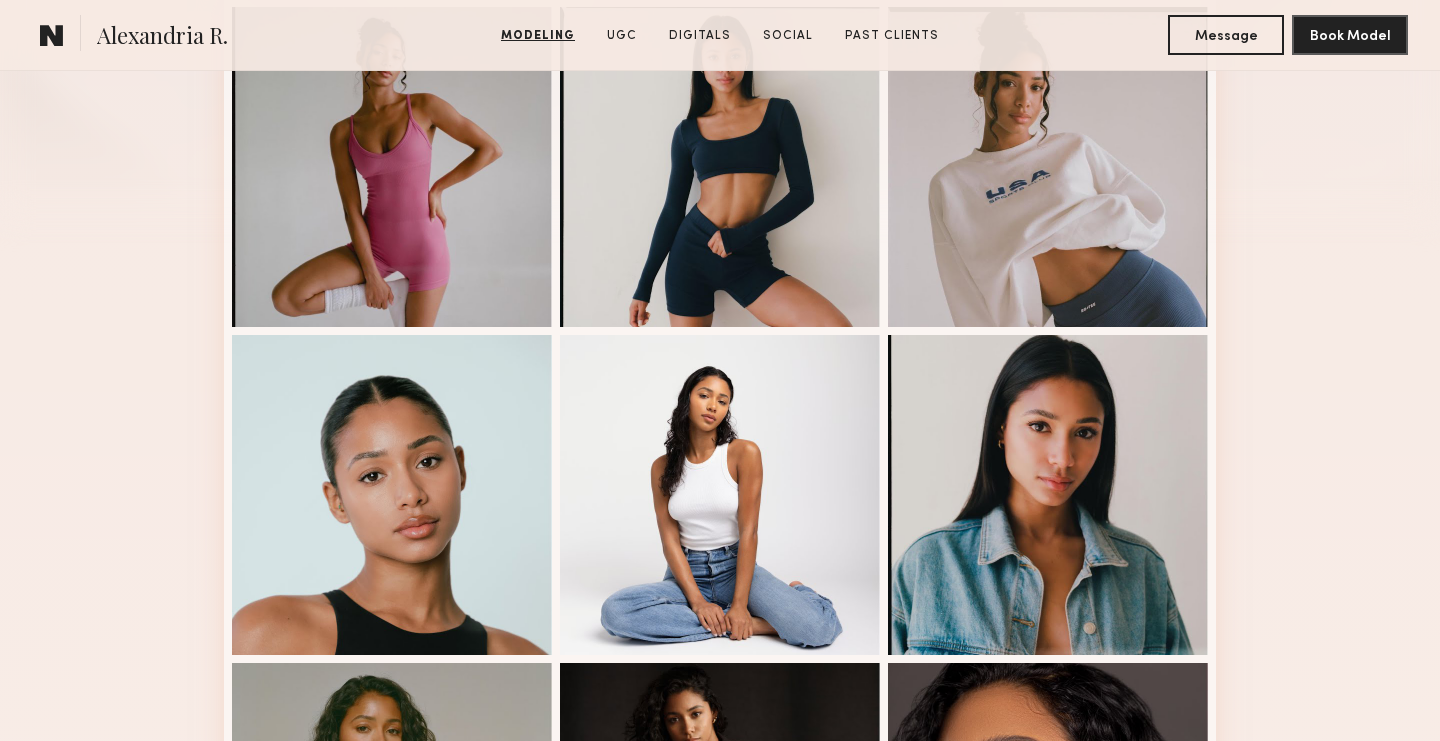 scroll, scrollTop: 585, scrollLeft: 0, axis: vertical 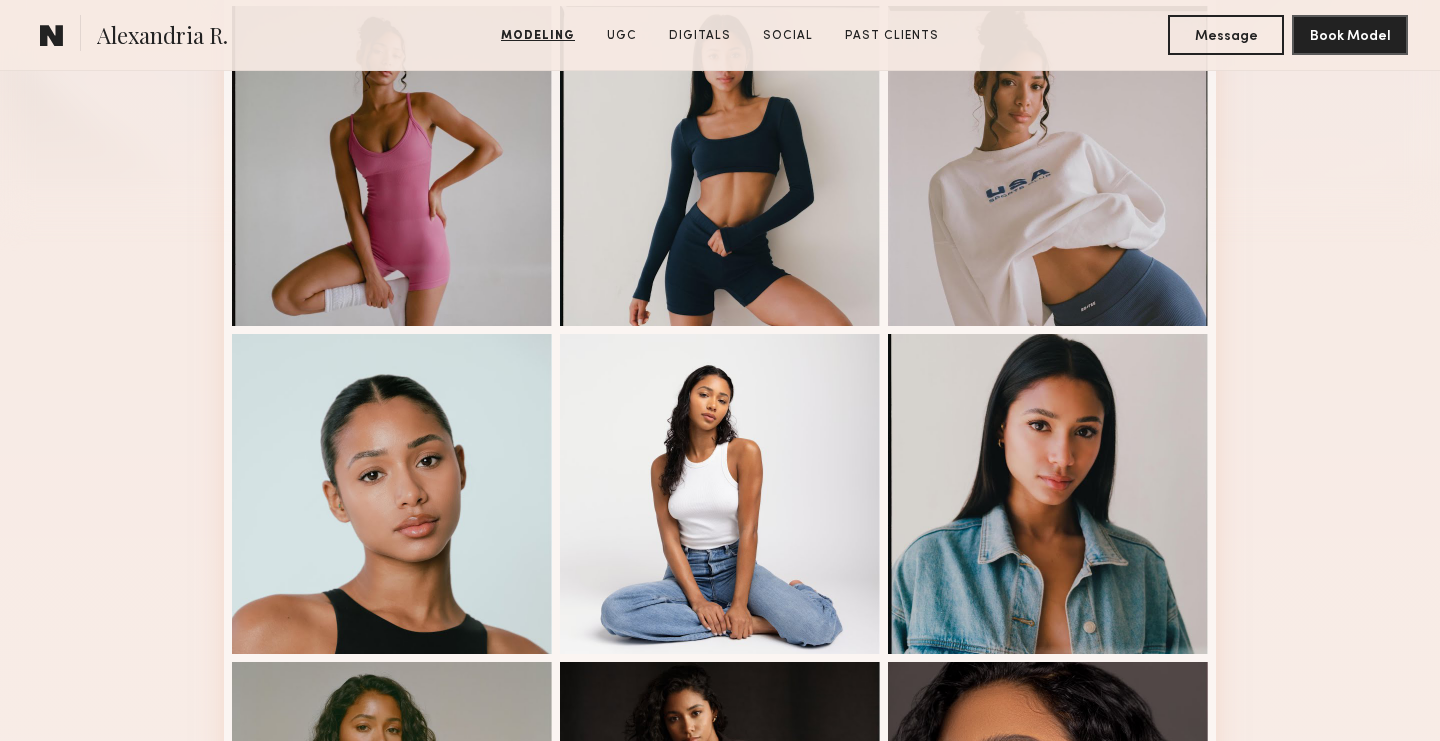 click at bounding box center (392, 494) 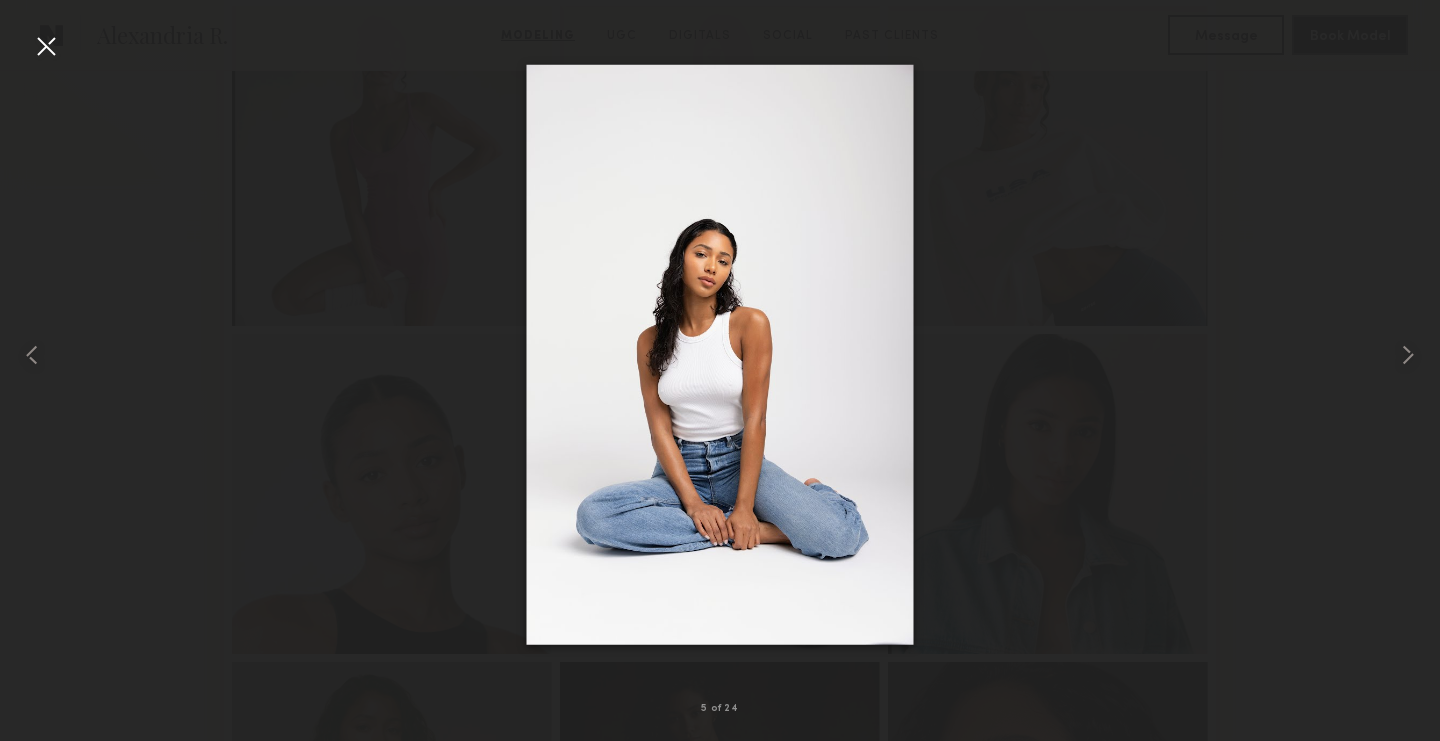 click at bounding box center (46, 46) 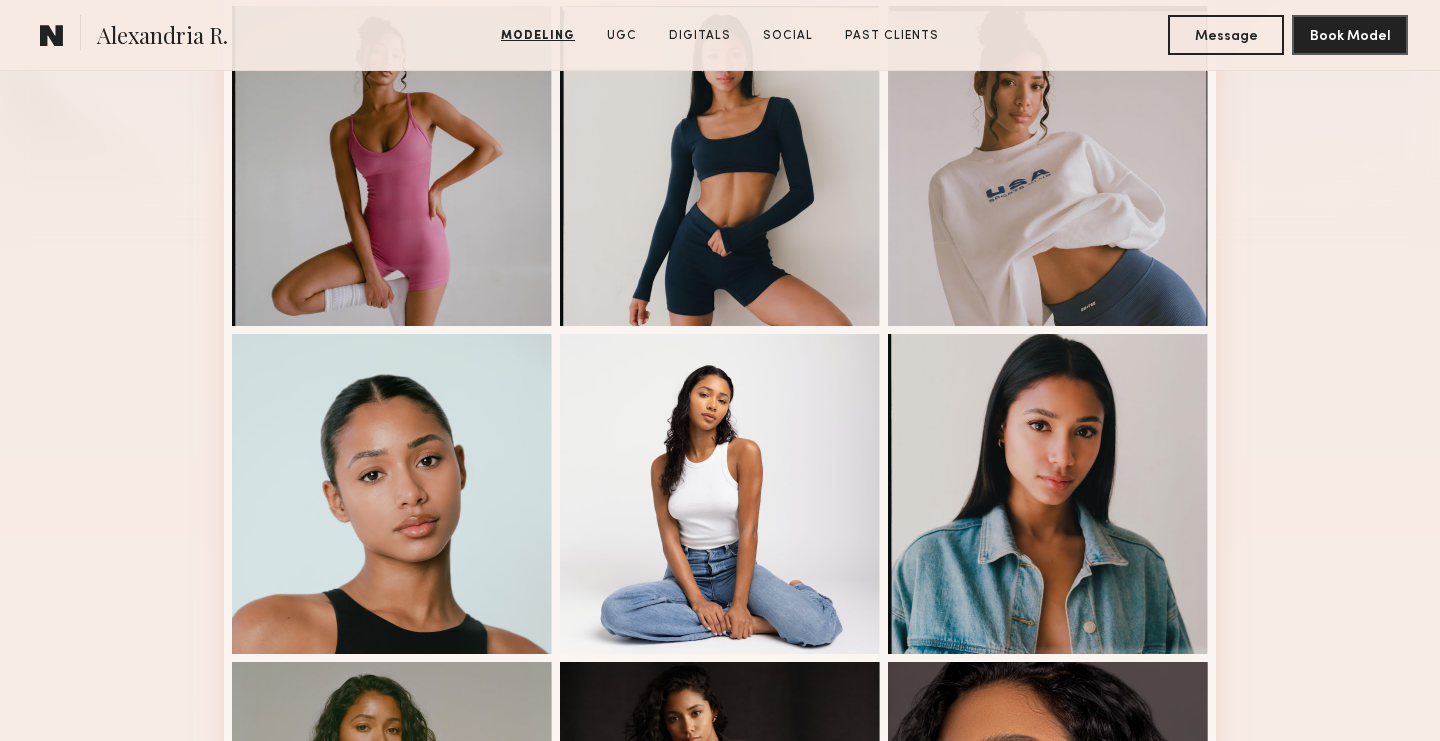 scroll, scrollTop: 0, scrollLeft: 0, axis: both 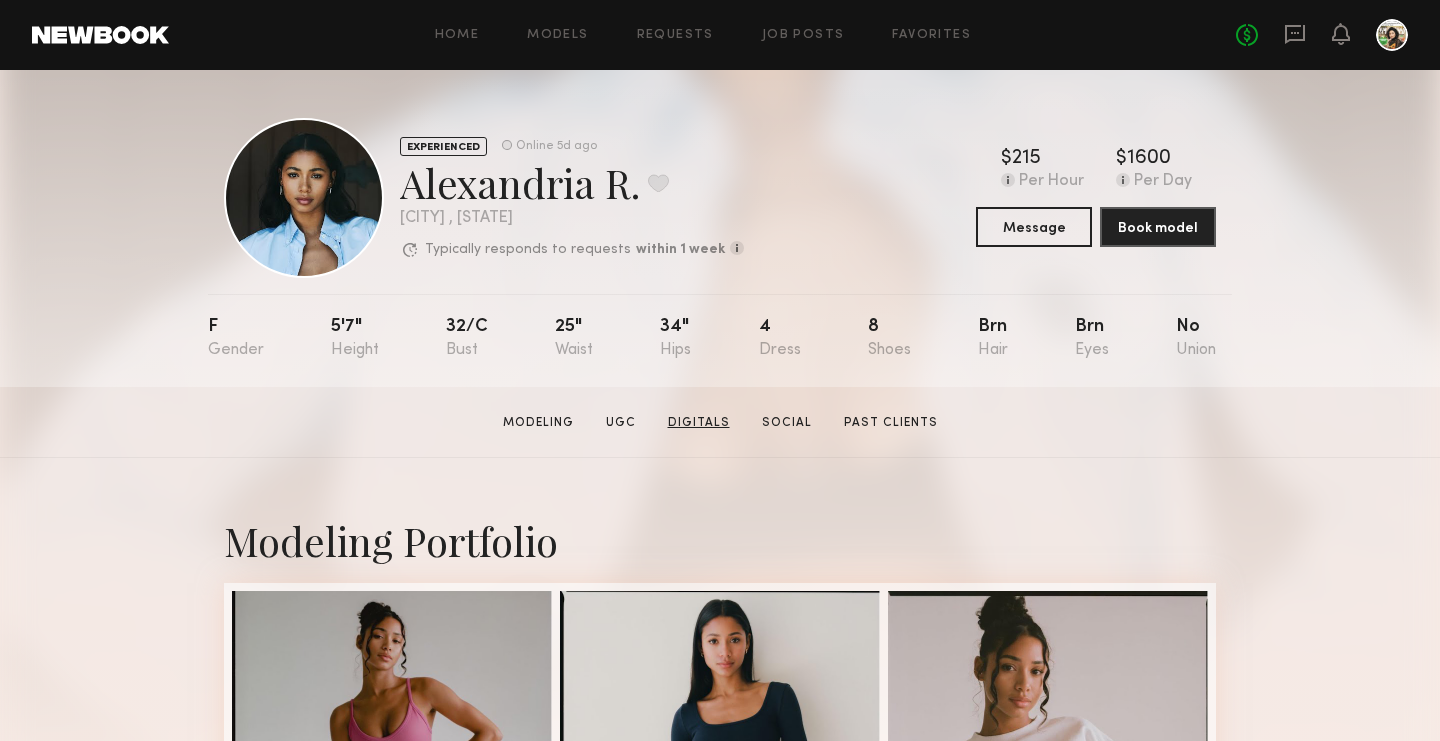 click on "Digitals" 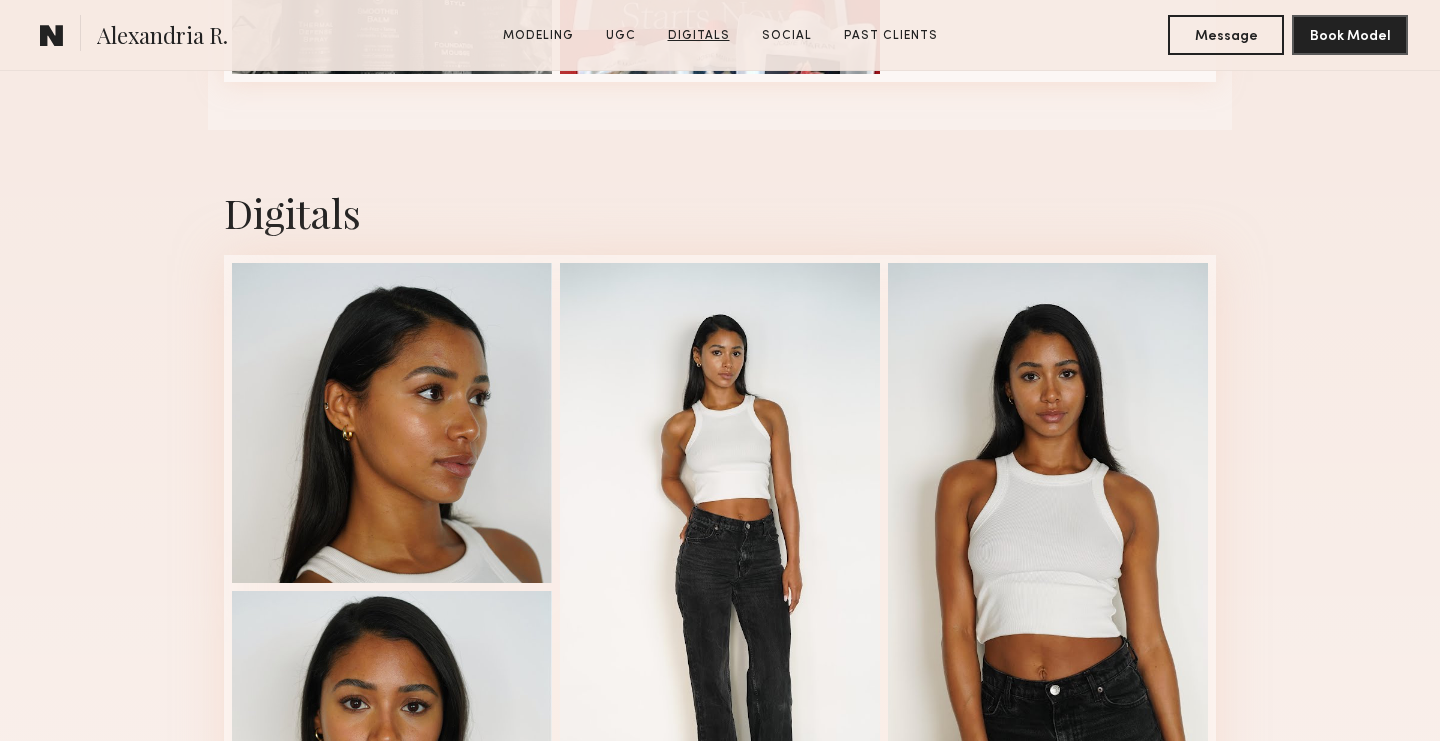 scroll, scrollTop: 4460, scrollLeft: 0, axis: vertical 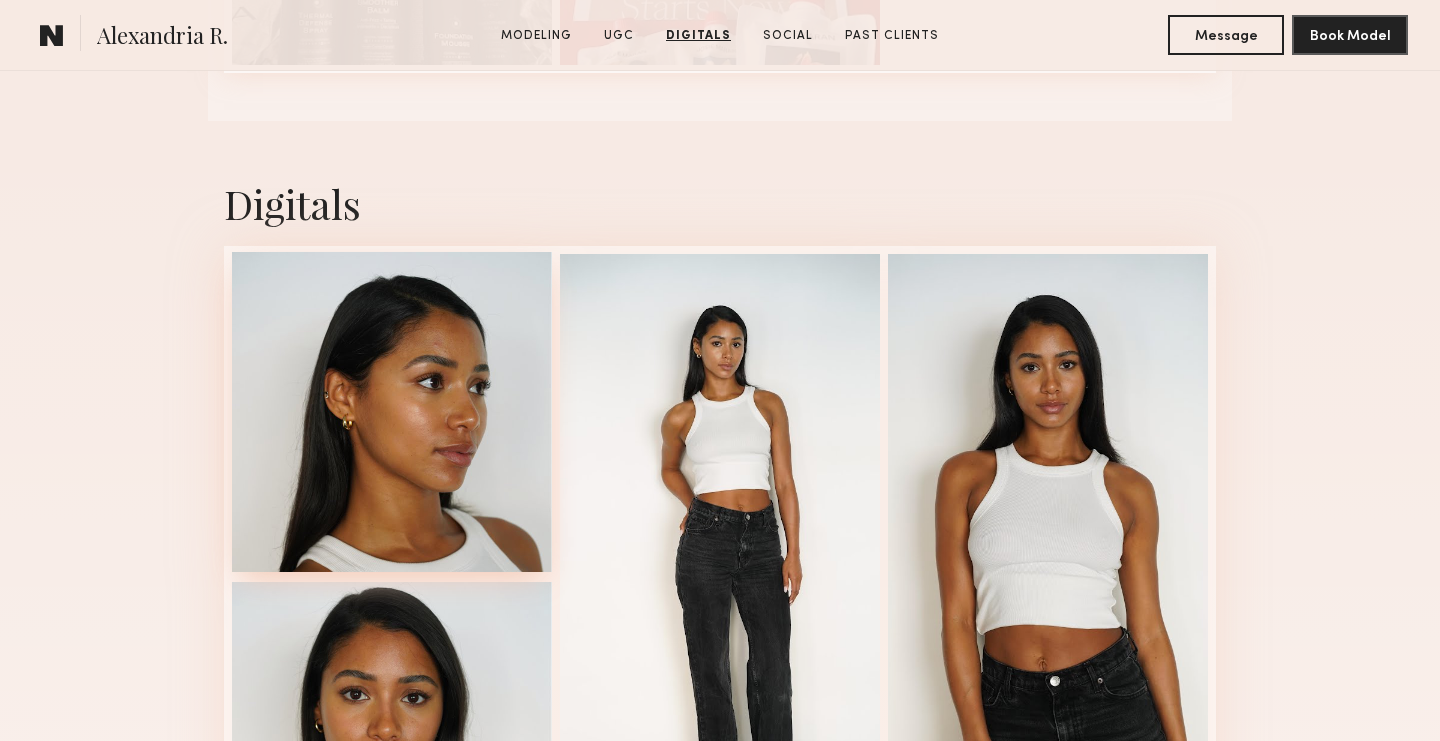 click at bounding box center (392, 412) 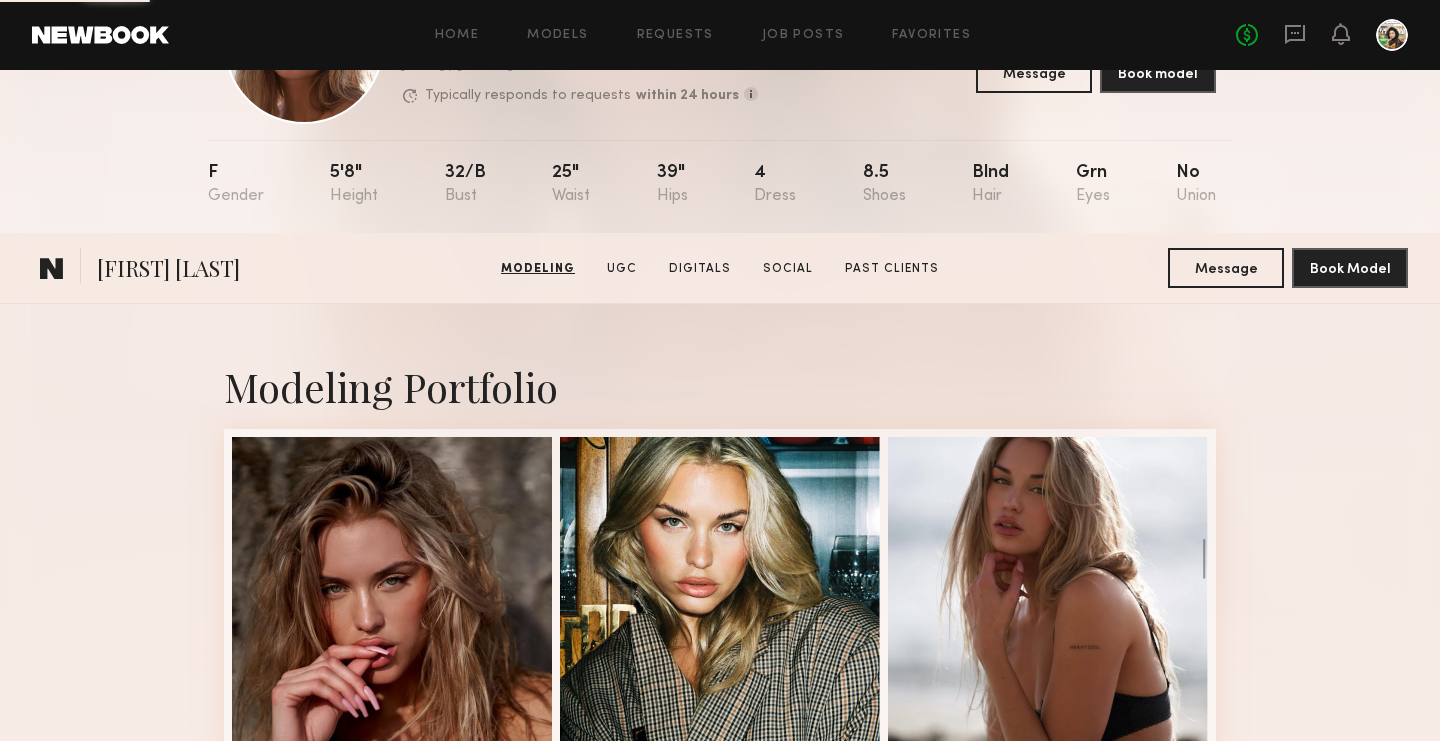 scroll, scrollTop: 390, scrollLeft: 0, axis: vertical 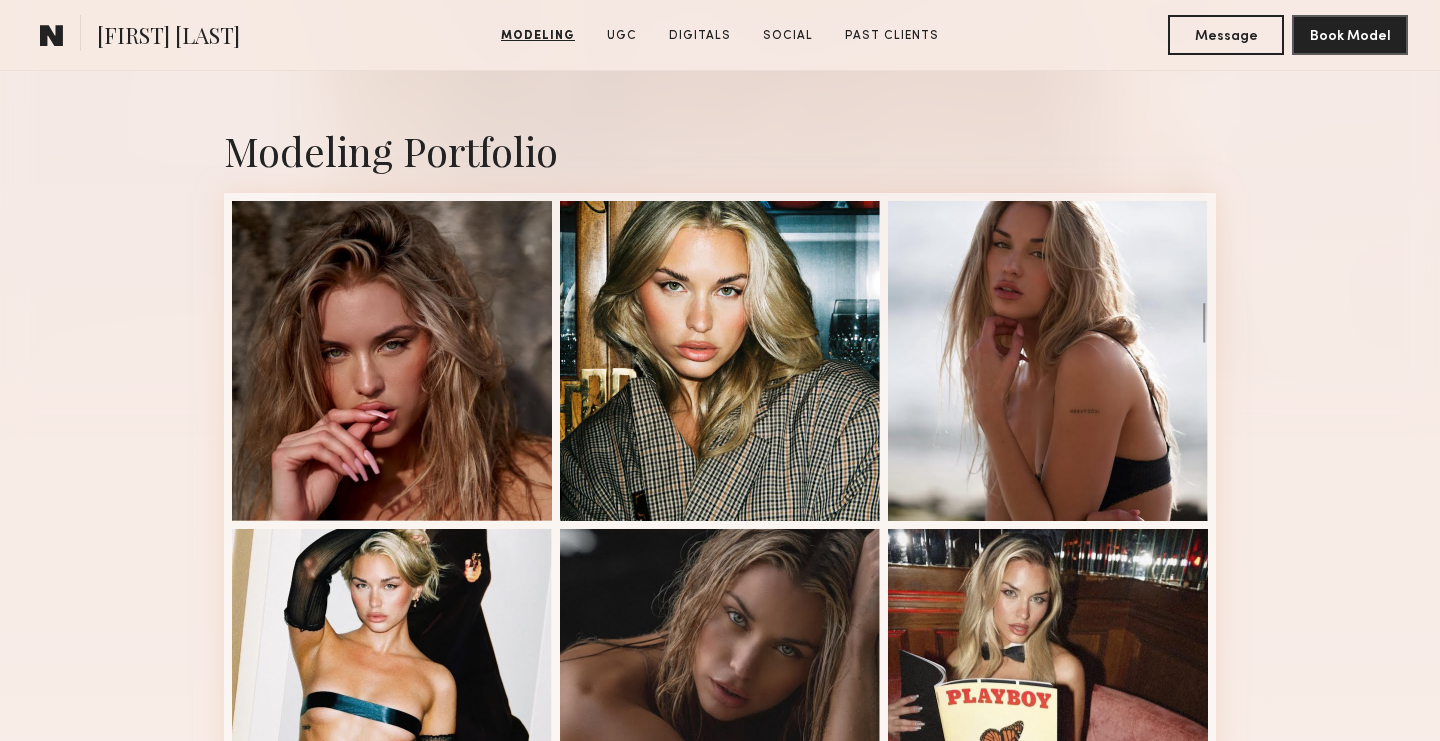 click at bounding box center [392, 361] 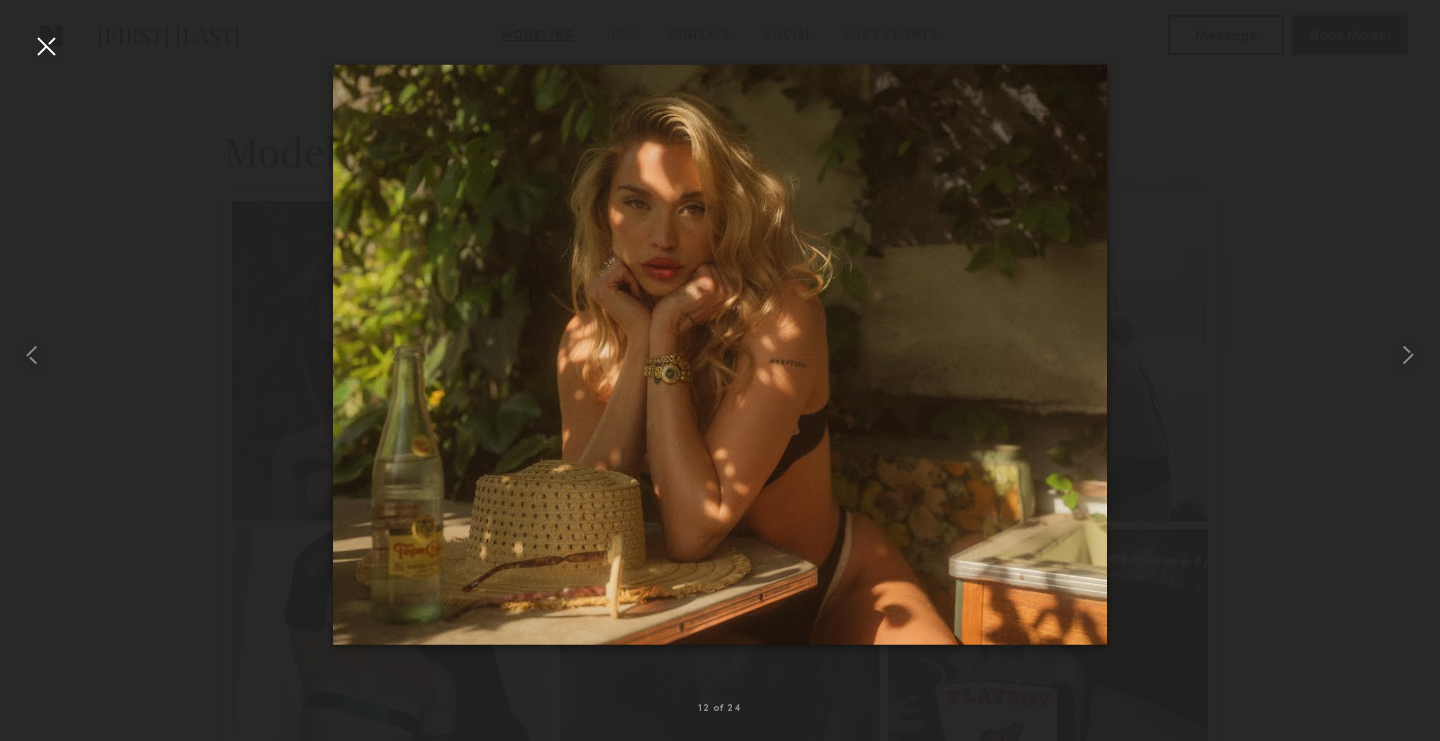 click at bounding box center (46, 46) 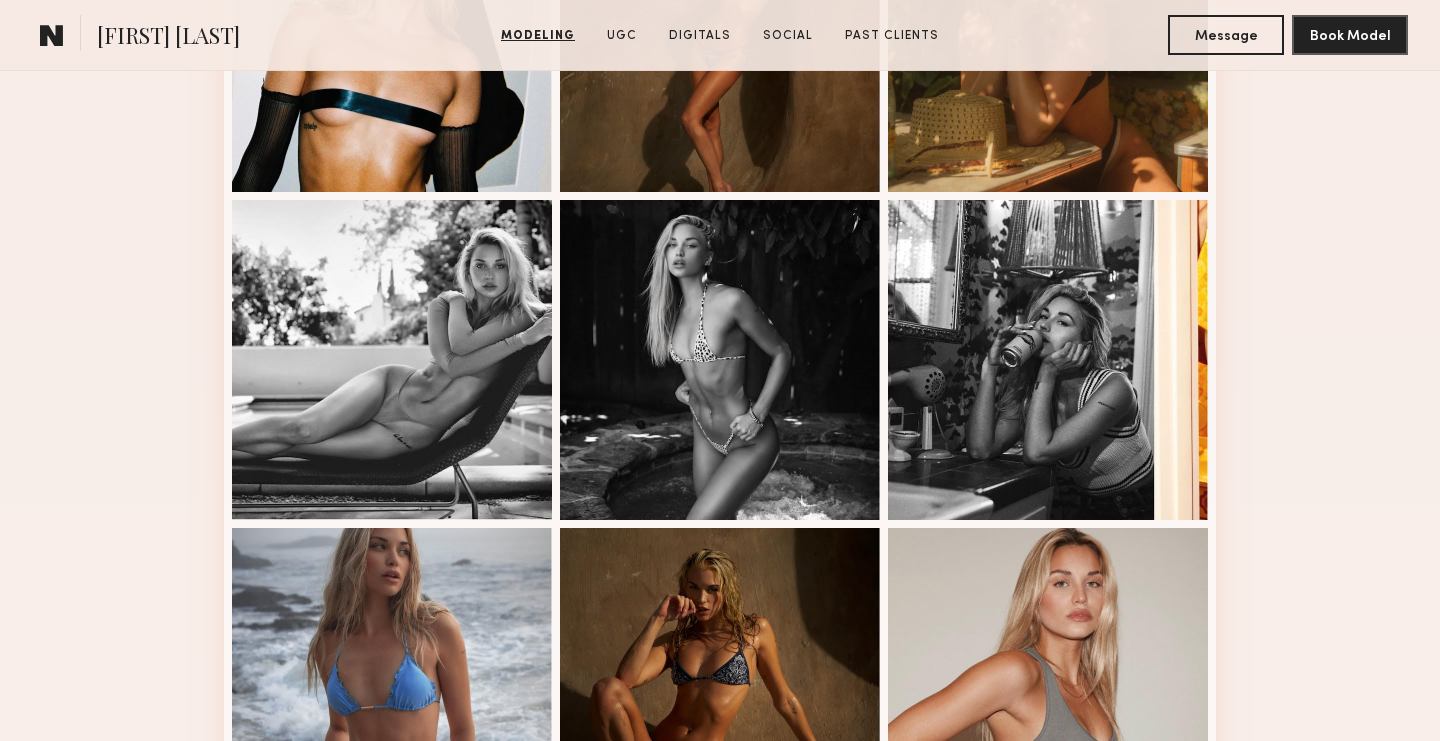 scroll, scrollTop: 1715, scrollLeft: 0, axis: vertical 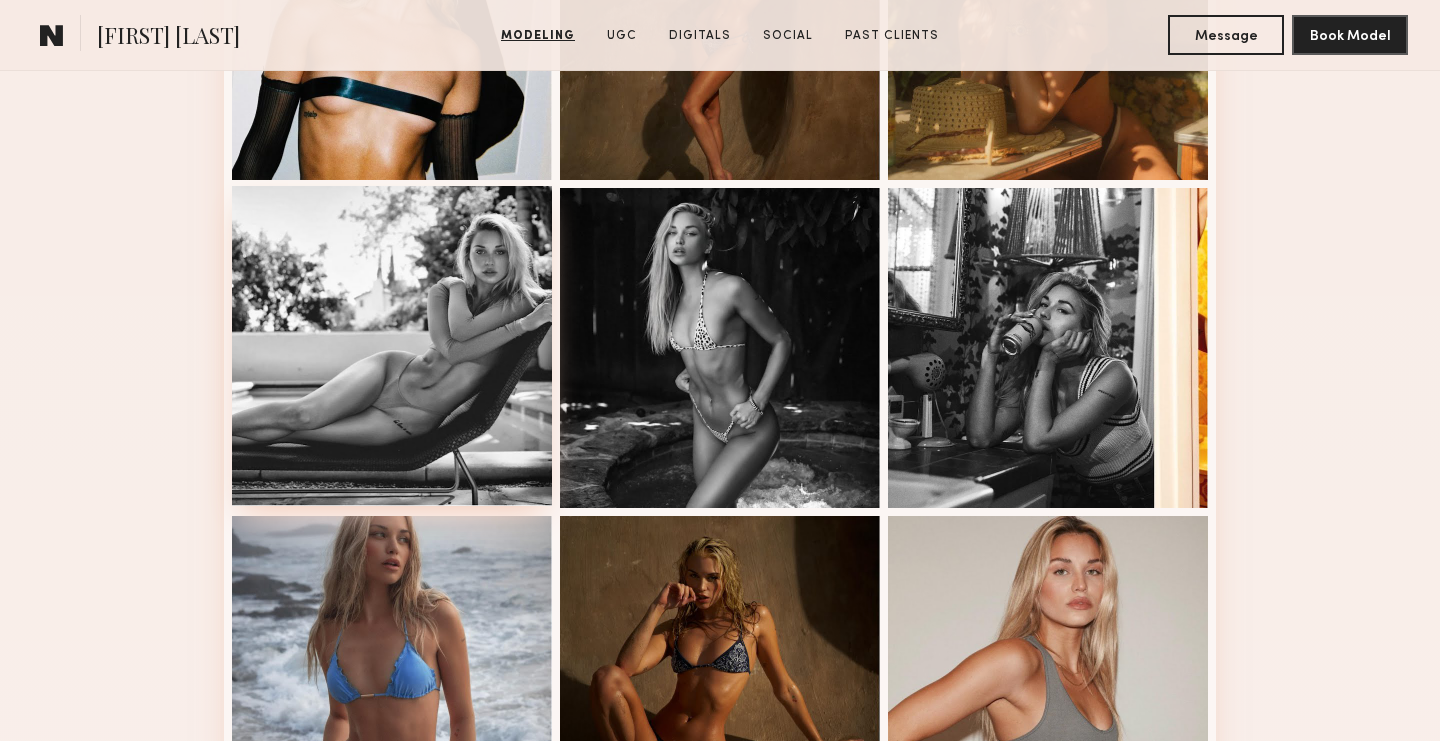 click at bounding box center (392, 346) 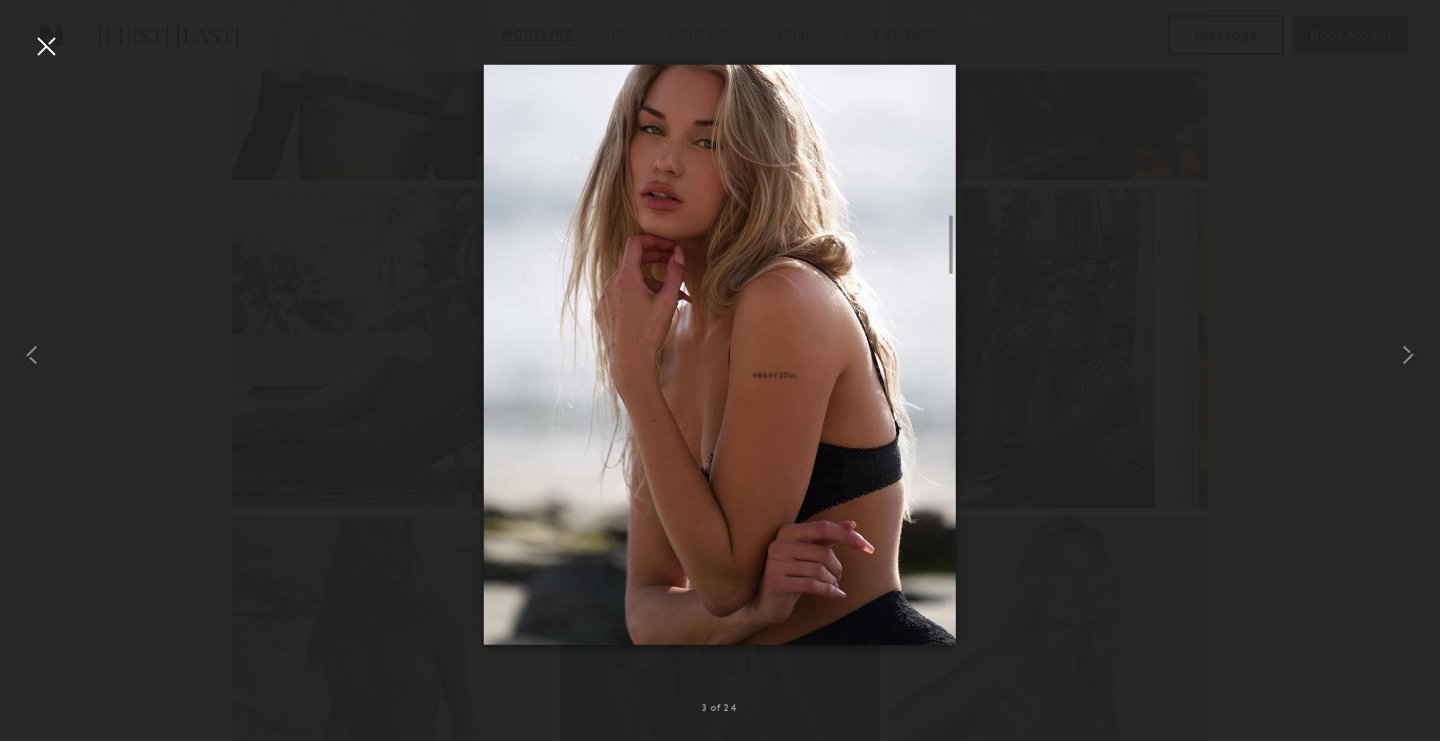 click at bounding box center [46, 46] 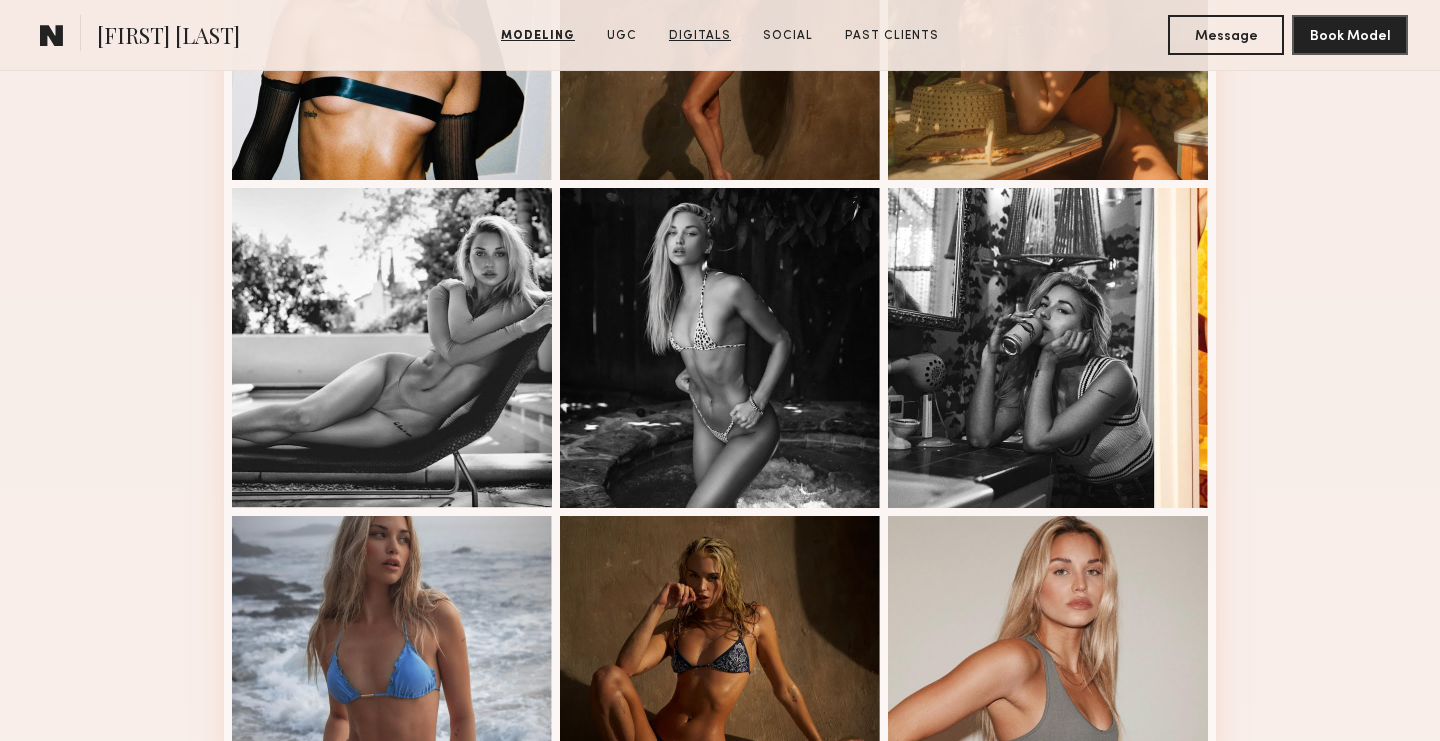 click on "Digitals" 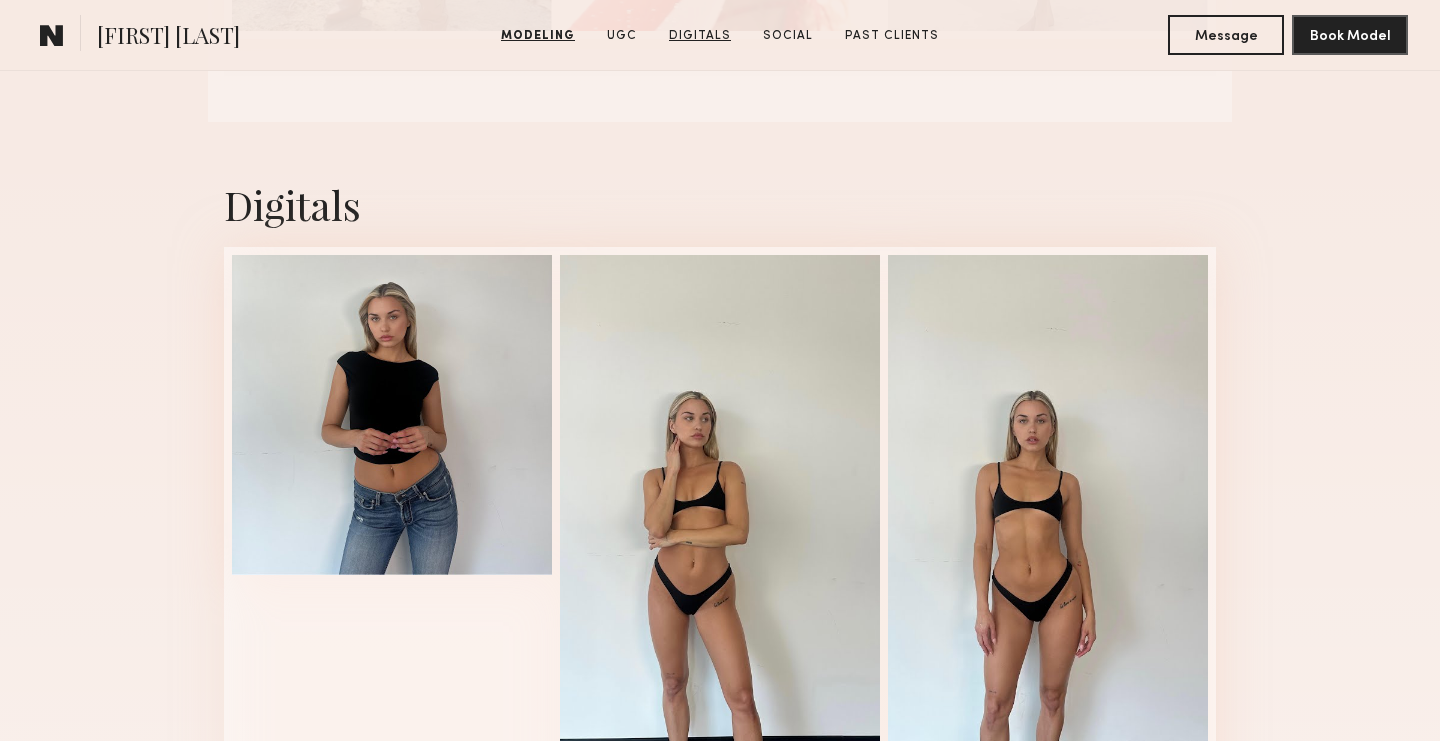 scroll, scrollTop: 4709, scrollLeft: 0, axis: vertical 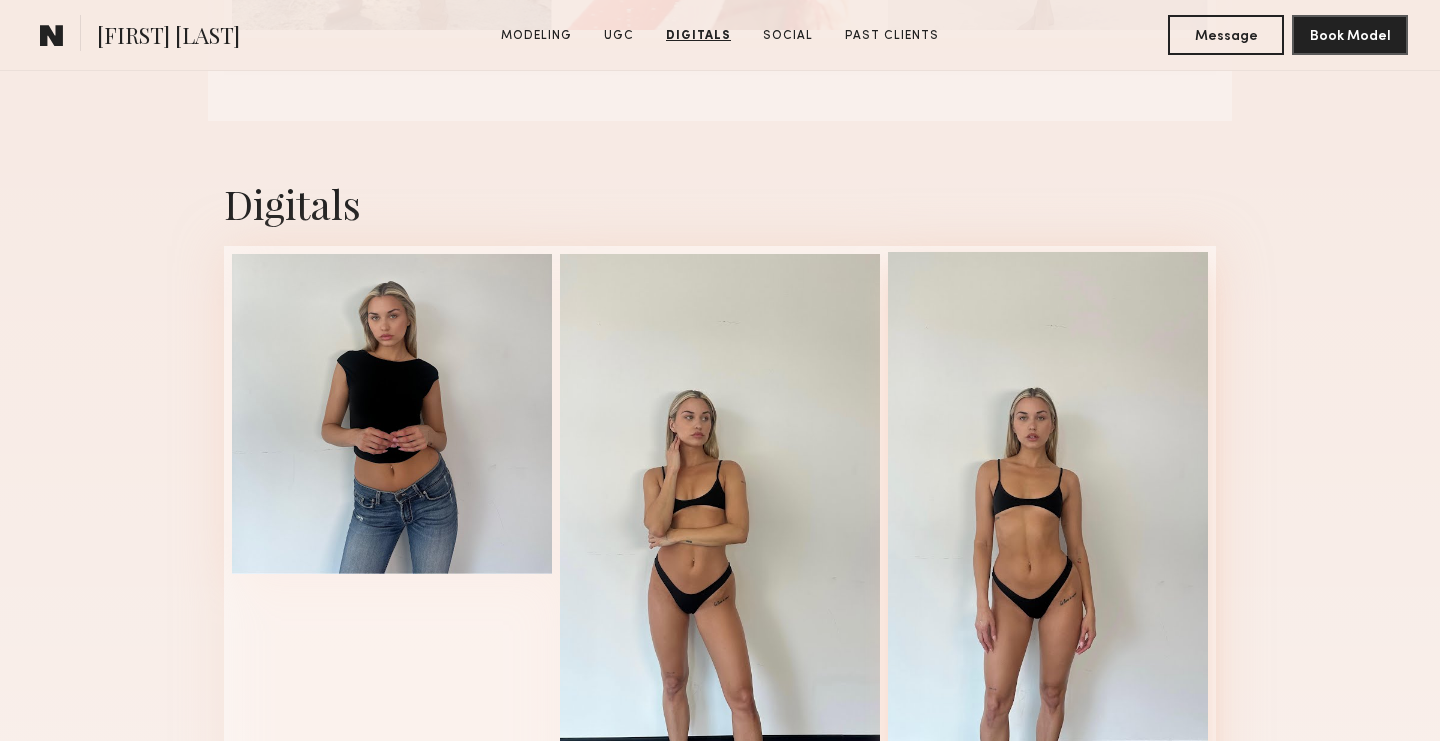 click at bounding box center [1048, 576] 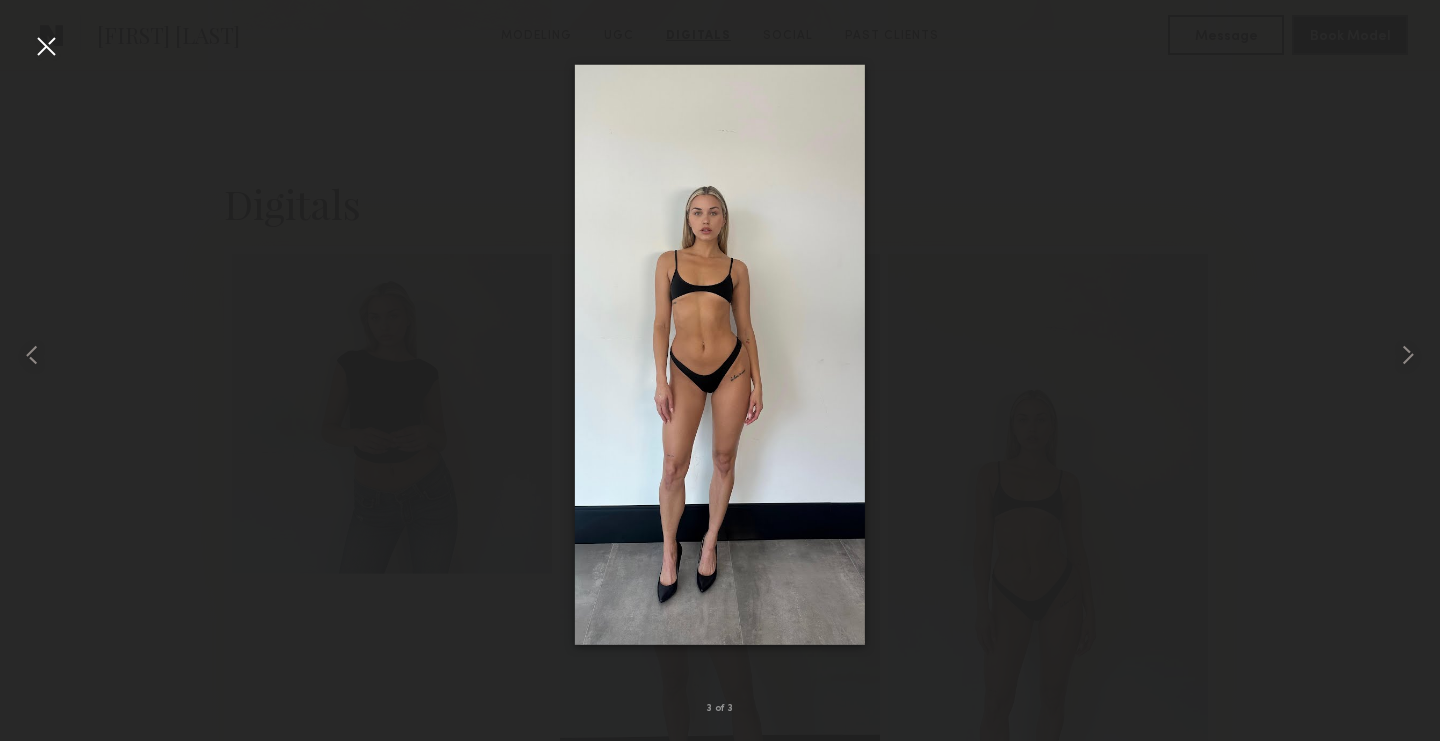 click at bounding box center [46, 46] 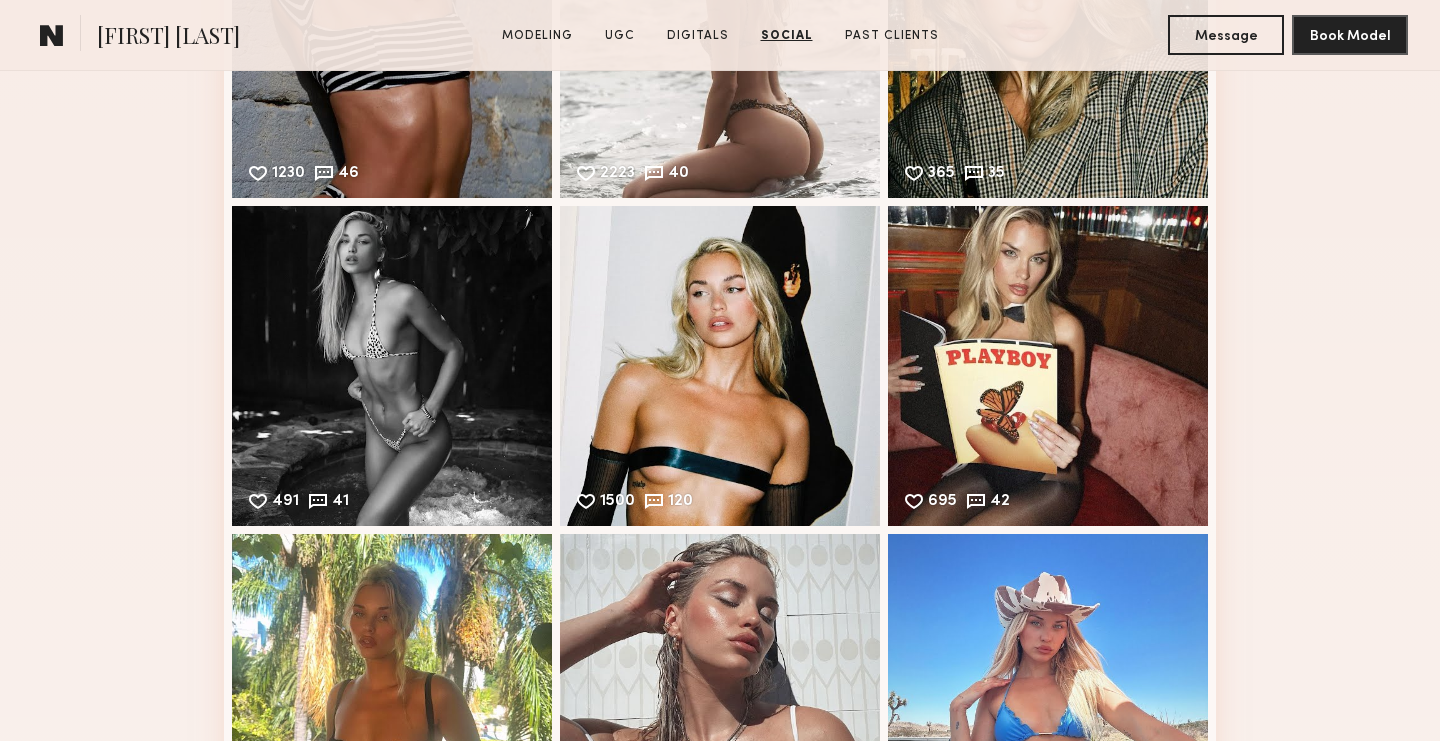 scroll, scrollTop: 4800, scrollLeft: 0, axis: vertical 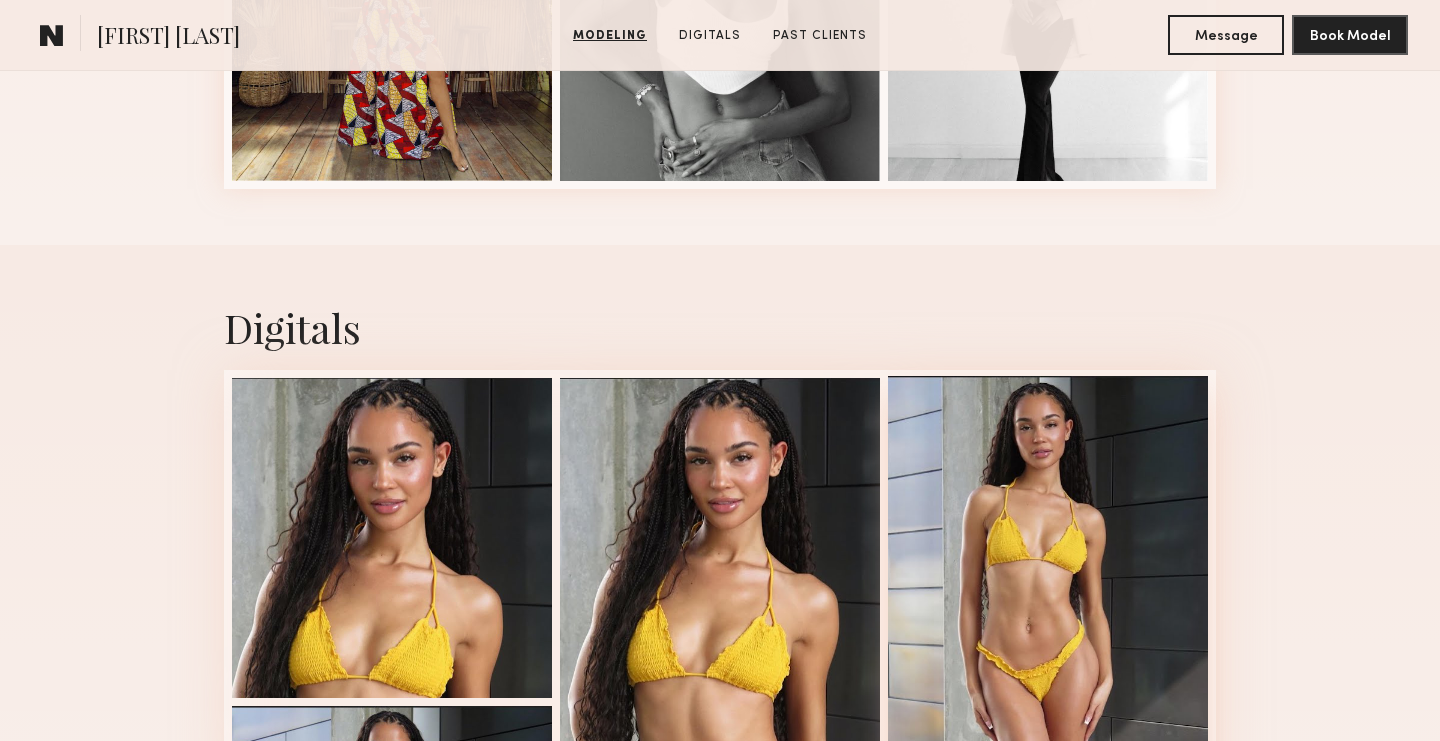click at bounding box center [1048, 700] 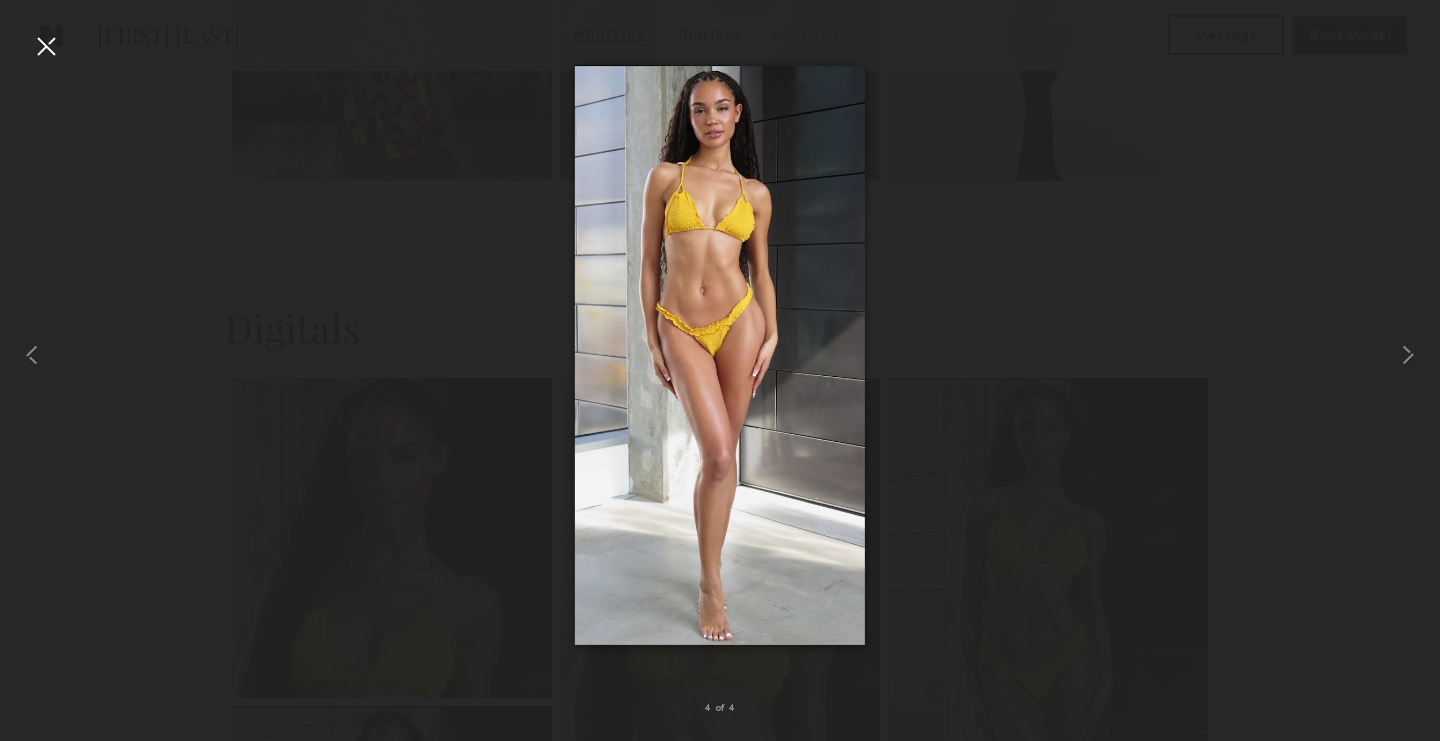click at bounding box center (46, 46) 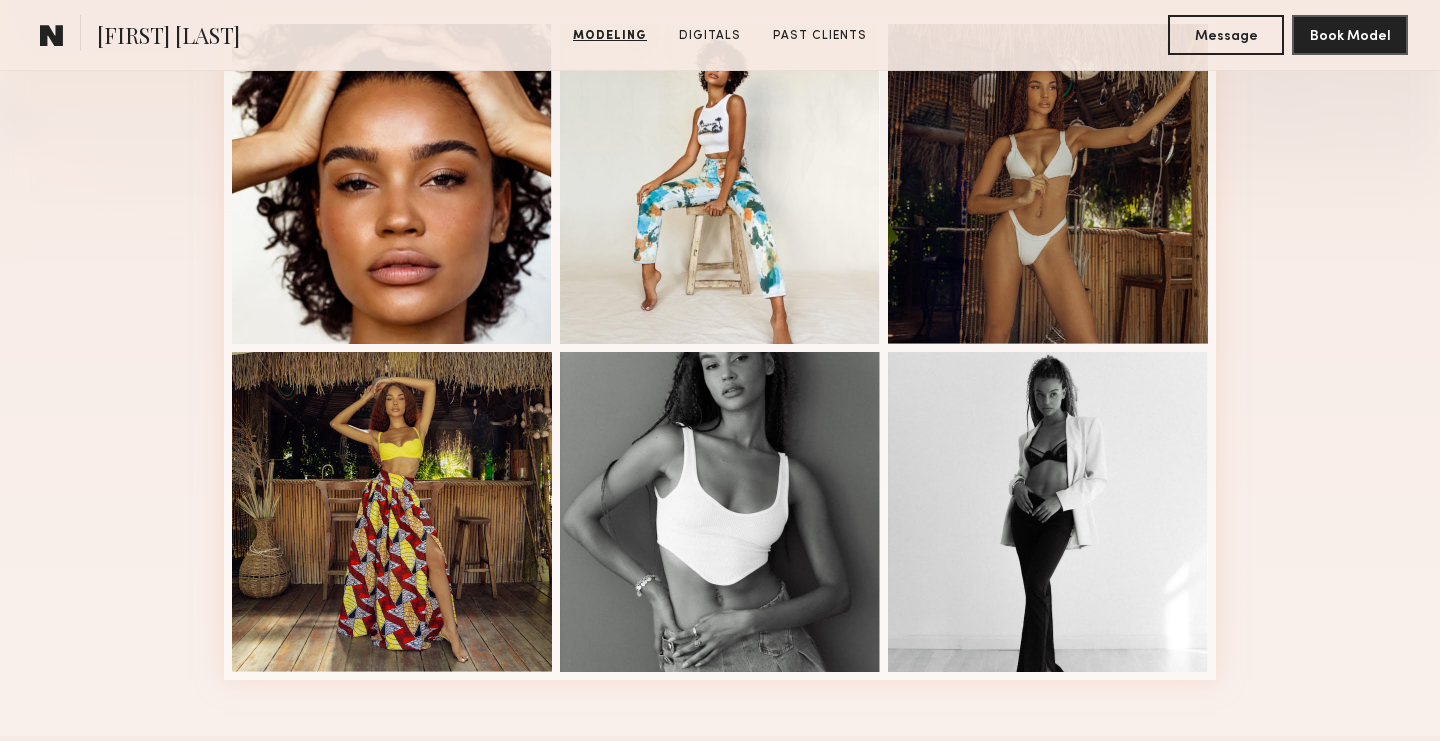 scroll, scrollTop: 569, scrollLeft: 0, axis: vertical 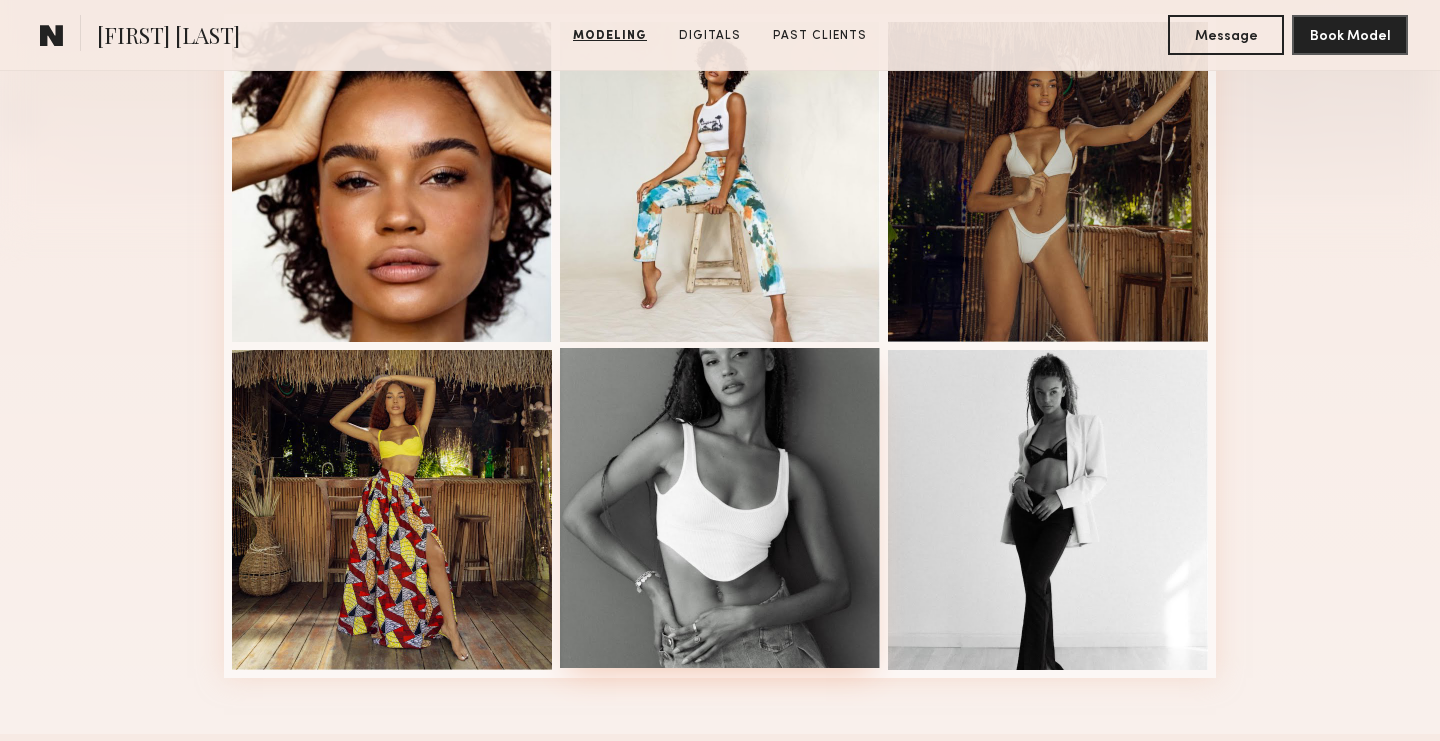 click at bounding box center [720, 508] 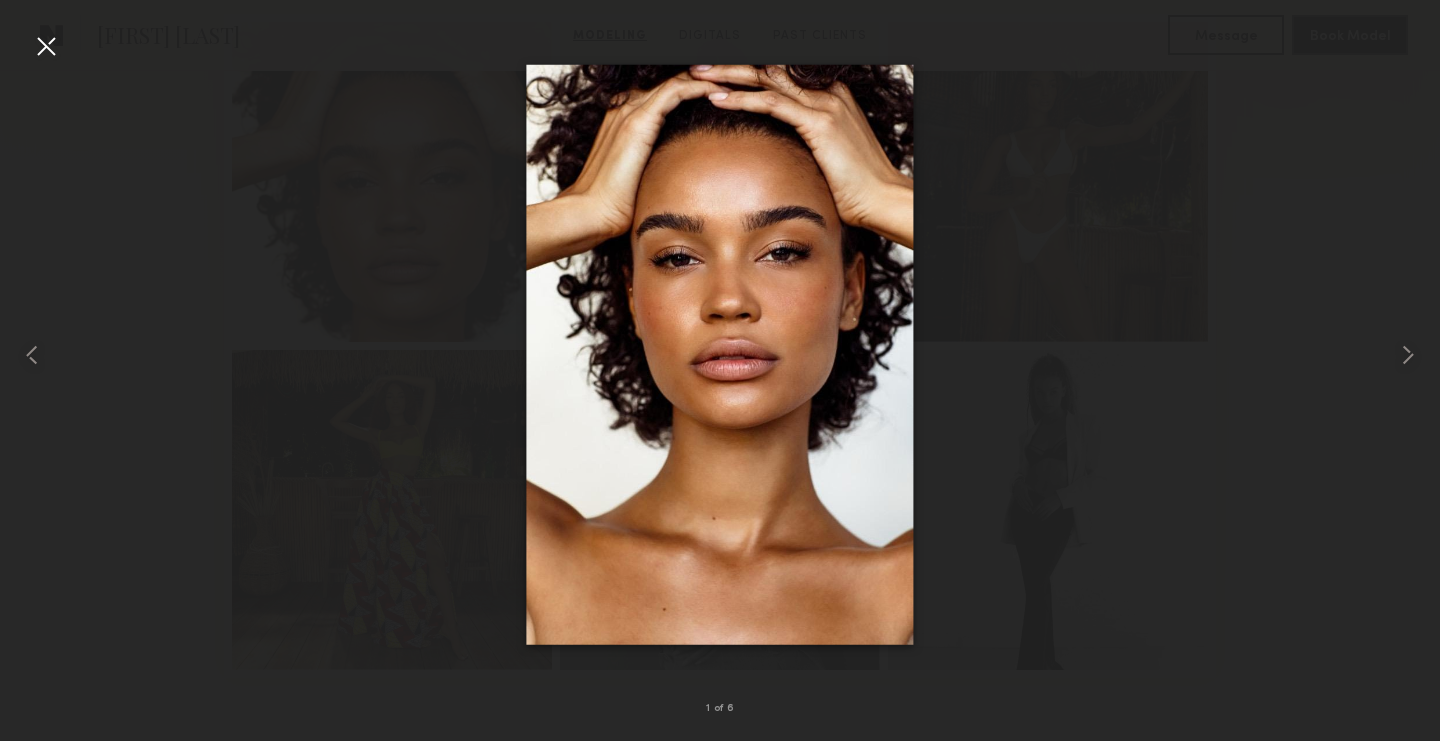 click on "1 of 6" at bounding box center (720, 370) 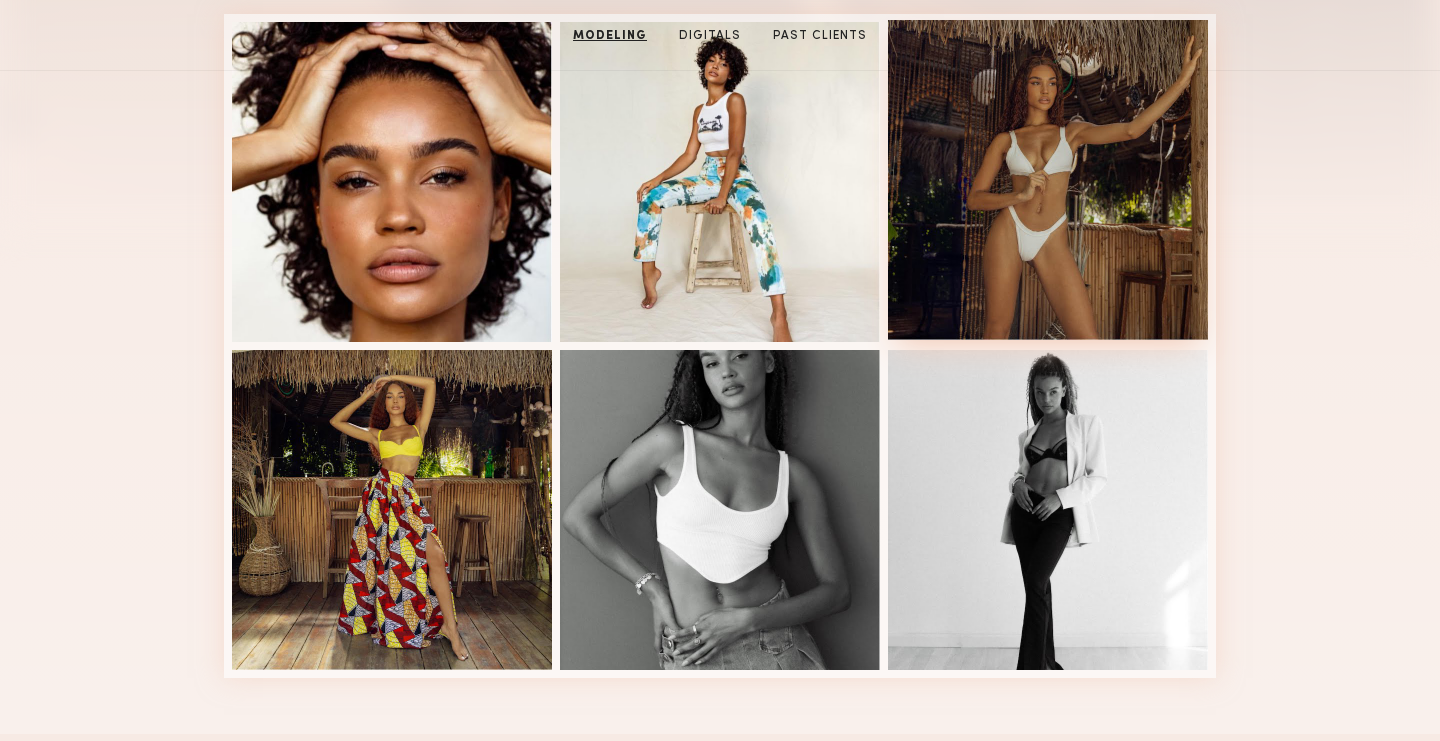 scroll, scrollTop: 0, scrollLeft: 0, axis: both 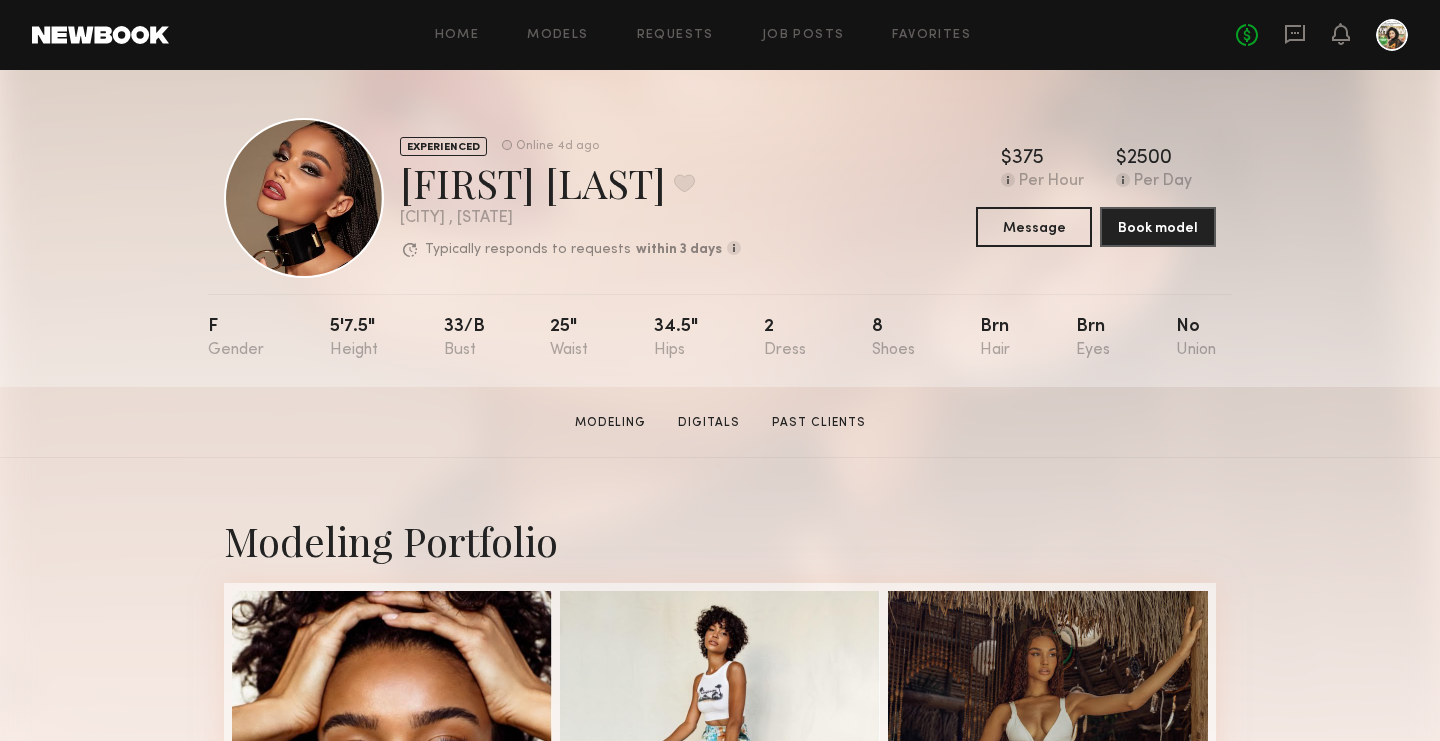 click on "Juliette N.  Modeling   Digitals   Past Clients   Message   Book Model" 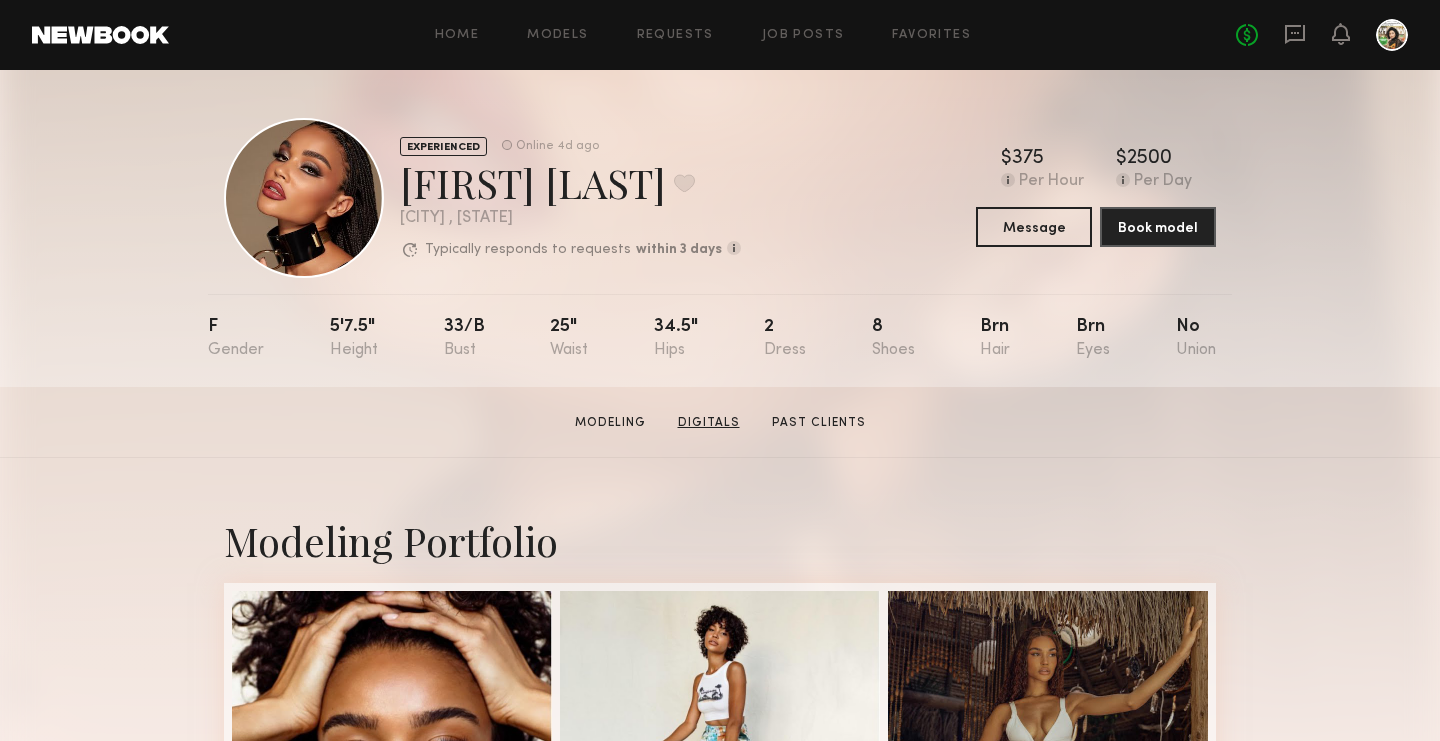 click on "Digitals" 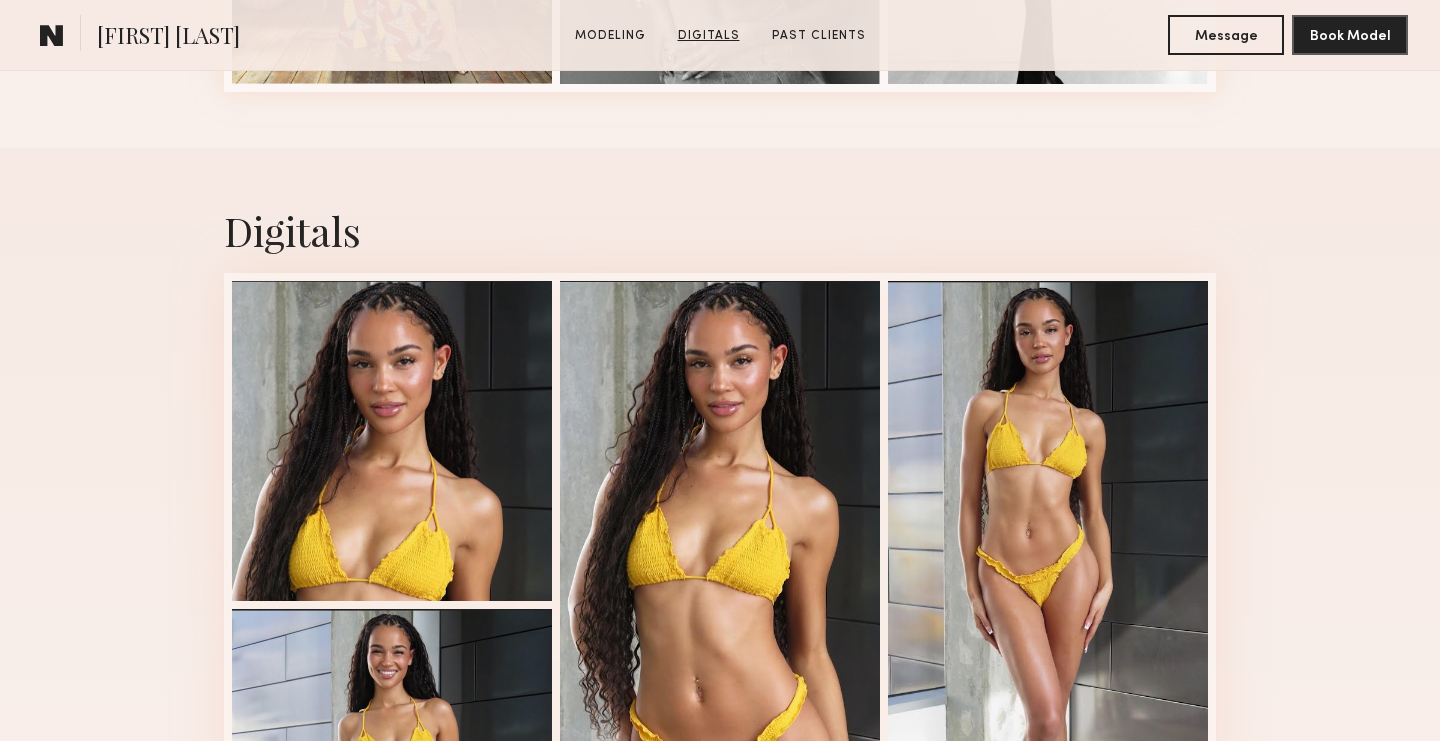 scroll, scrollTop: 1183, scrollLeft: 0, axis: vertical 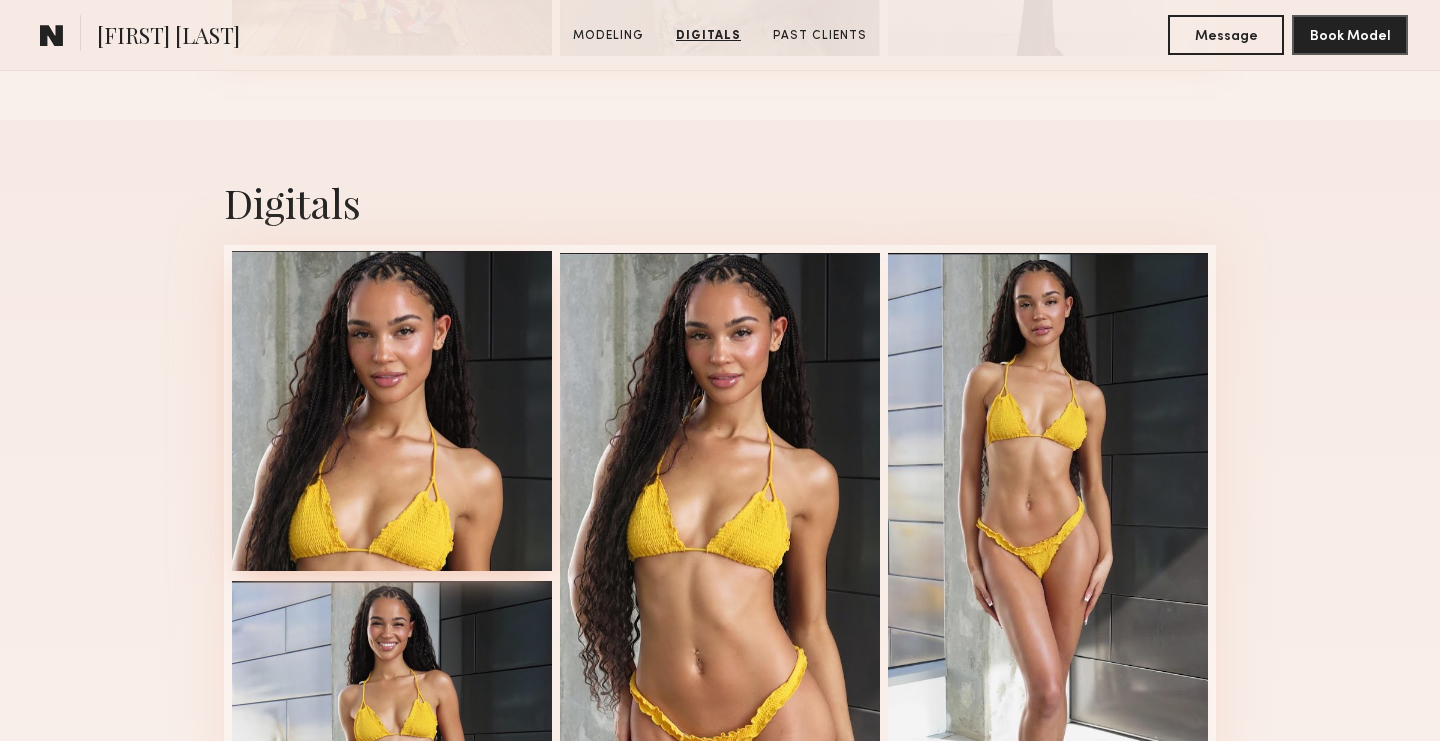 click at bounding box center [392, 411] 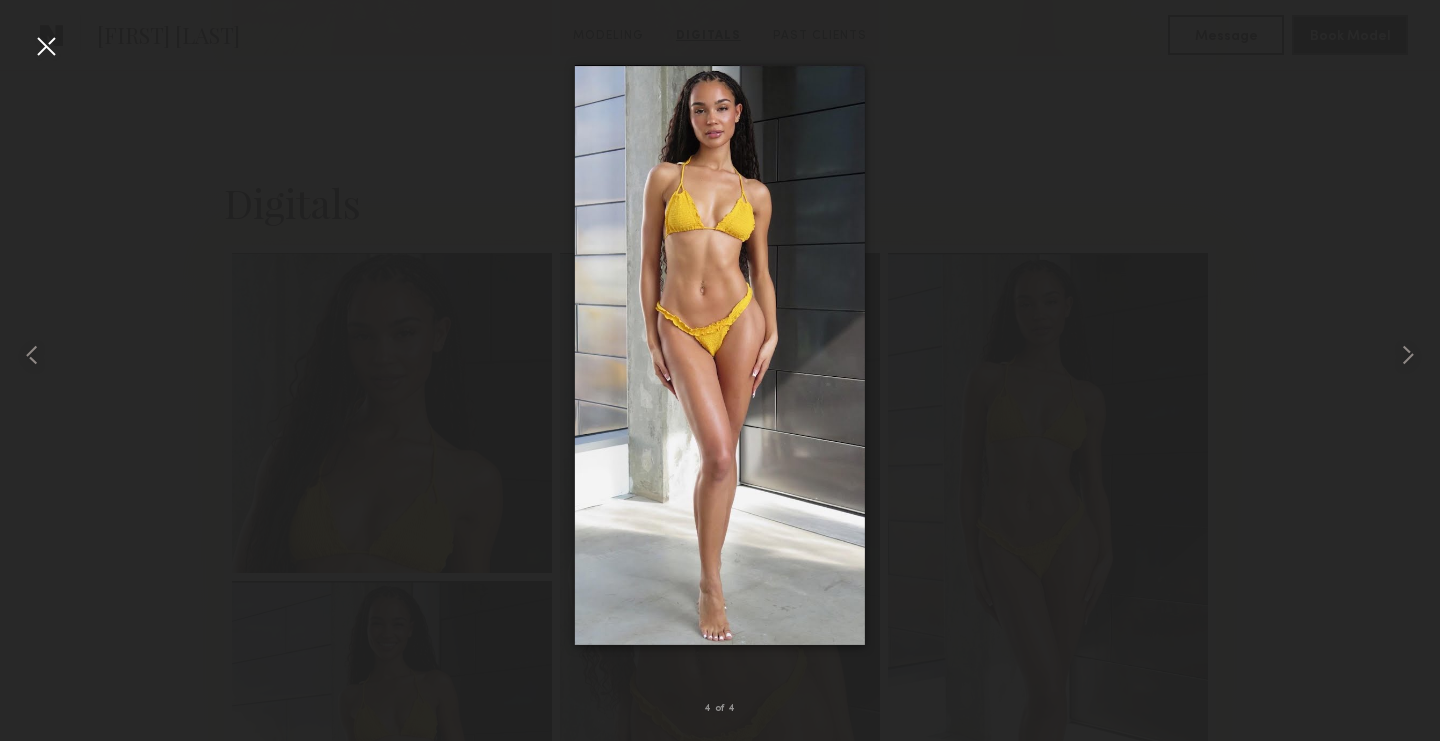 click at bounding box center (46, 46) 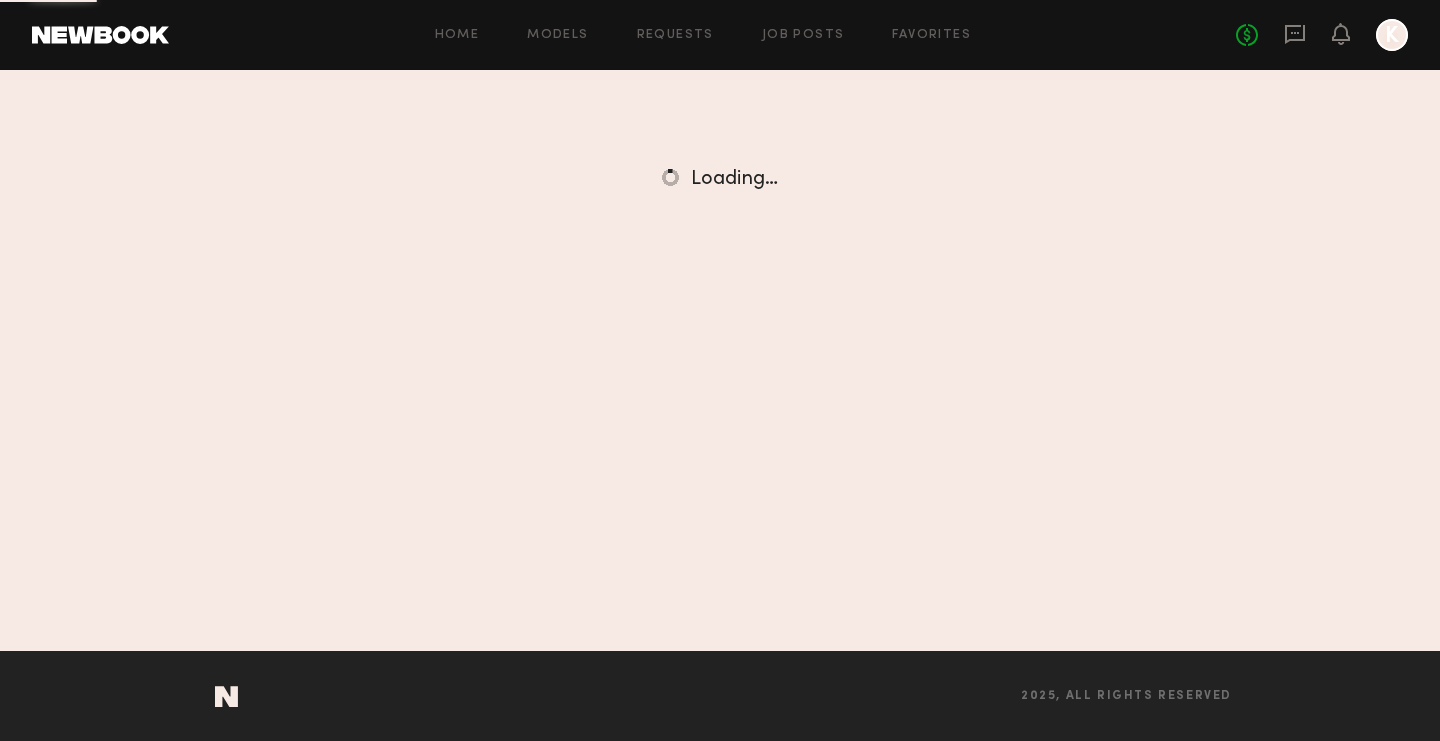 scroll, scrollTop: 0, scrollLeft: 0, axis: both 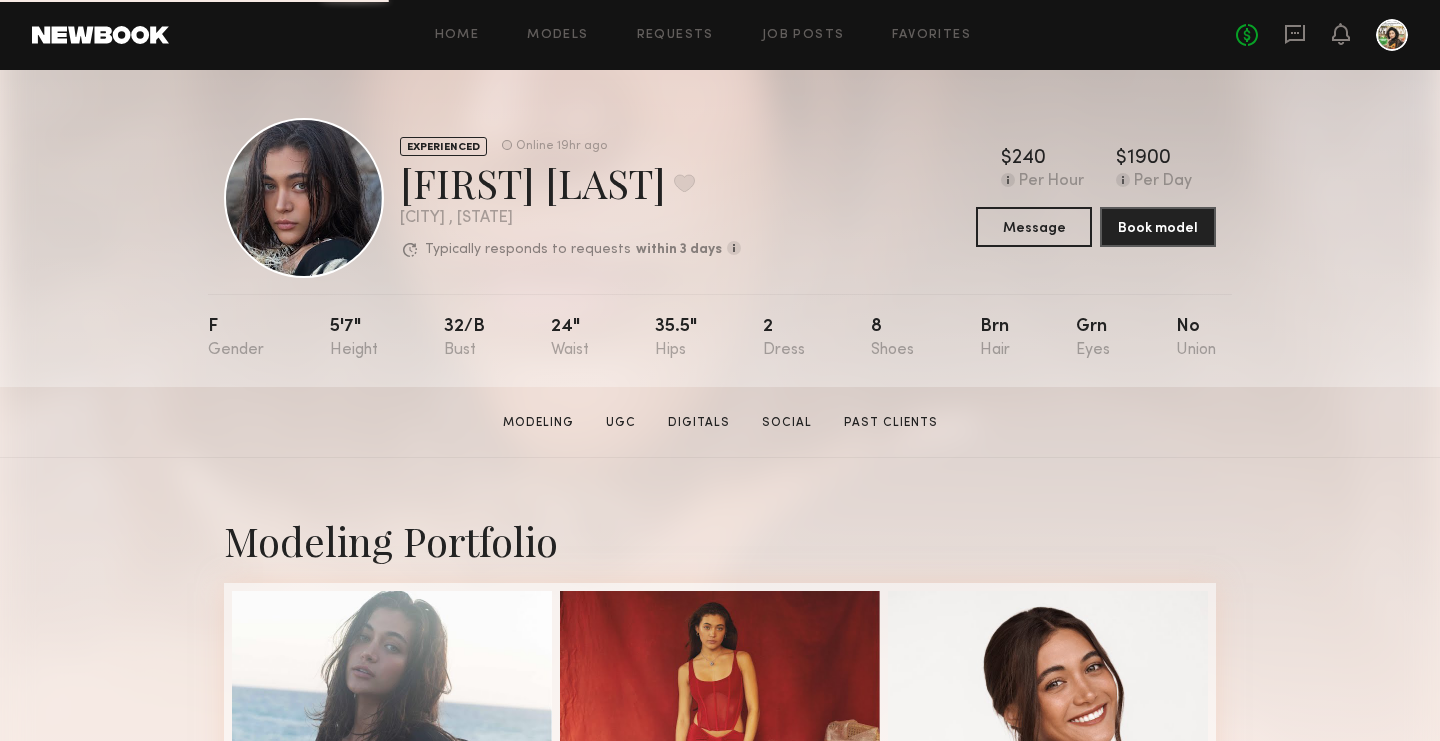 click on "Modeling   UGC   Digitals   Social   Past Clients" 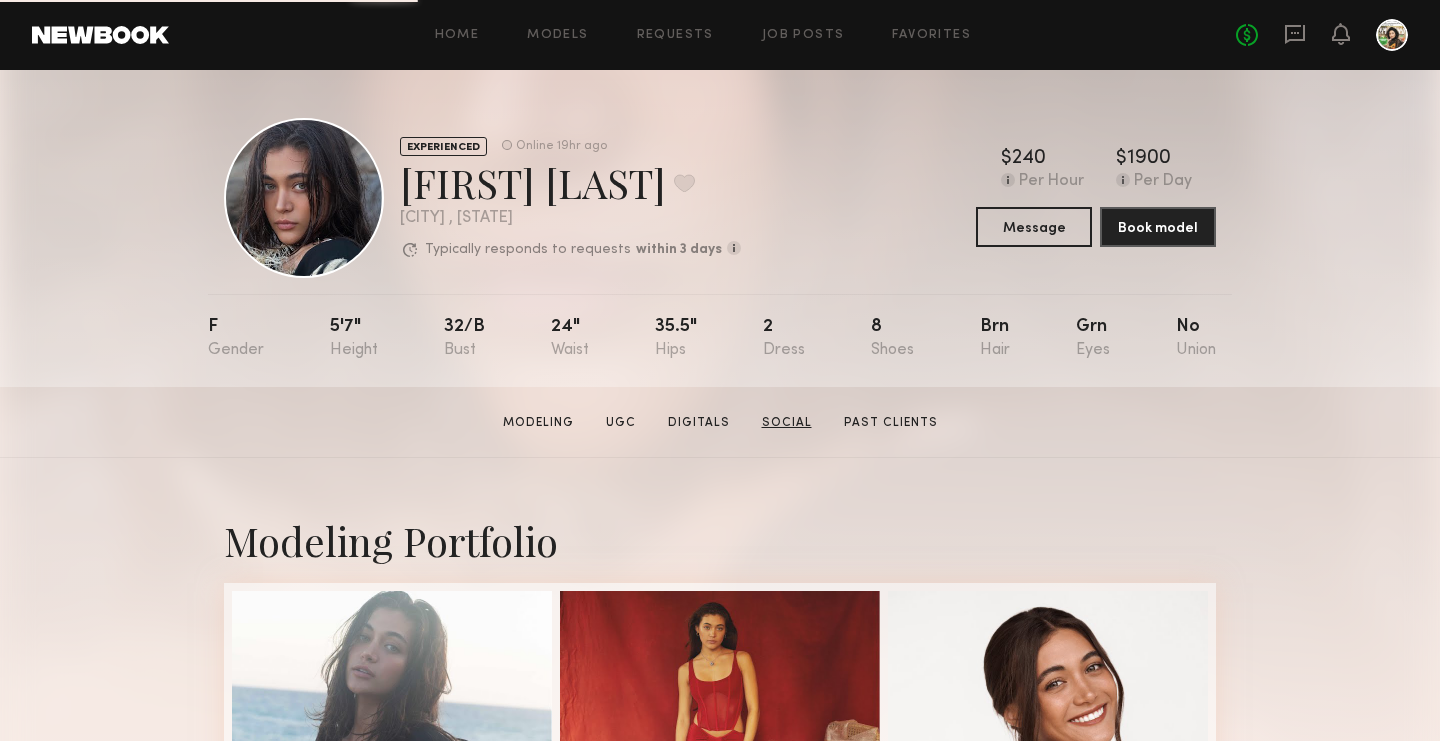 click on "Social" 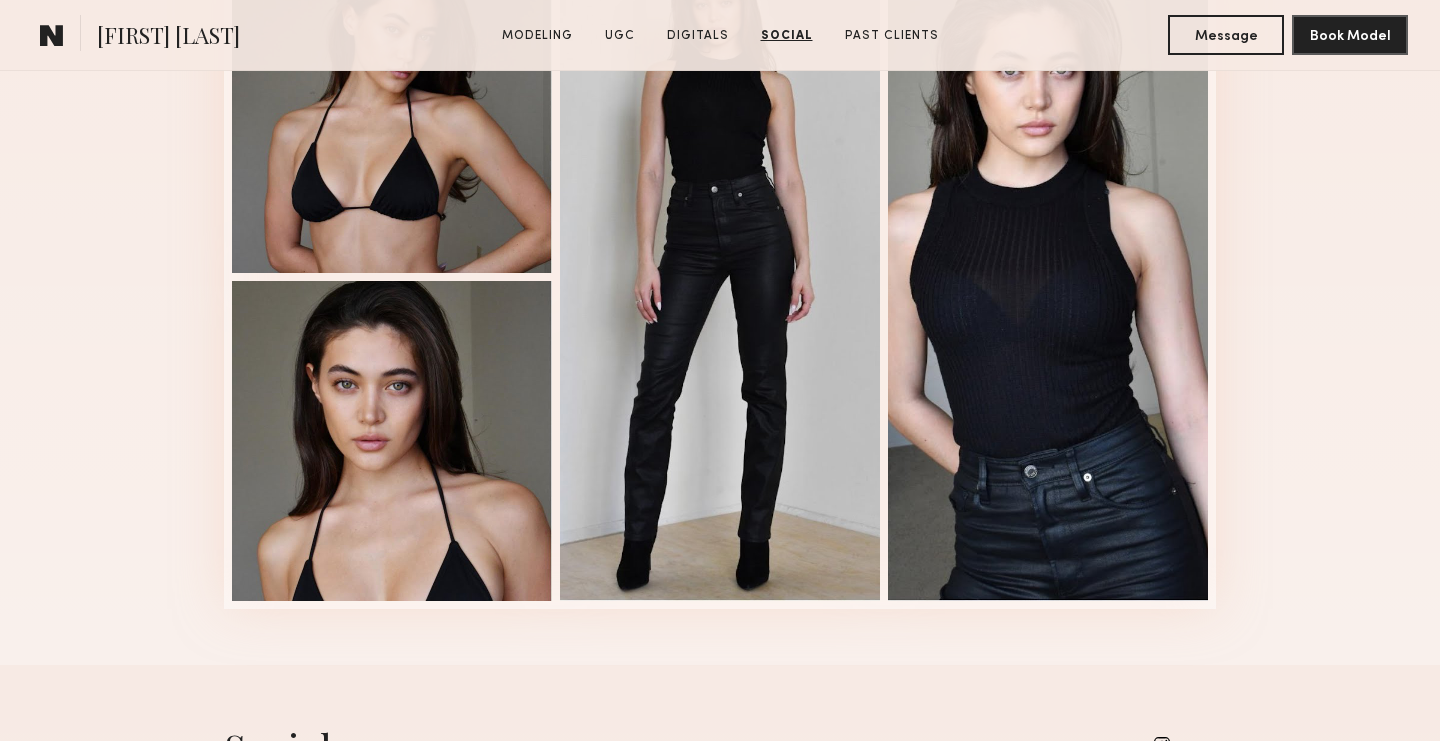 scroll, scrollTop: 4568, scrollLeft: 0, axis: vertical 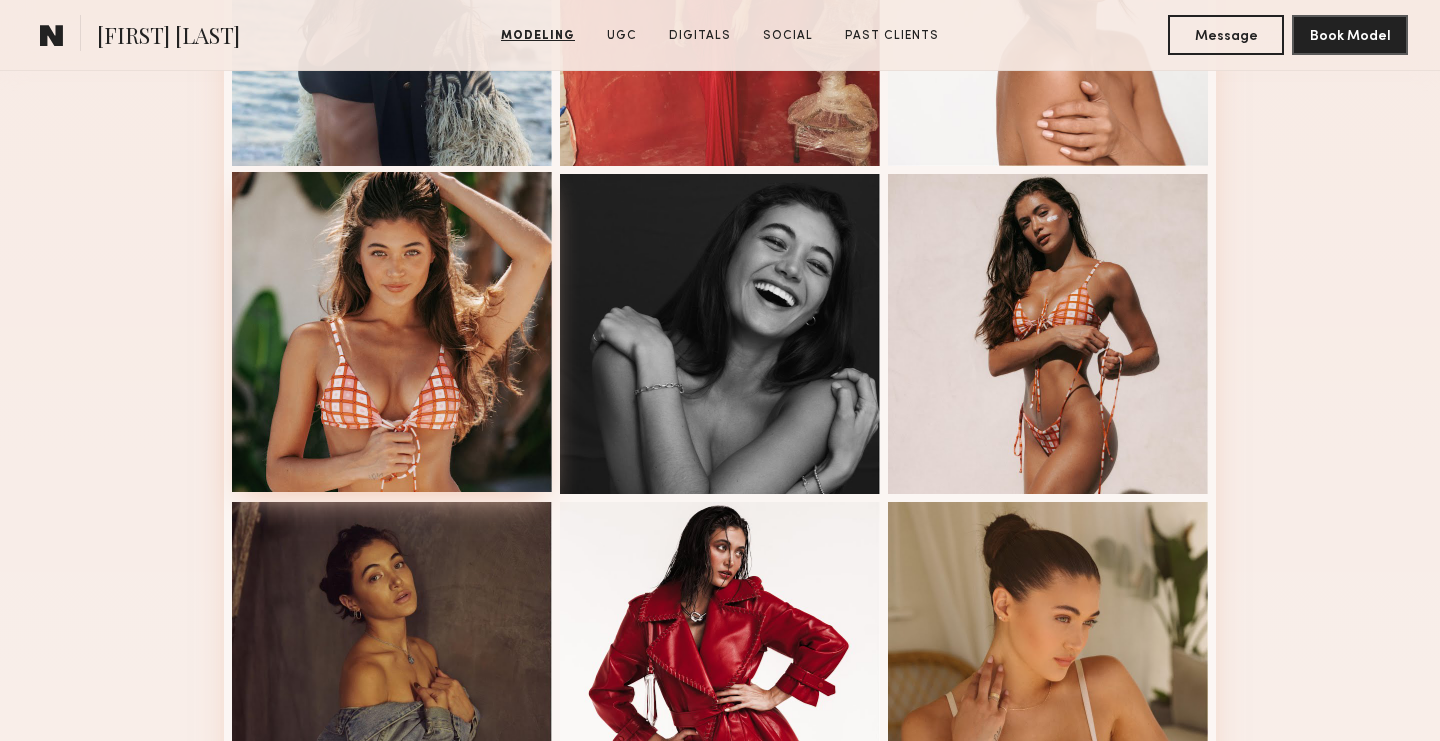 click at bounding box center (392, 332) 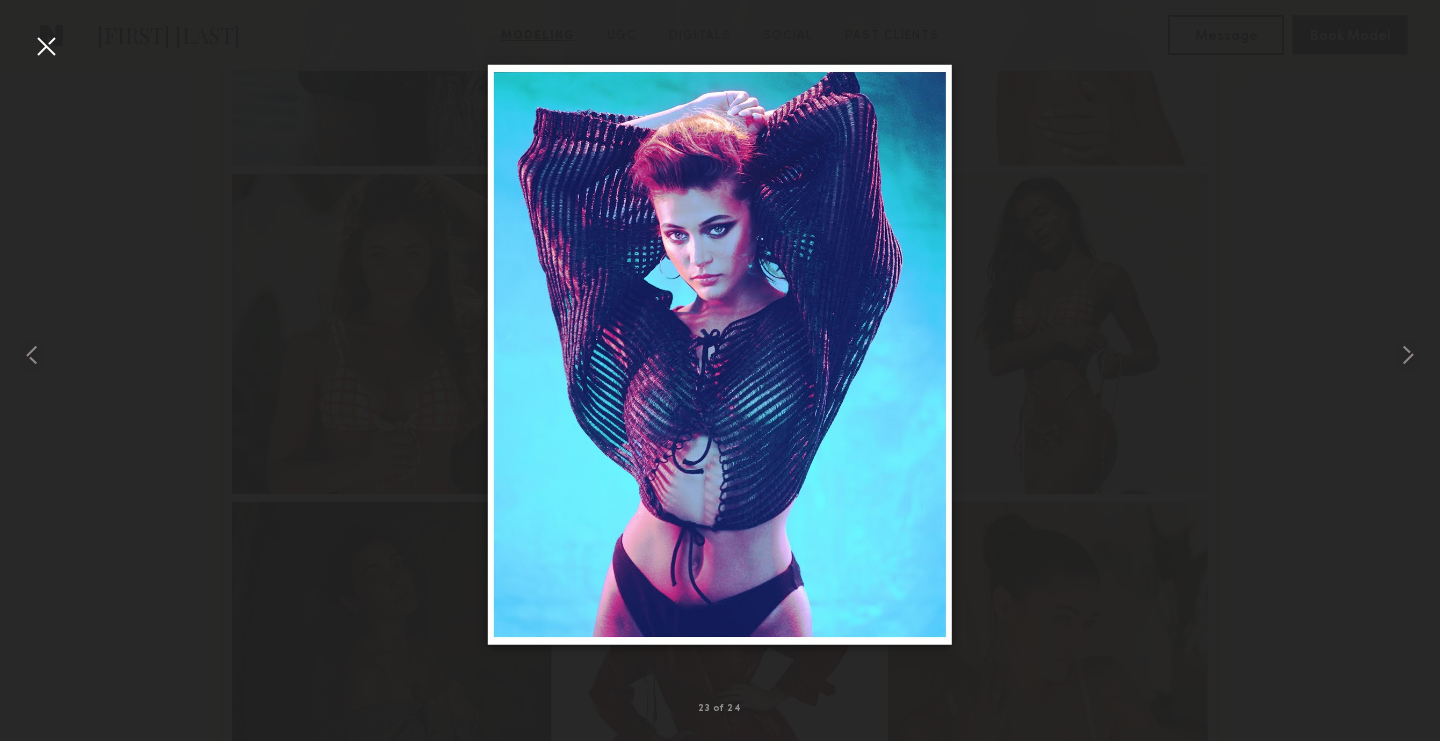 scroll, scrollTop: 785, scrollLeft: 0, axis: vertical 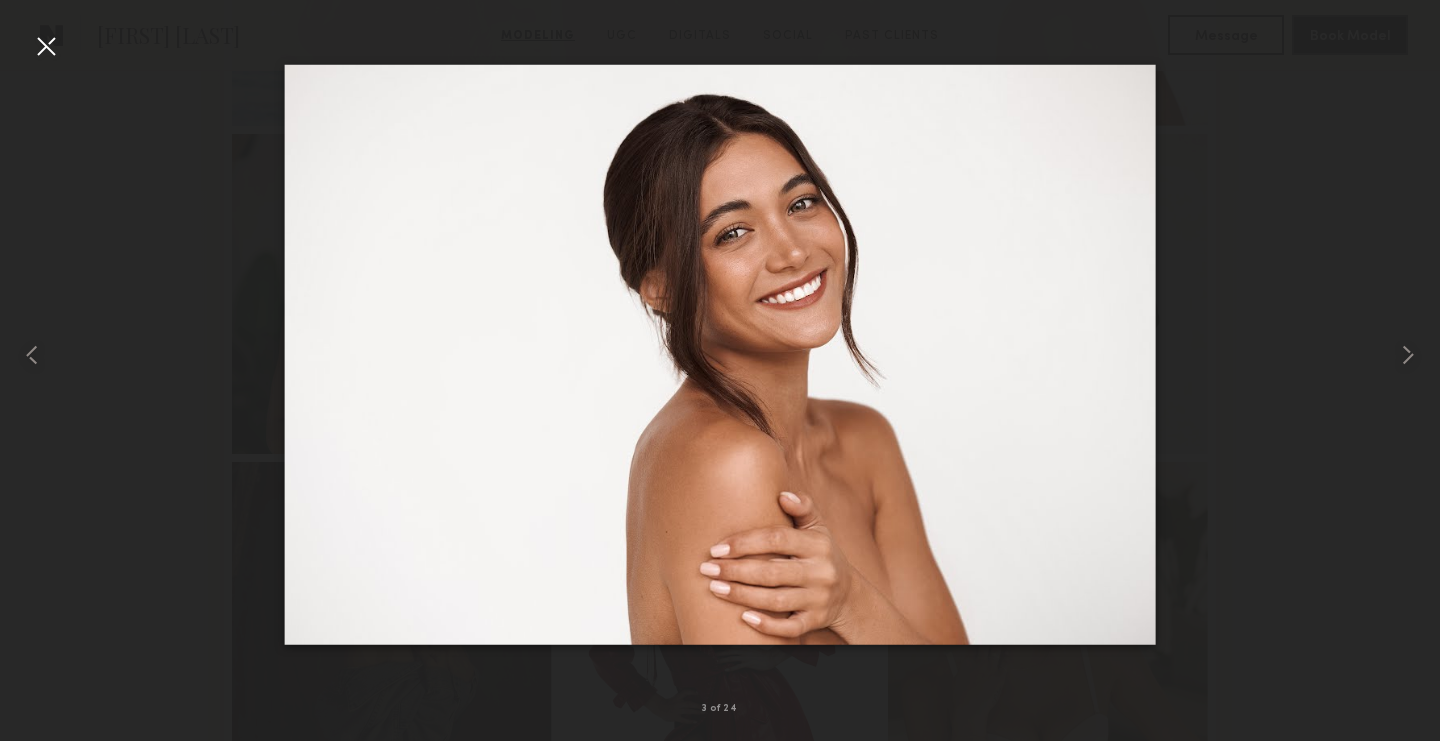 click at bounding box center (46, 46) 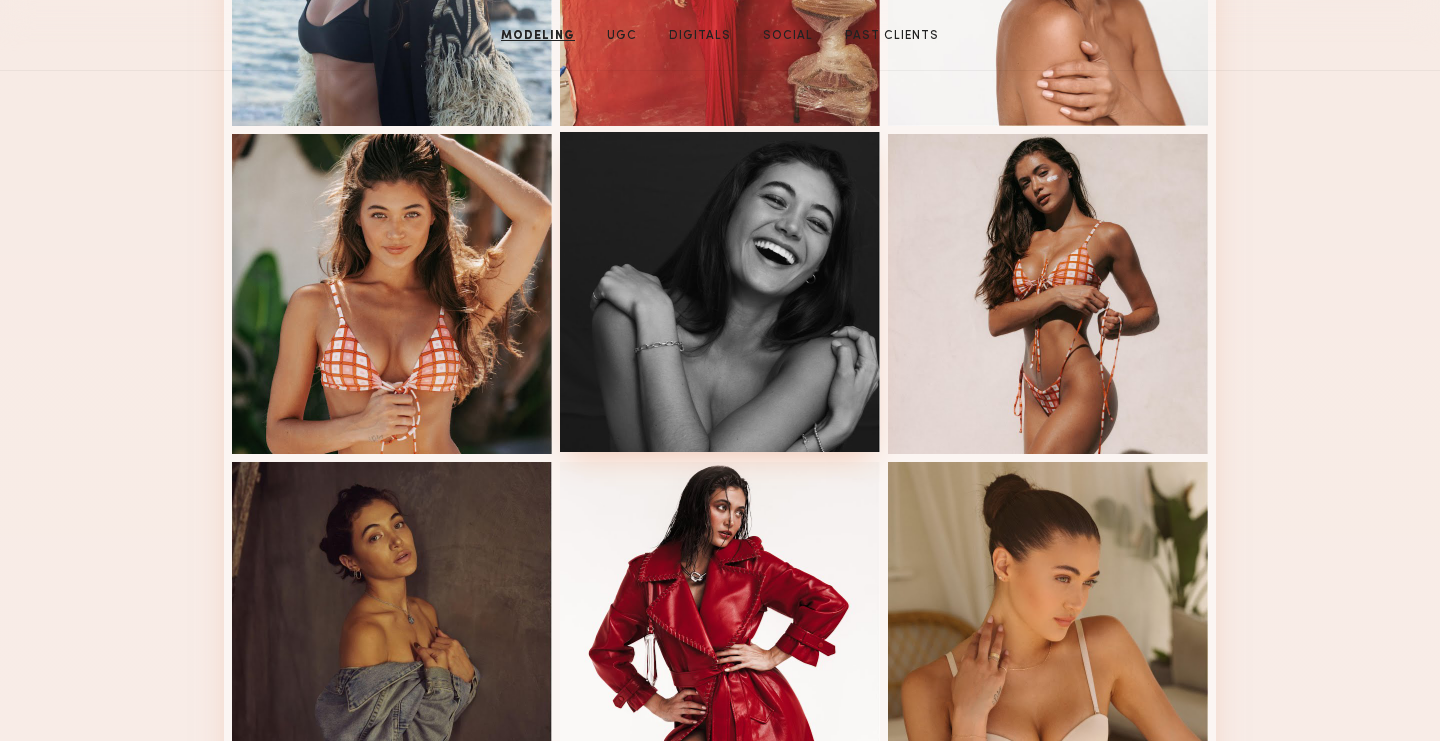 scroll, scrollTop: 0, scrollLeft: 0, axis: both 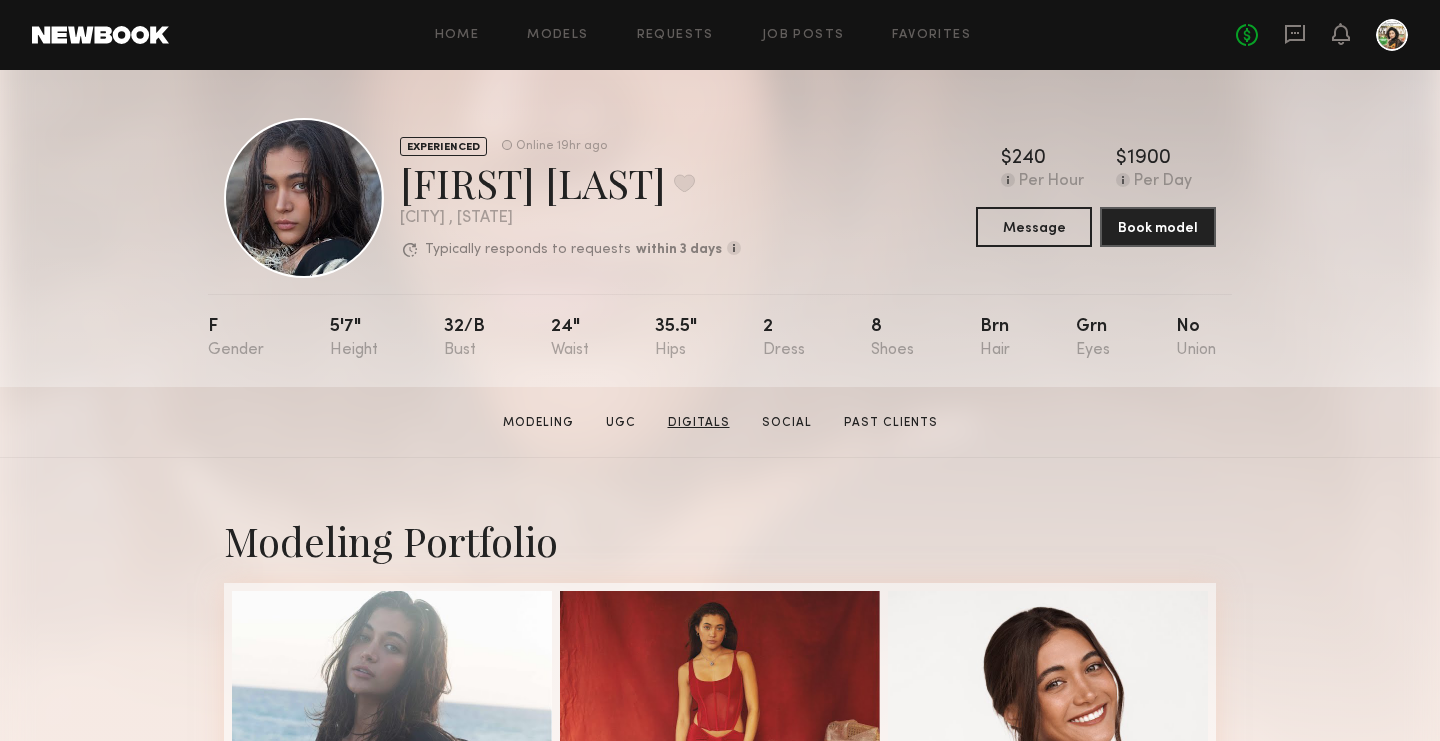 click on "Digitals" 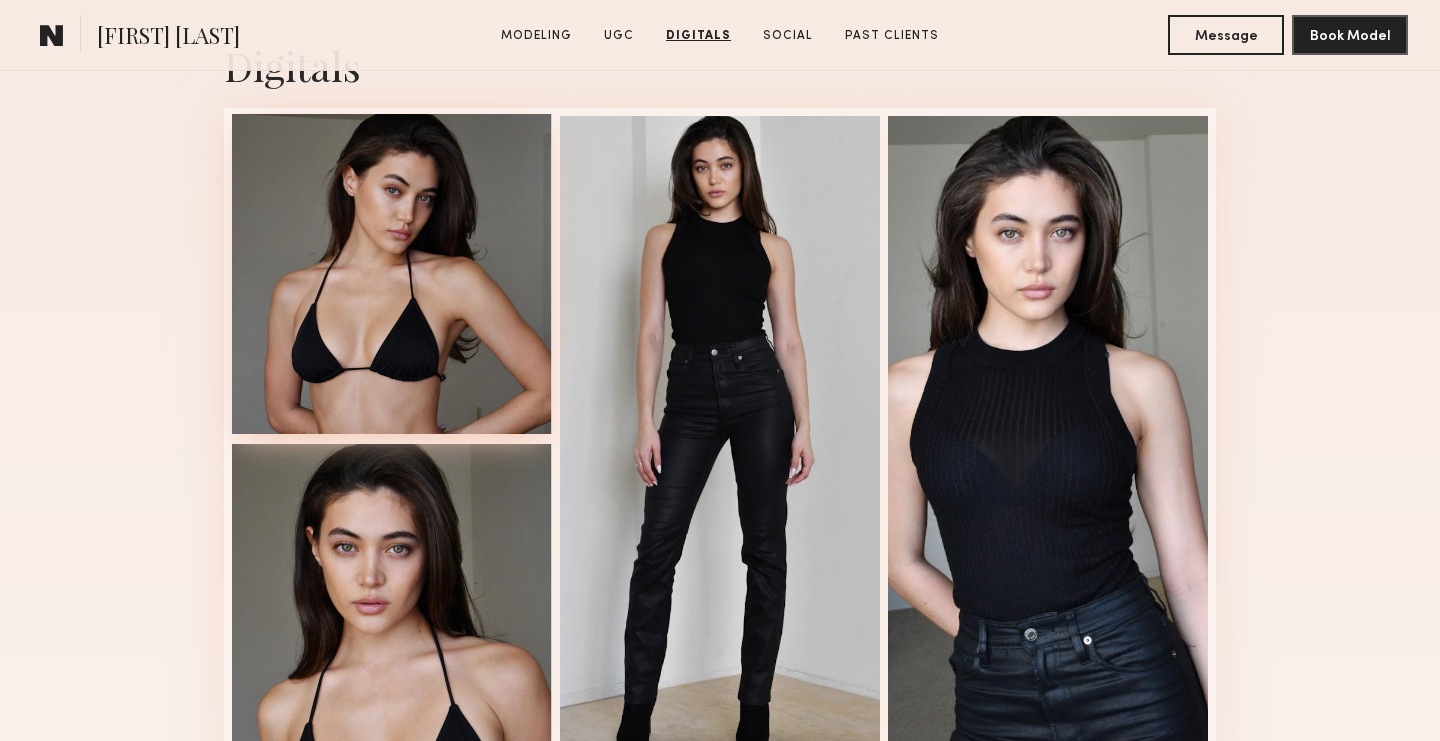 scroll, scrollTop: 5912, scrollLeft: 0, axis: vertical 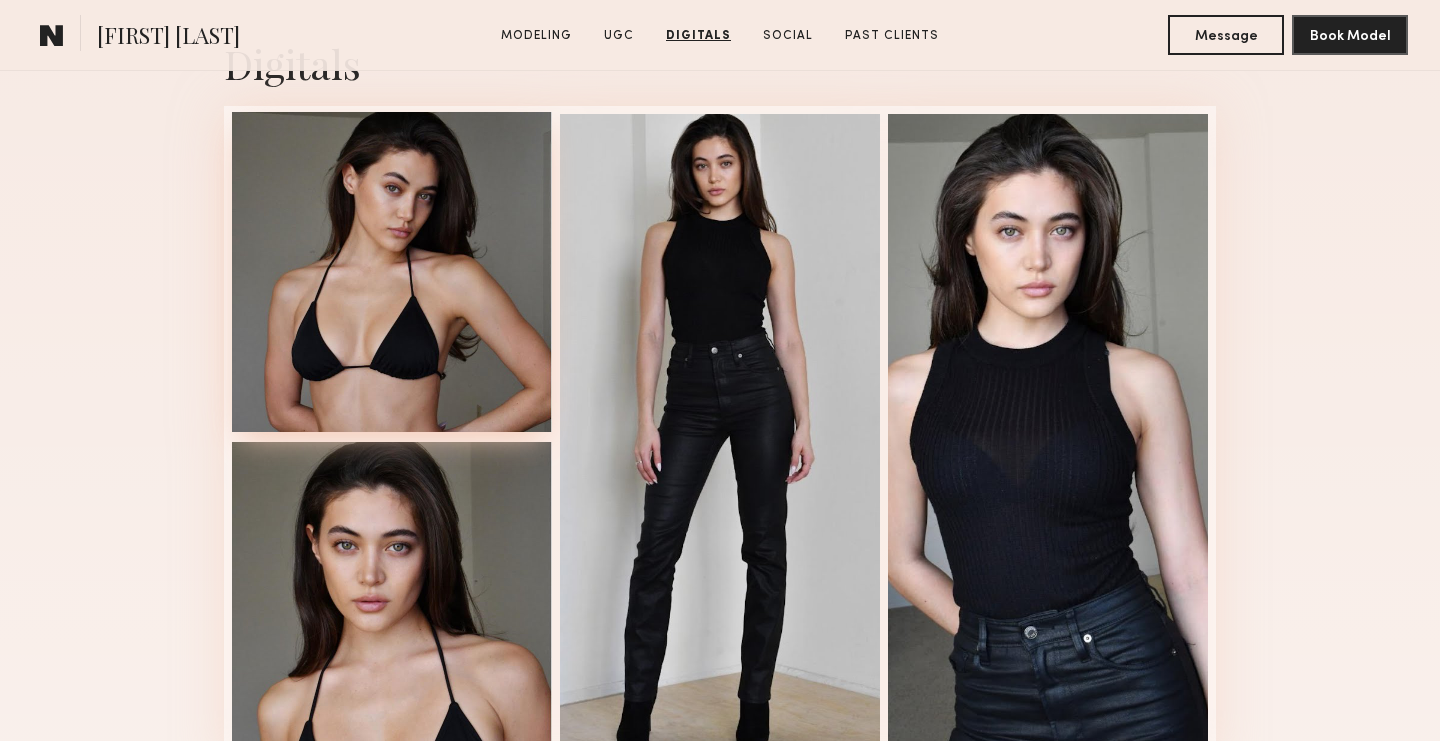 click at bounding box center (392, 272) 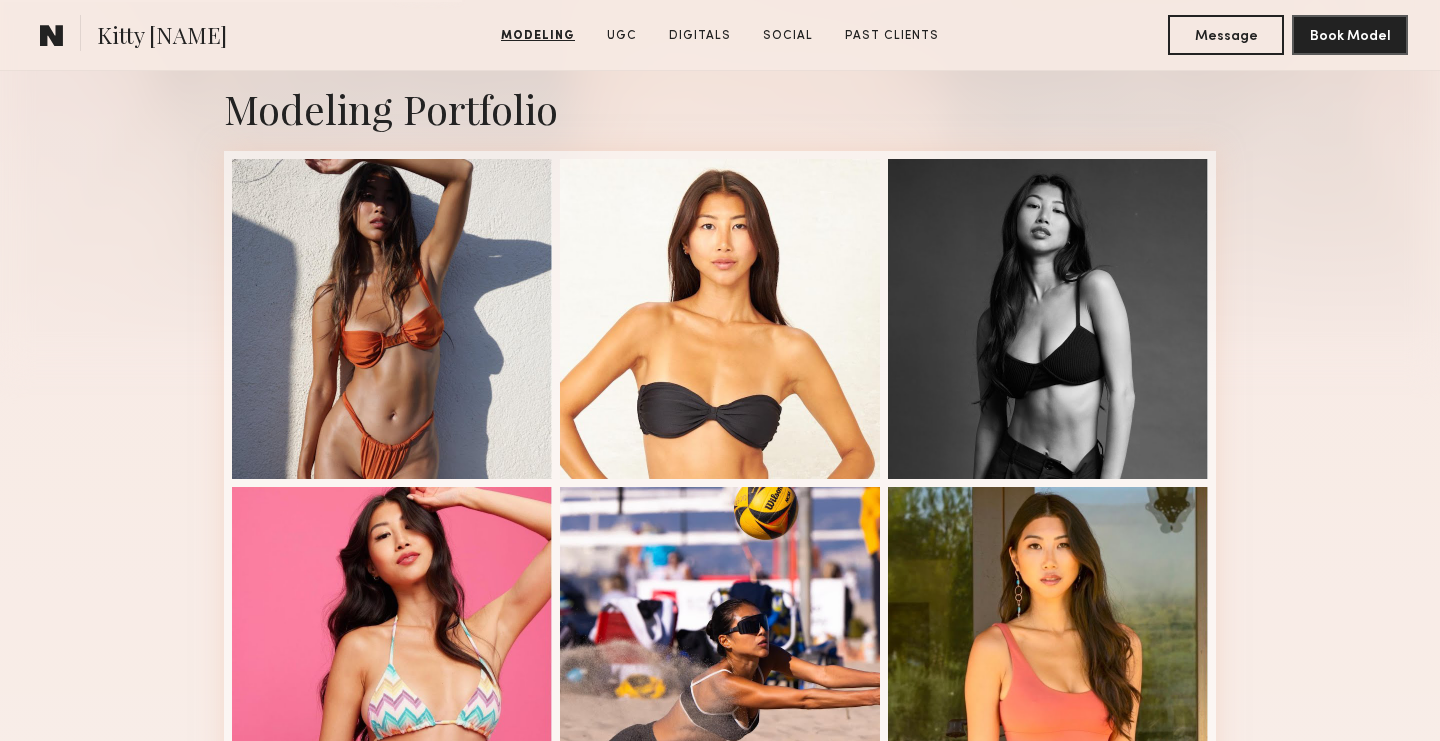 scroll, scrollTop: 162, scrollLeft: 0, axis: vertical 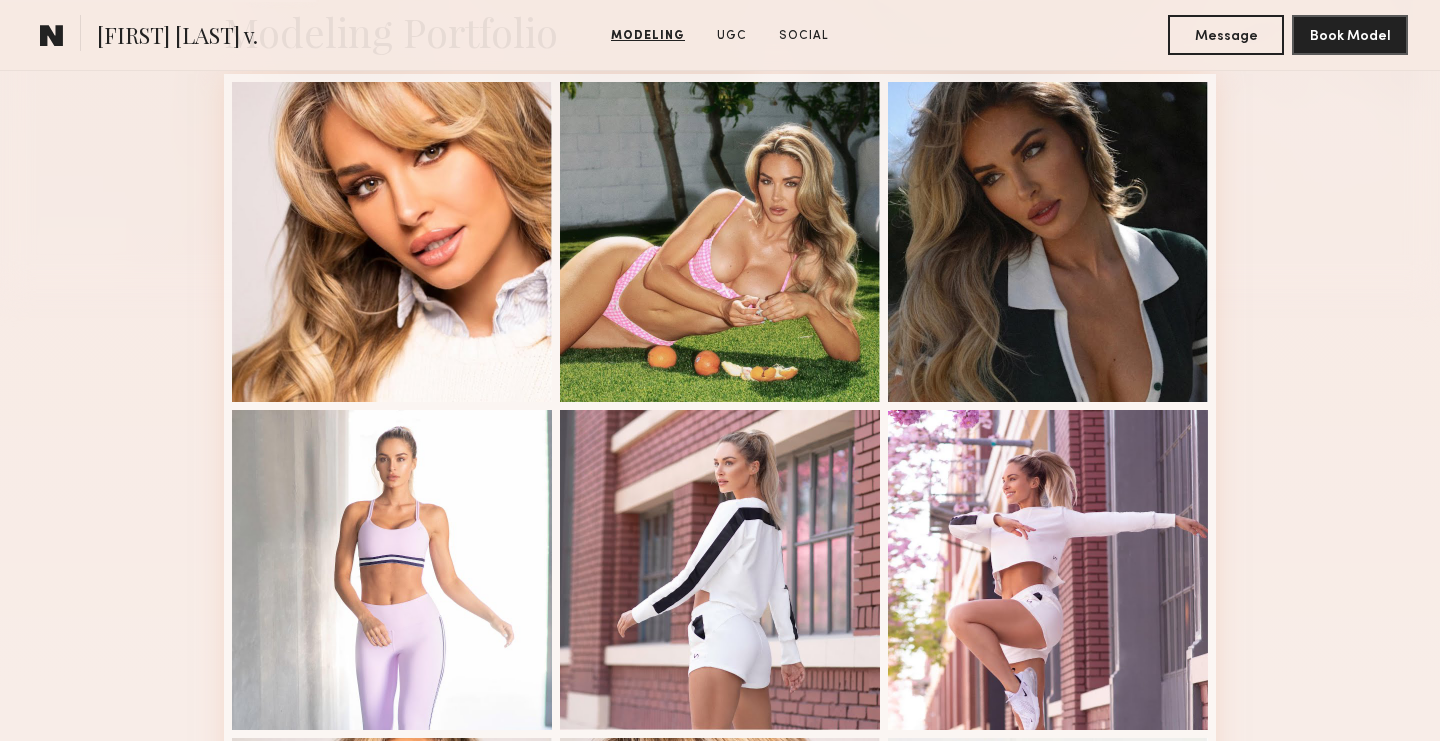click at bounding box center (720, 242) 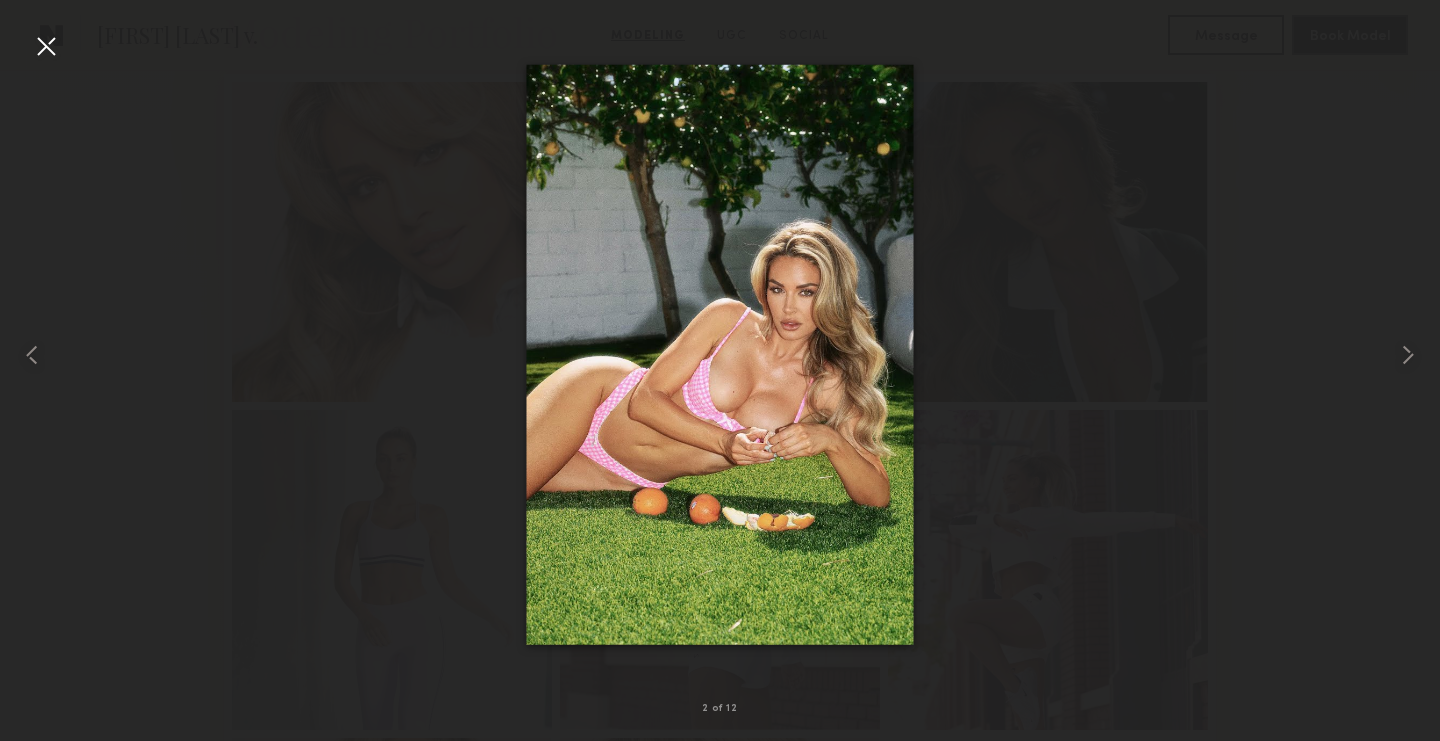 click at bounding box center [46, 46] 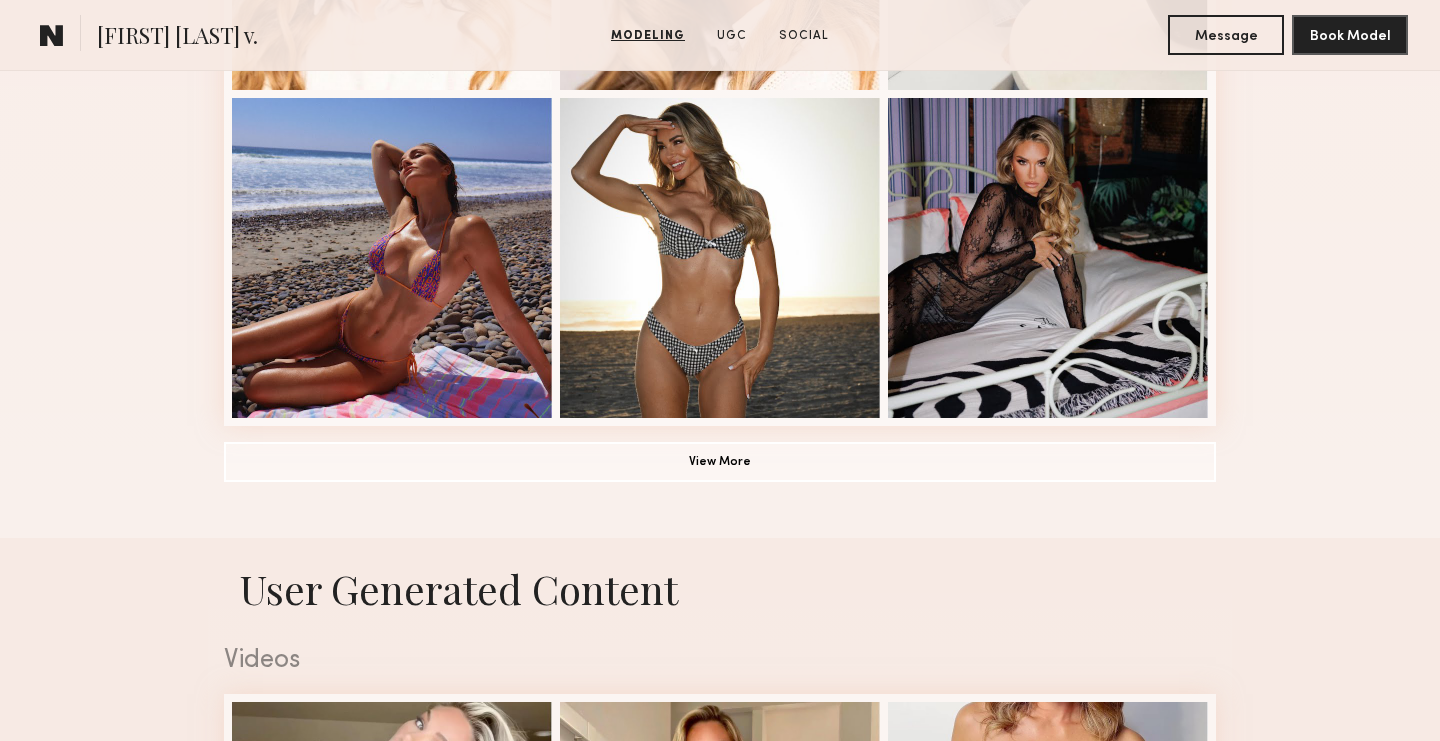 scroll, scrollTop: 1479, scrollLeft: 0, axis: vertical 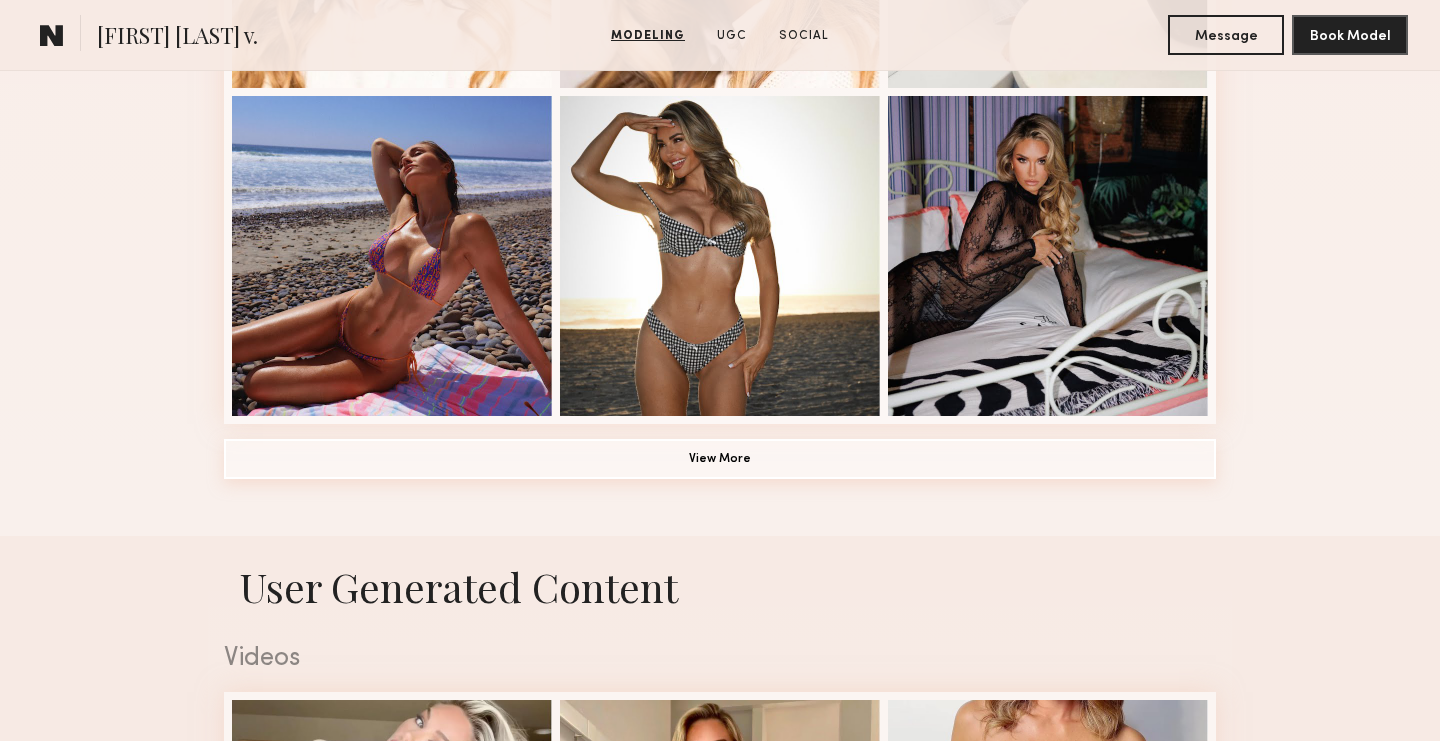 click on "View More" 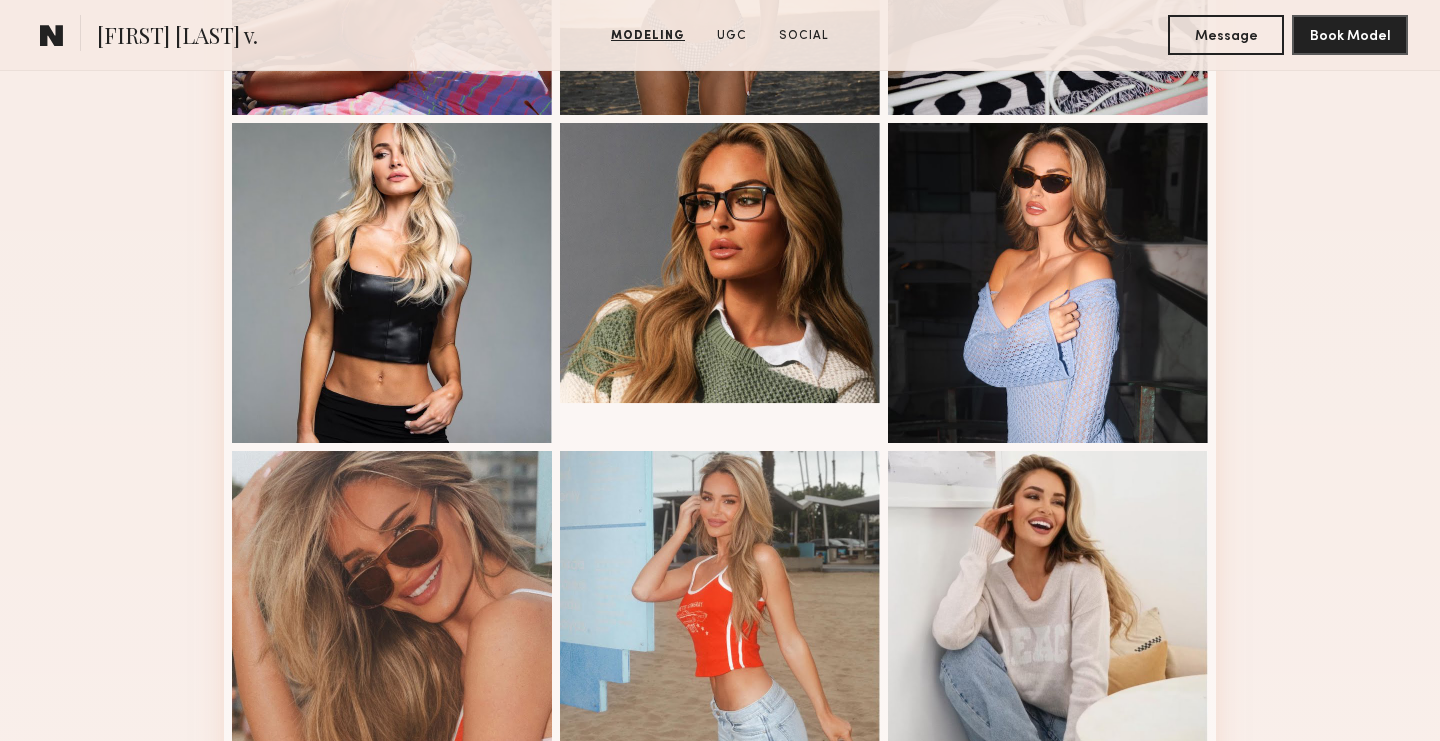 scroll, scrollTop: 2031, scrollLeft: 0, axis: vertical 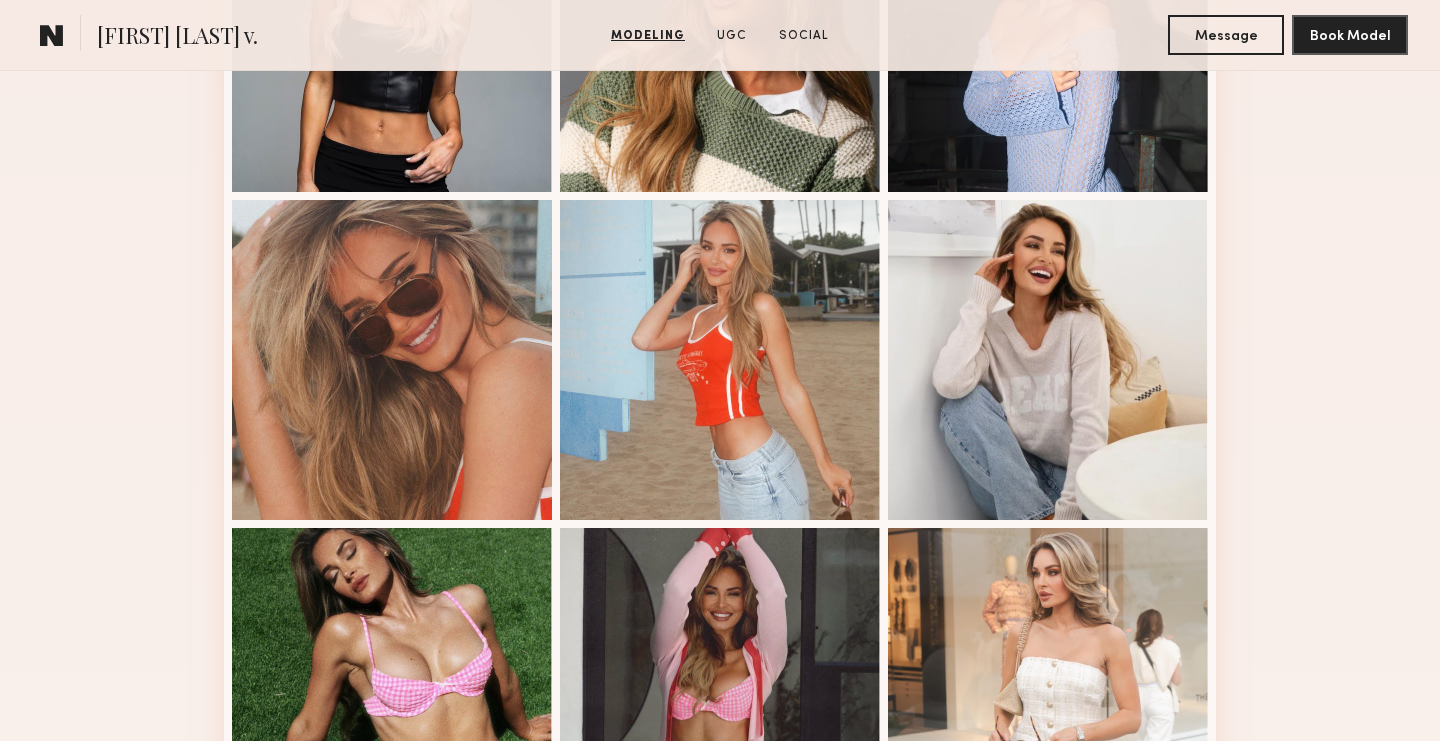 click at bounding box center (720, 360) 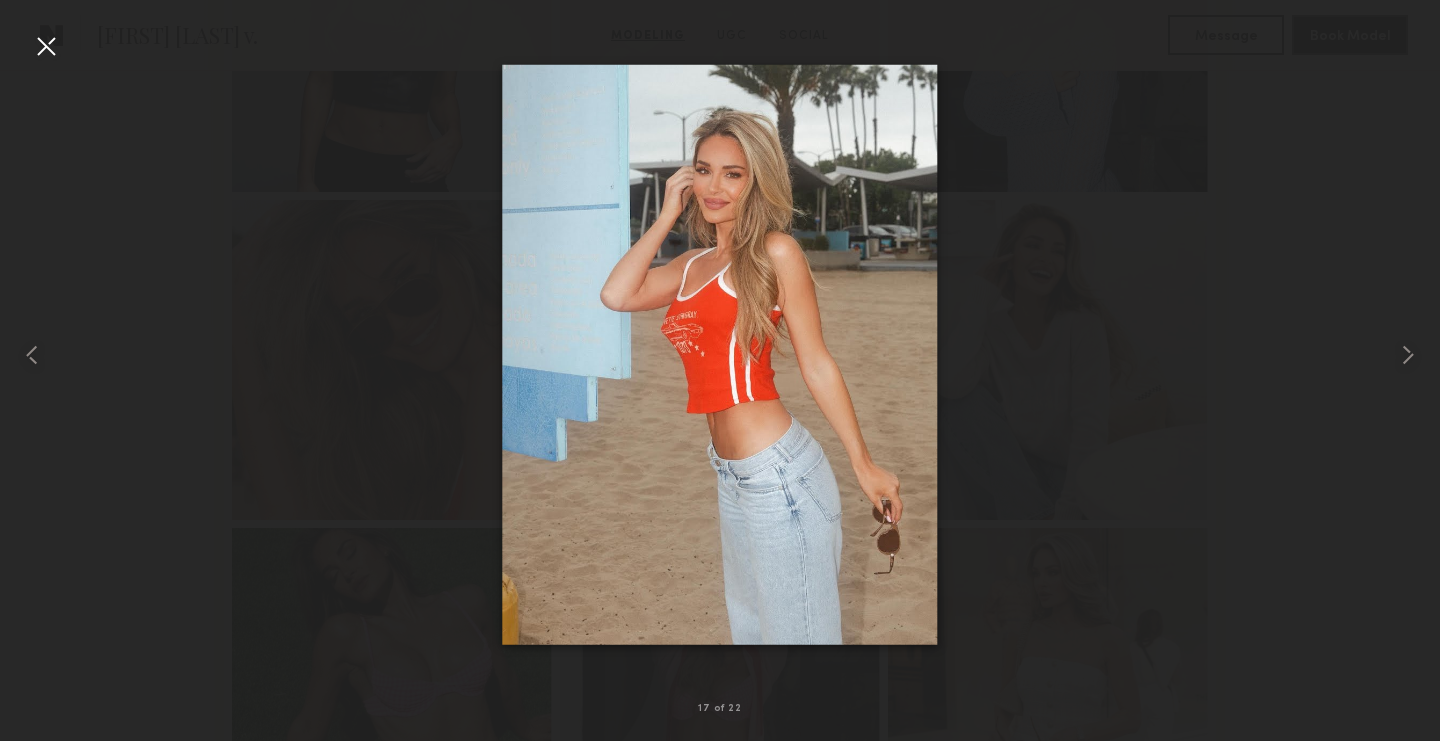 click at bounding box center [719, 354] 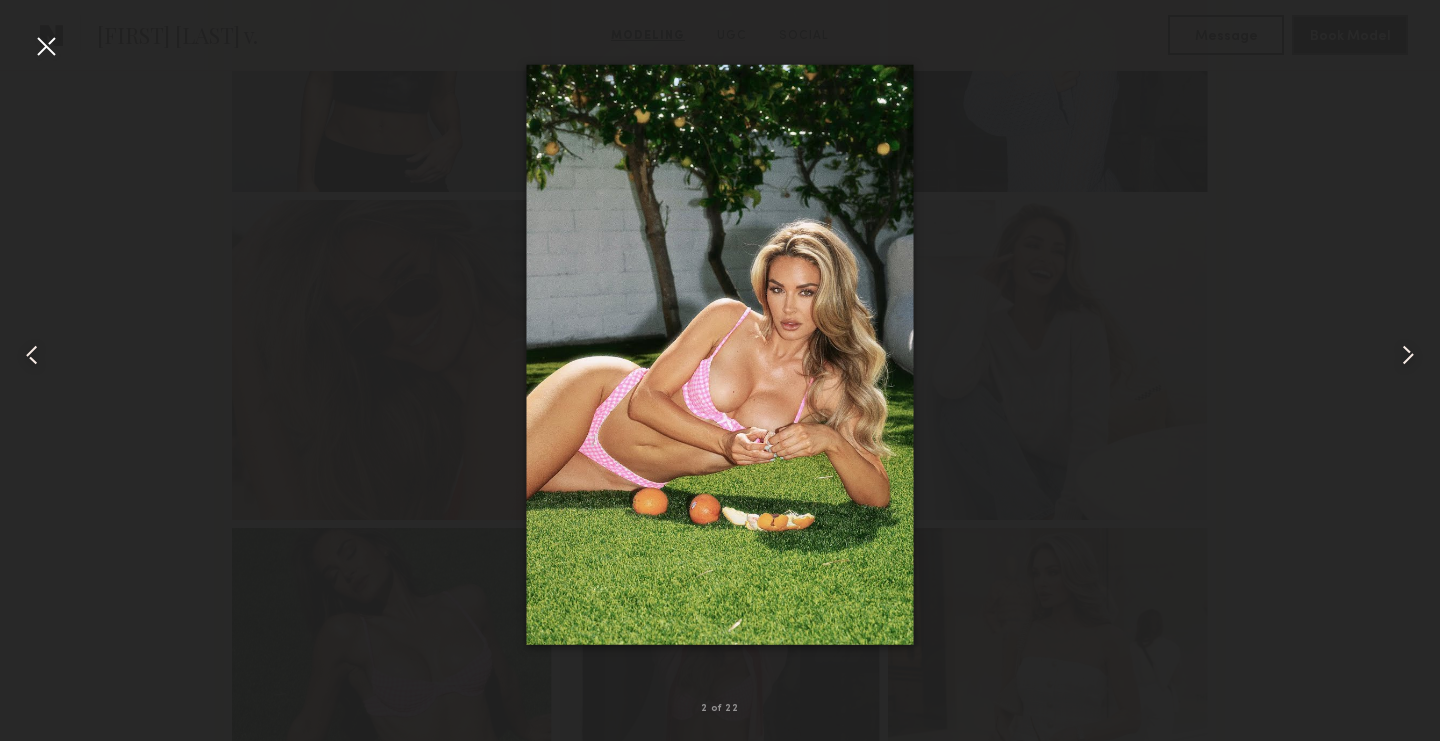 click at bounding box center [720, 354] 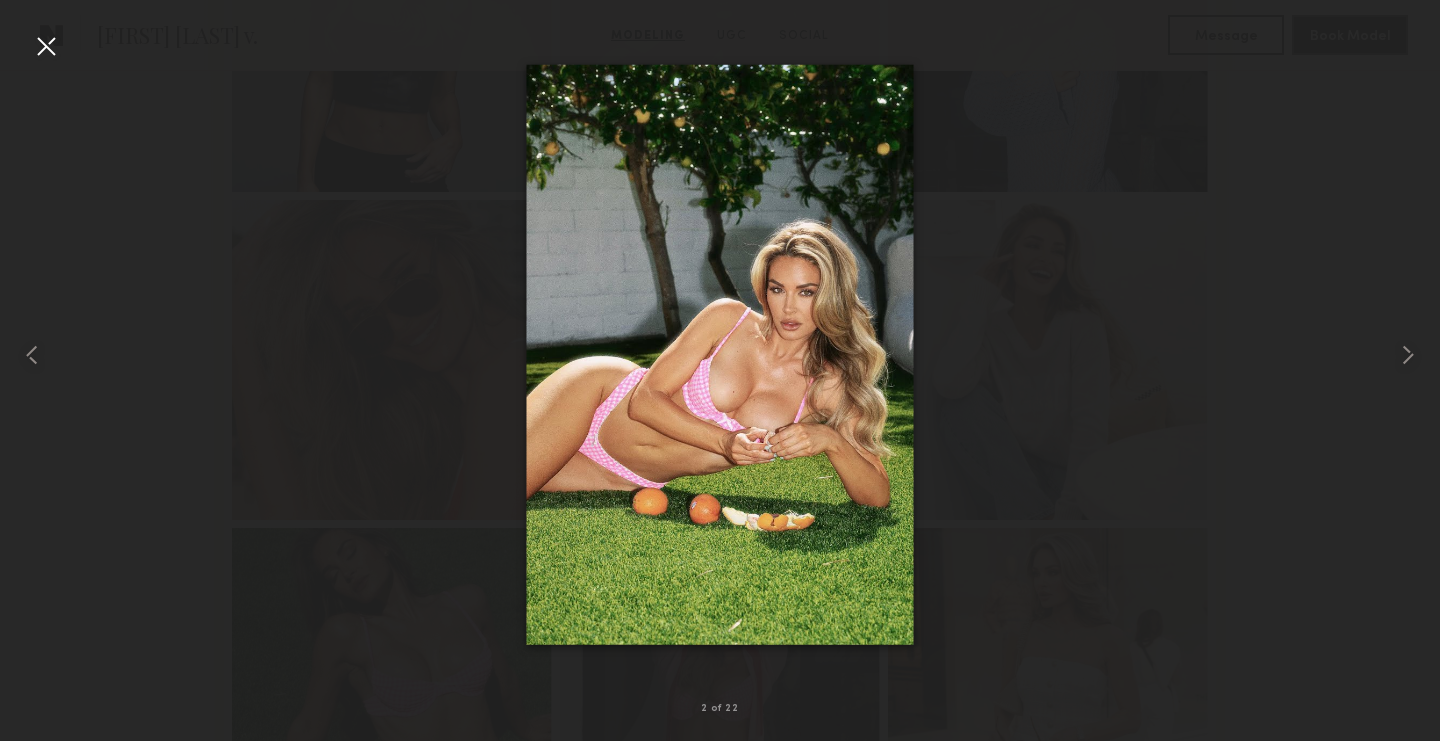 click at bounding box center (46, 46) 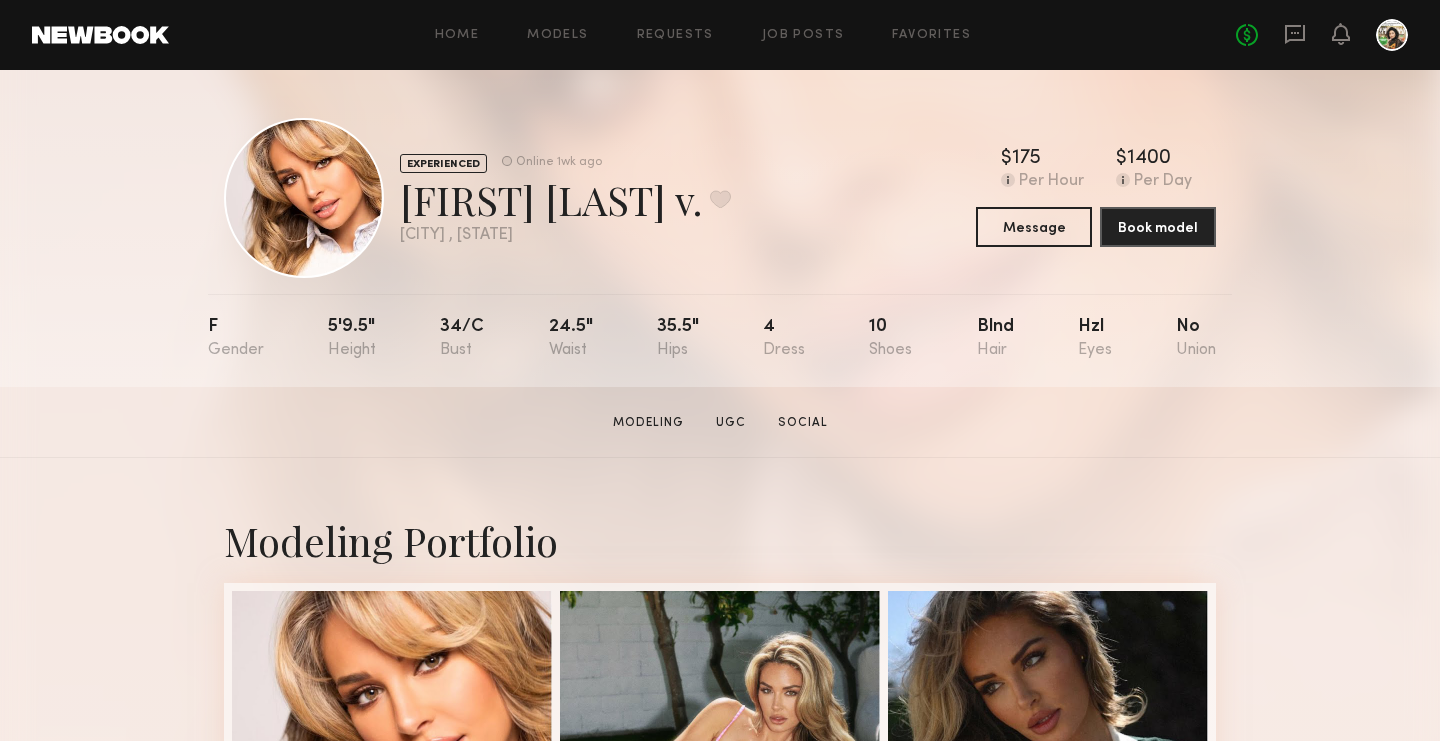scroll, scrollTop: 31, scrollLeft: 0, axis: vertical 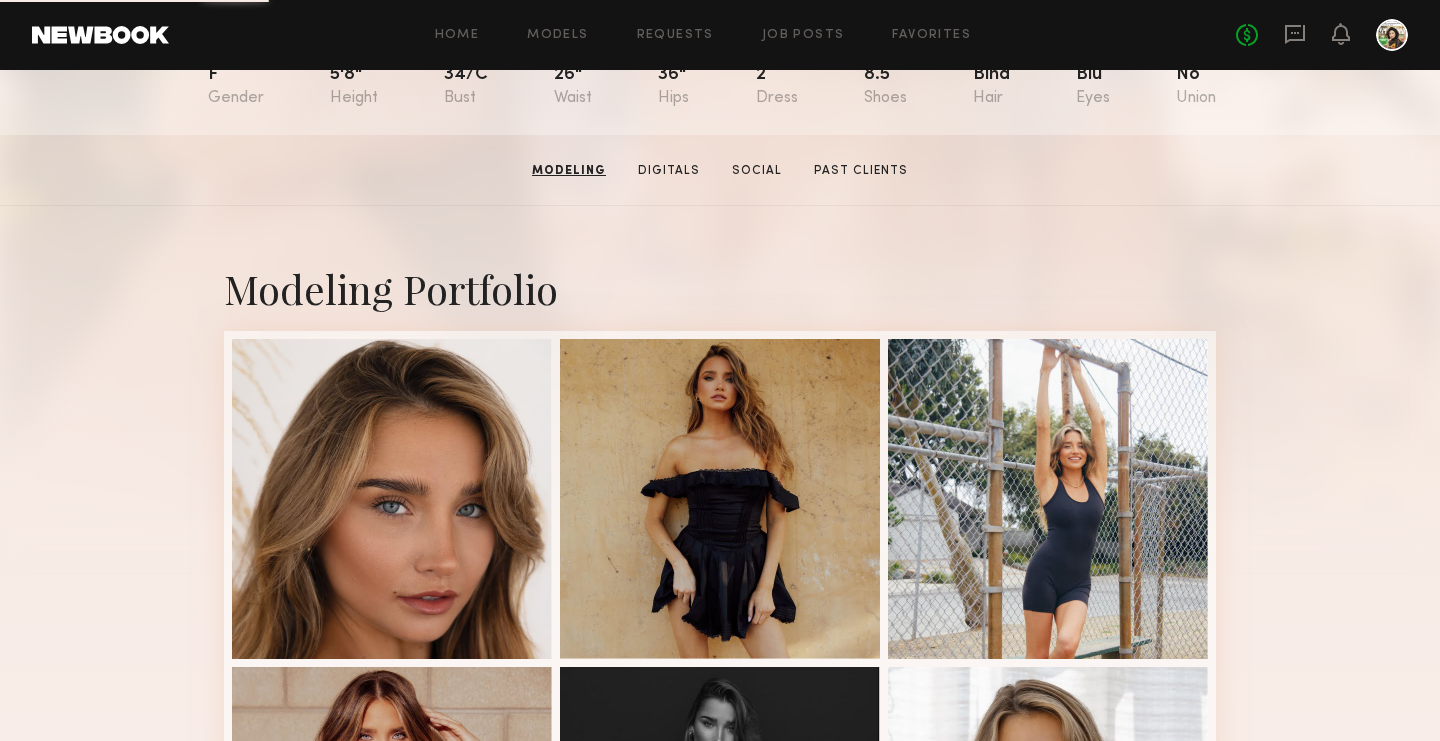 click at bounding box center (392, 499) 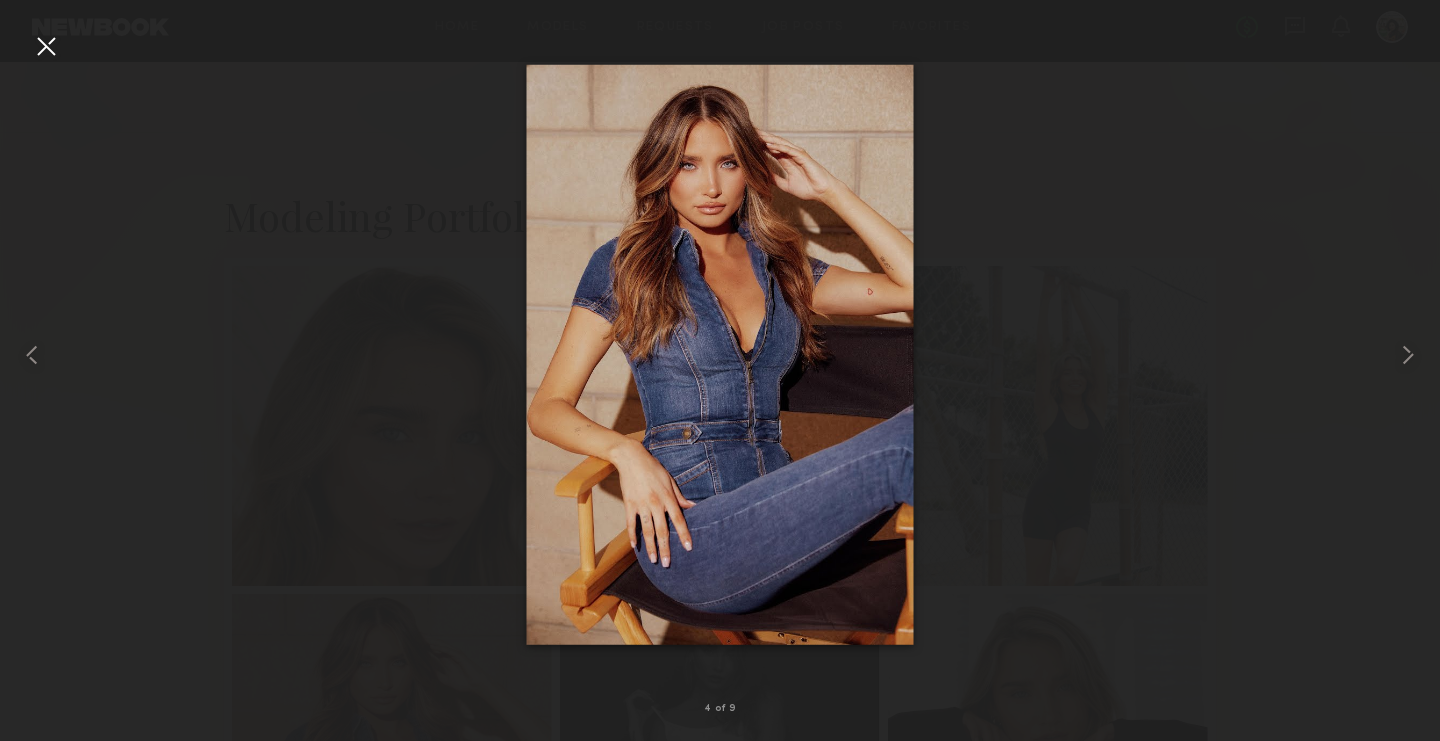 scroll, scrollTop: 332, scrollLeft: 0, axis: vertical 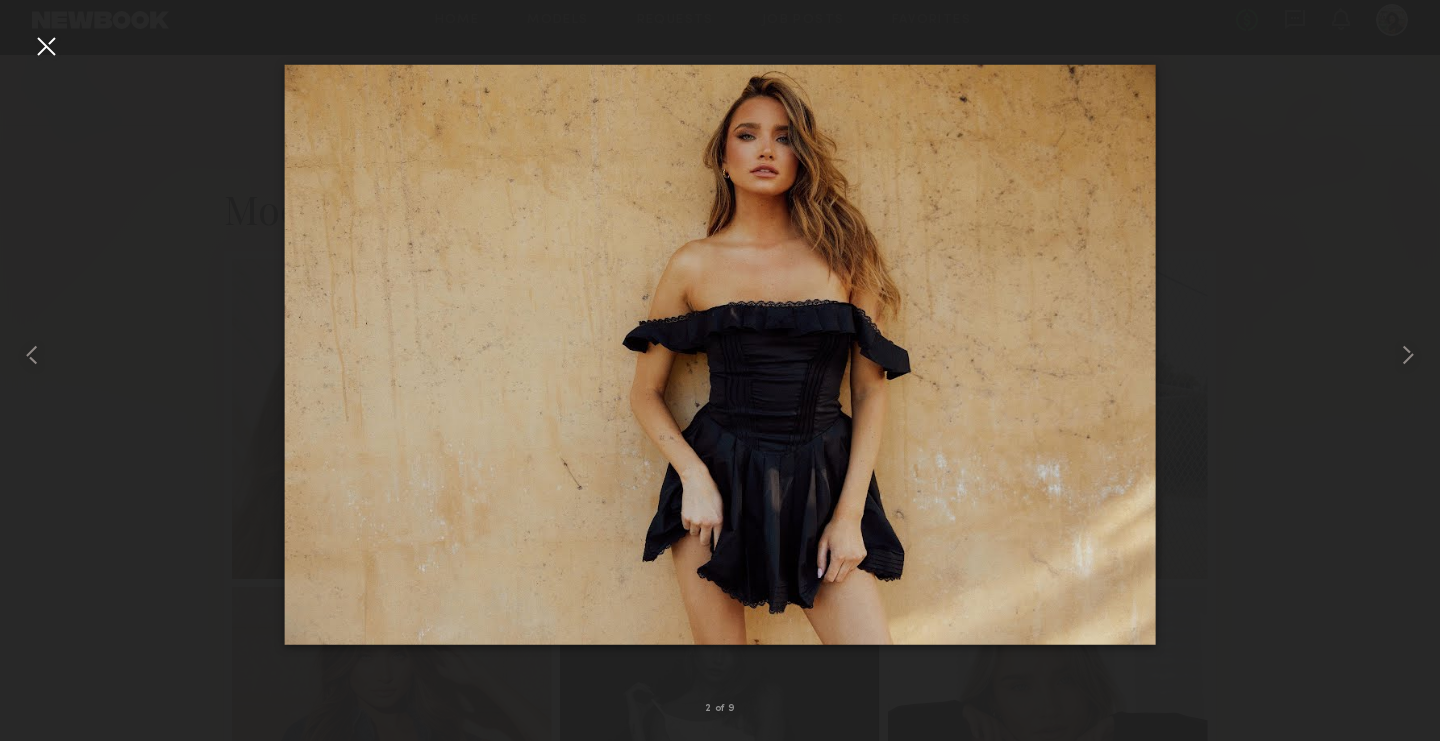 click at bounding box center [720, 354] 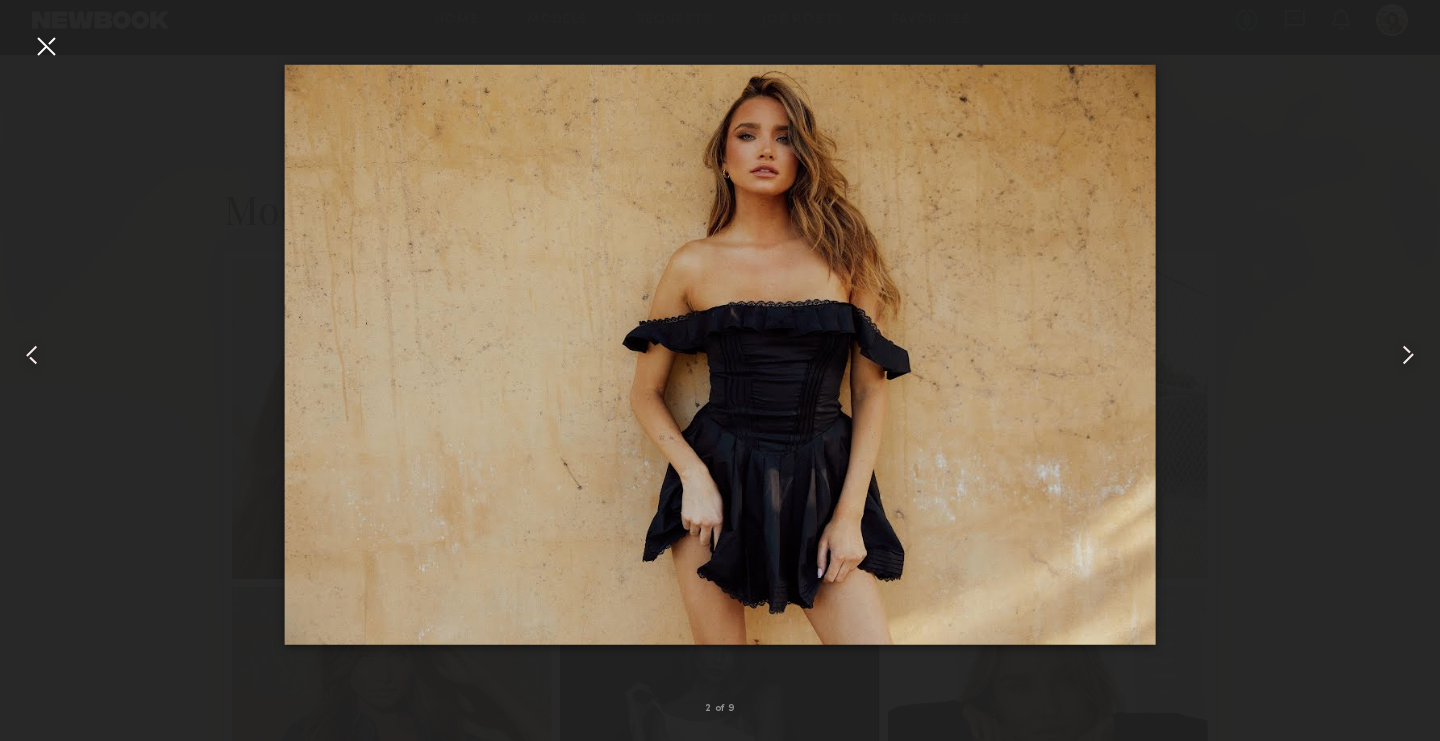 click at bounding box center [720, 354] 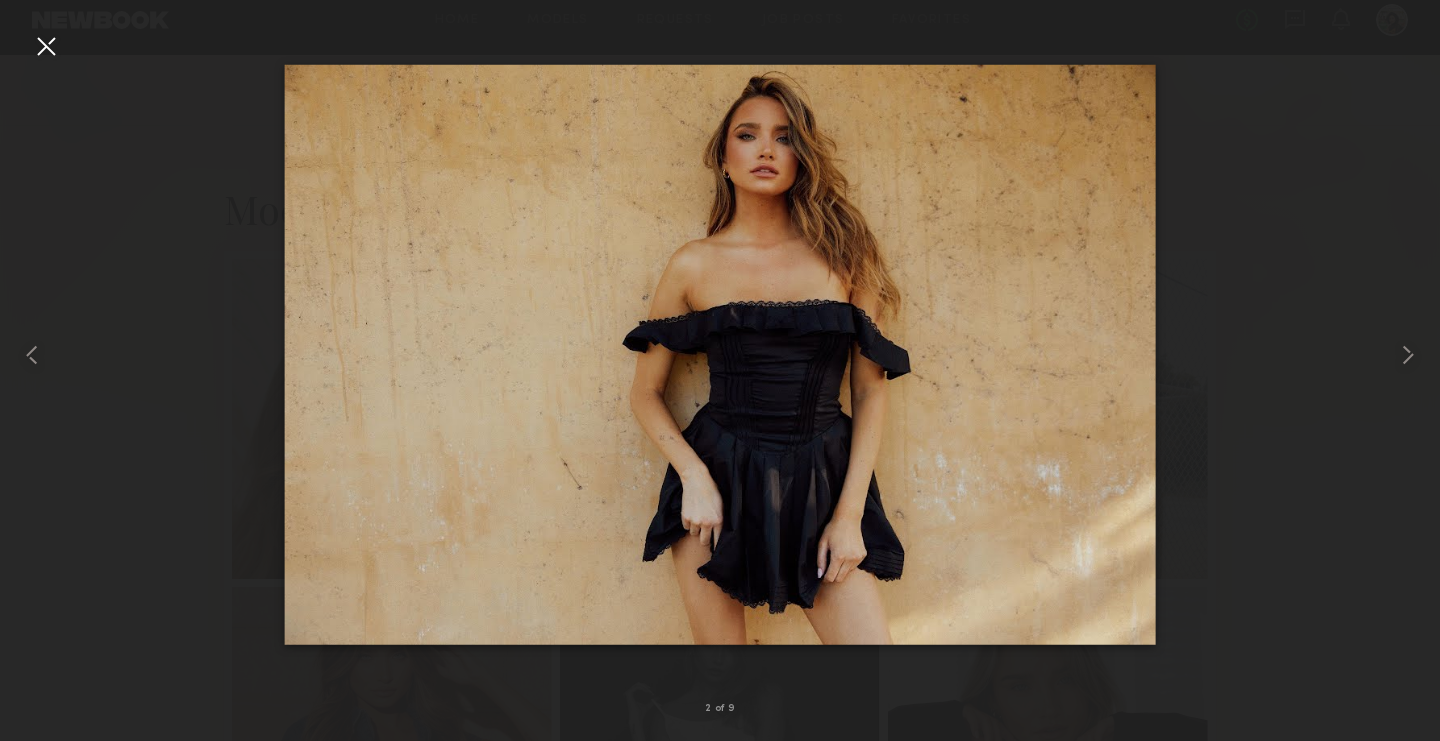 click at bounding box center (46, 46) 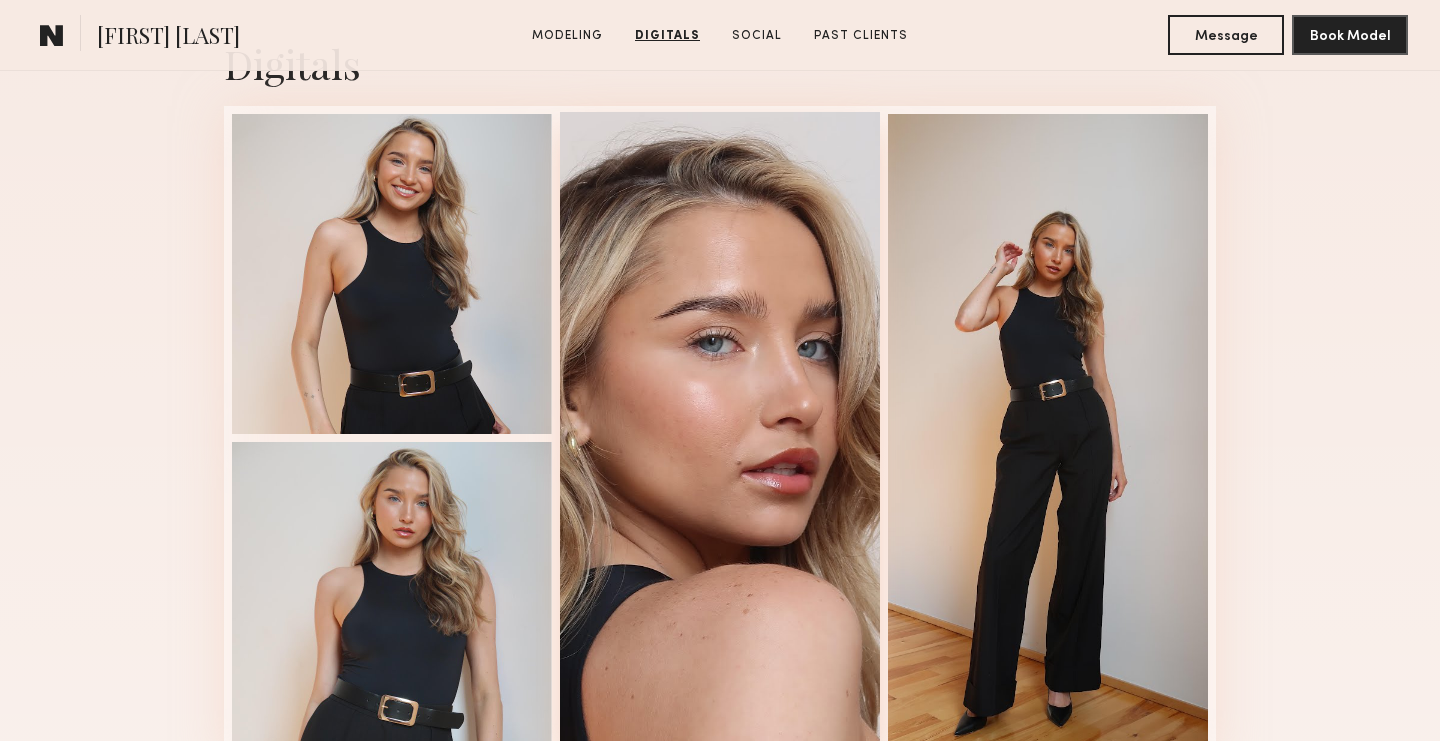 scroll, scrollTop: 1830, scrollLeft: 0, axis: vertical 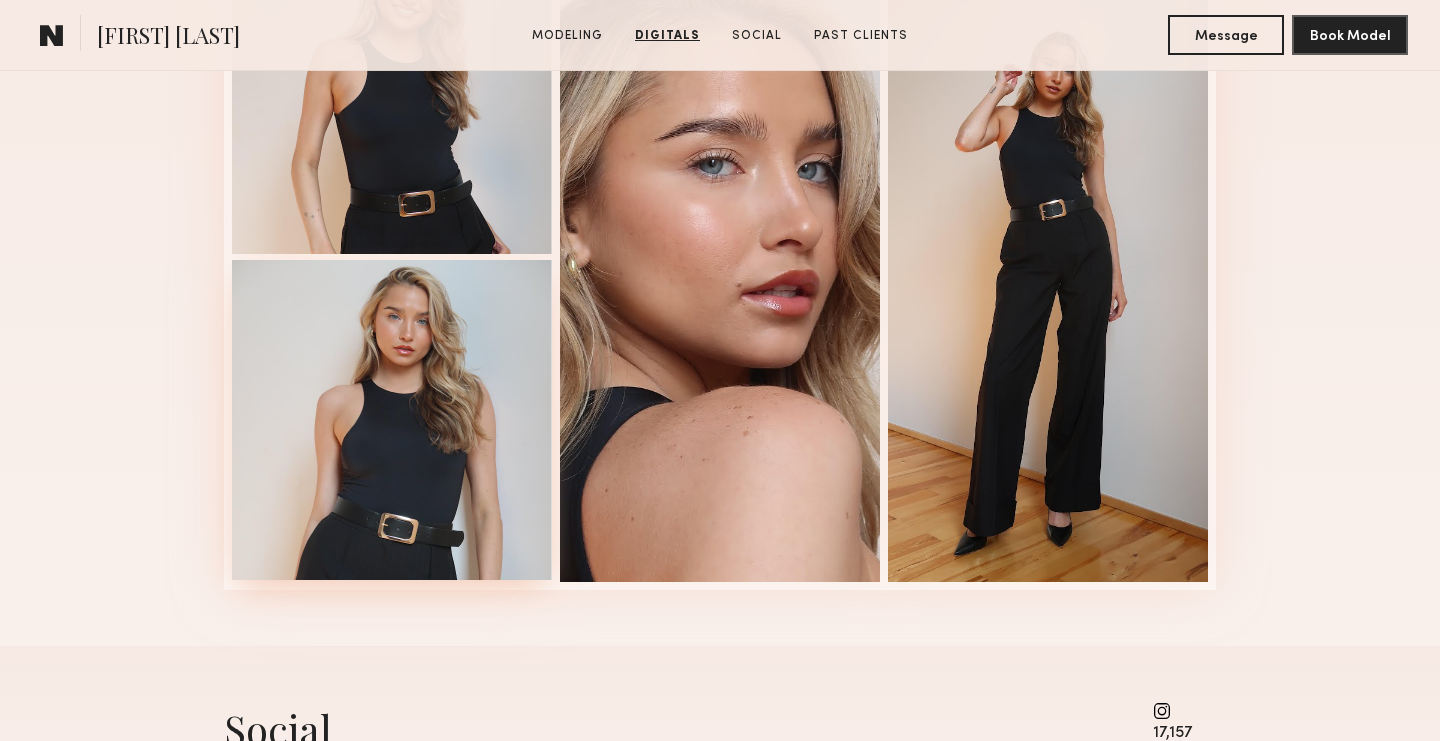 click at bounding box center [392, 420] 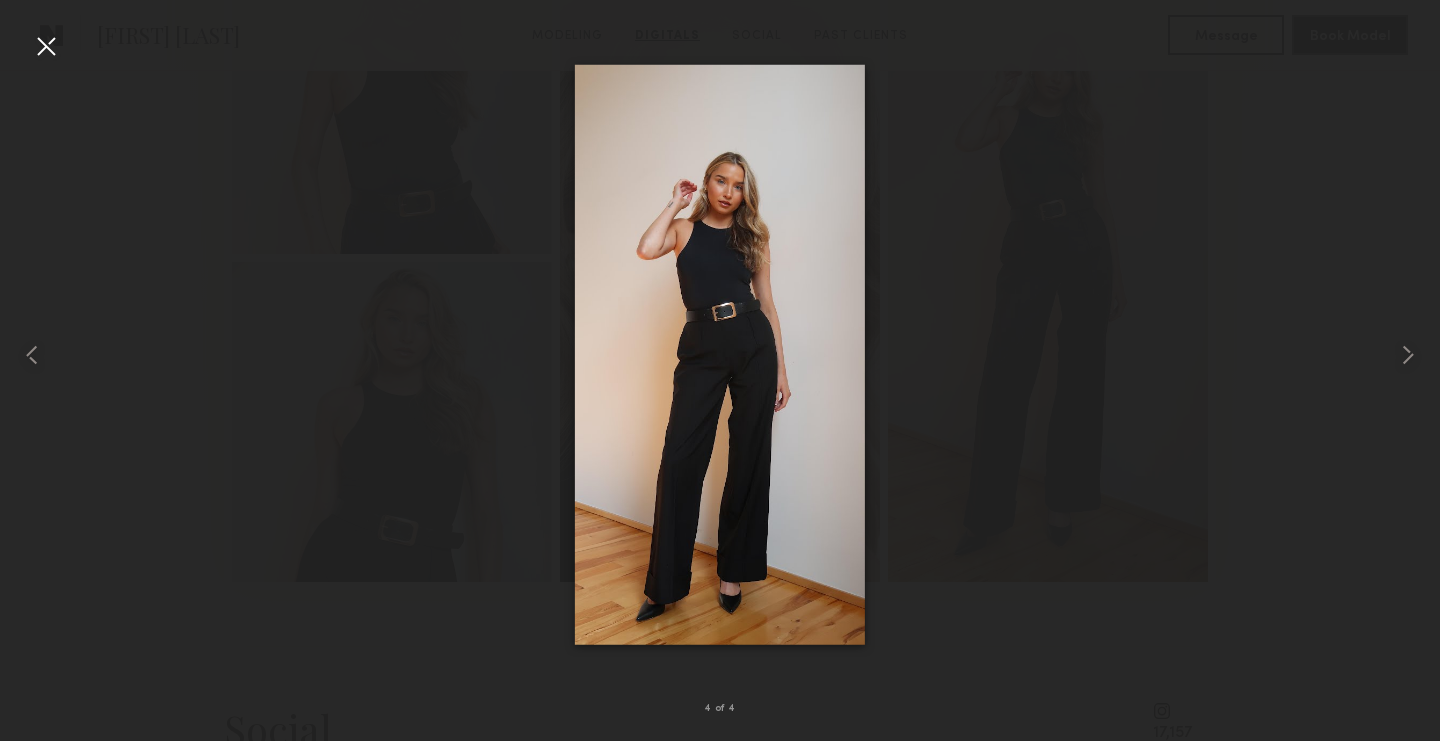 click at bounding box center (46, 46) 